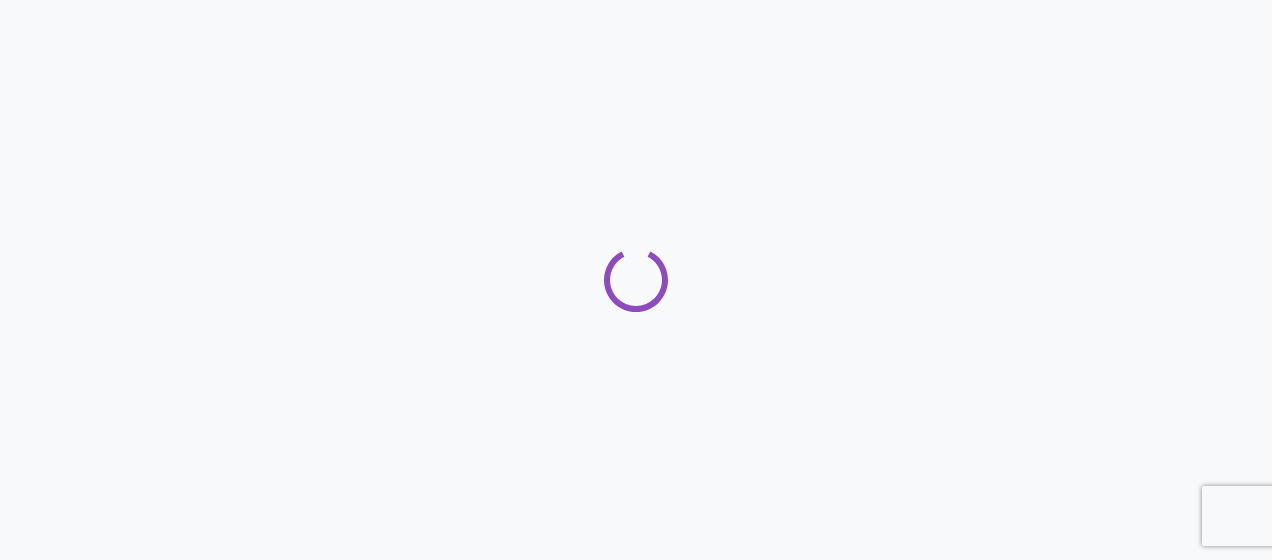 scroll, scrollTop: 0, scrollLeft: 0, axis: both 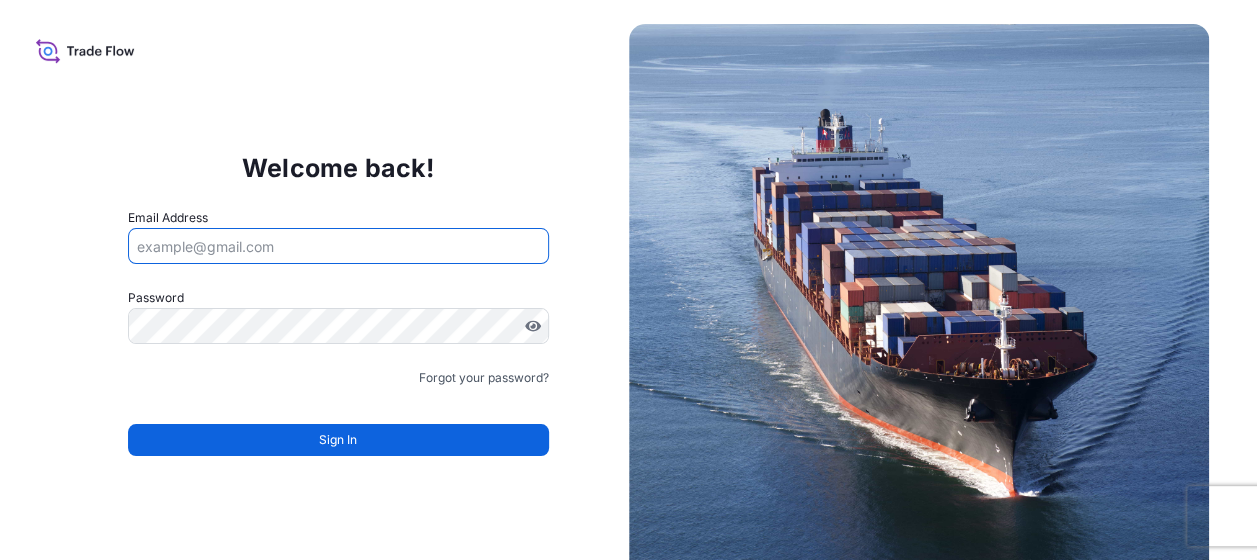 click on "Email Address" at bounding box center (338, 246) 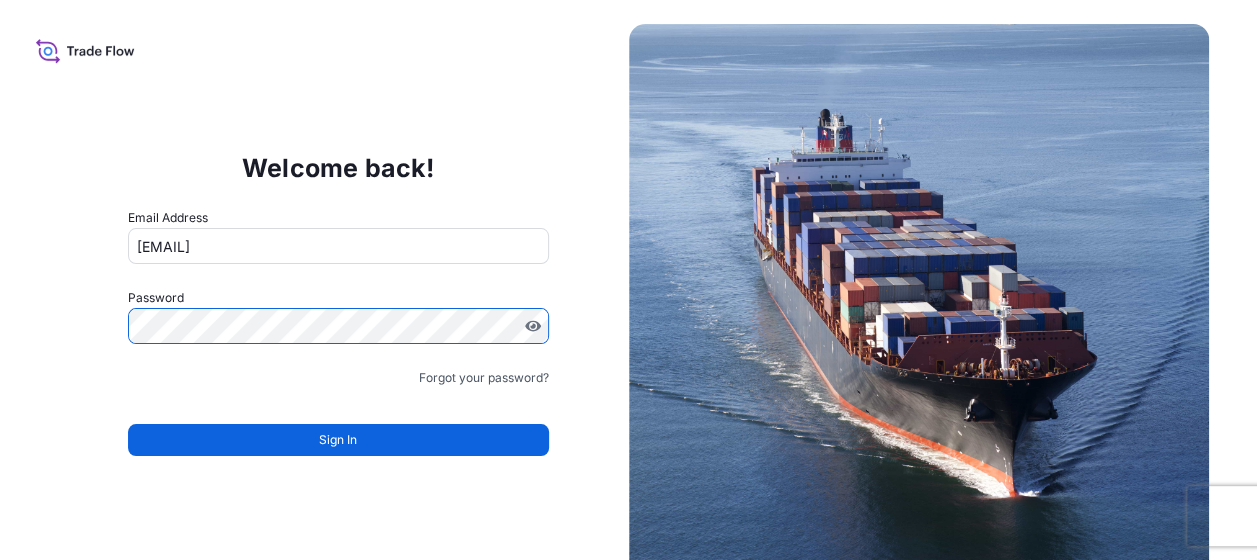 click on "Welcome back! Email Address sedef.malkoc@envu.com Password Must include: Upper & lower case letters Symbols (!@#$) A number At least 8 characters Forgot your password? Sign In" at bounding box center [338, 314] 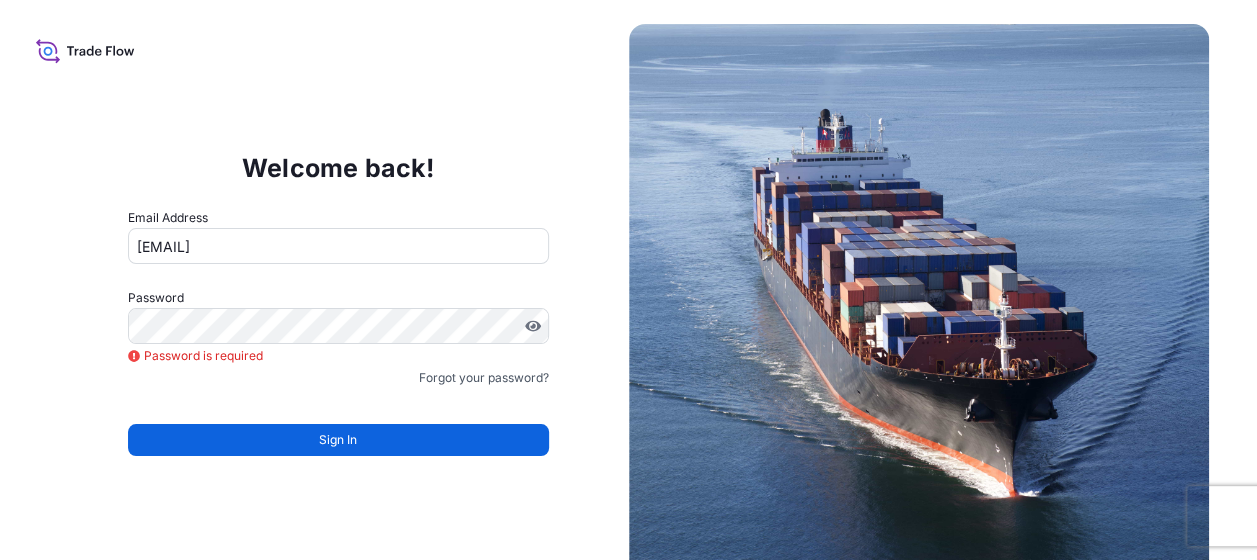 click at bounding box center (338, 326) 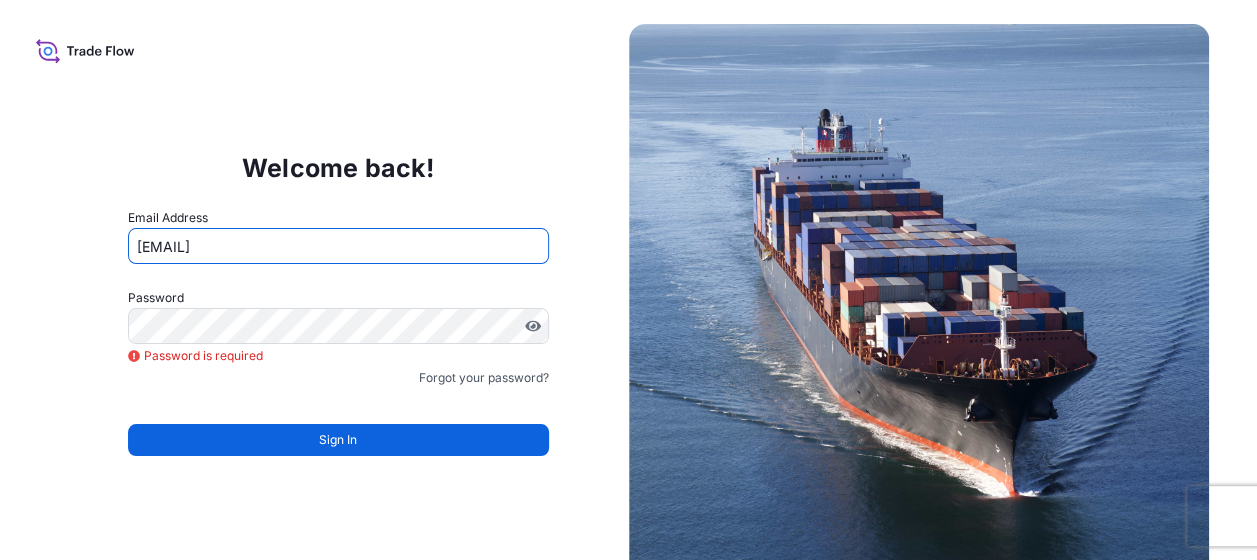 click on "sedef.malkoc@envu.com" at bounding box center (338, 246) 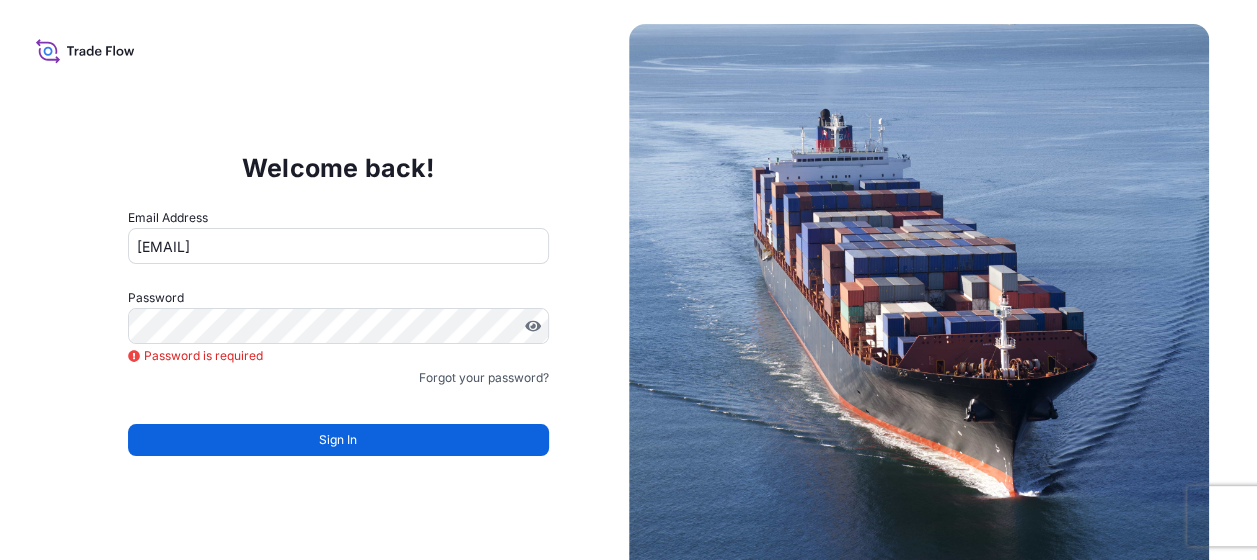 click on "Email Address sedef.malkoc@envu.com Password Password is required Password is required Must include: Upper & lower case letters Symbols (!@#$) A number At least 8 characters Forgot your password? Sign In" at bounding box center [338, 344] 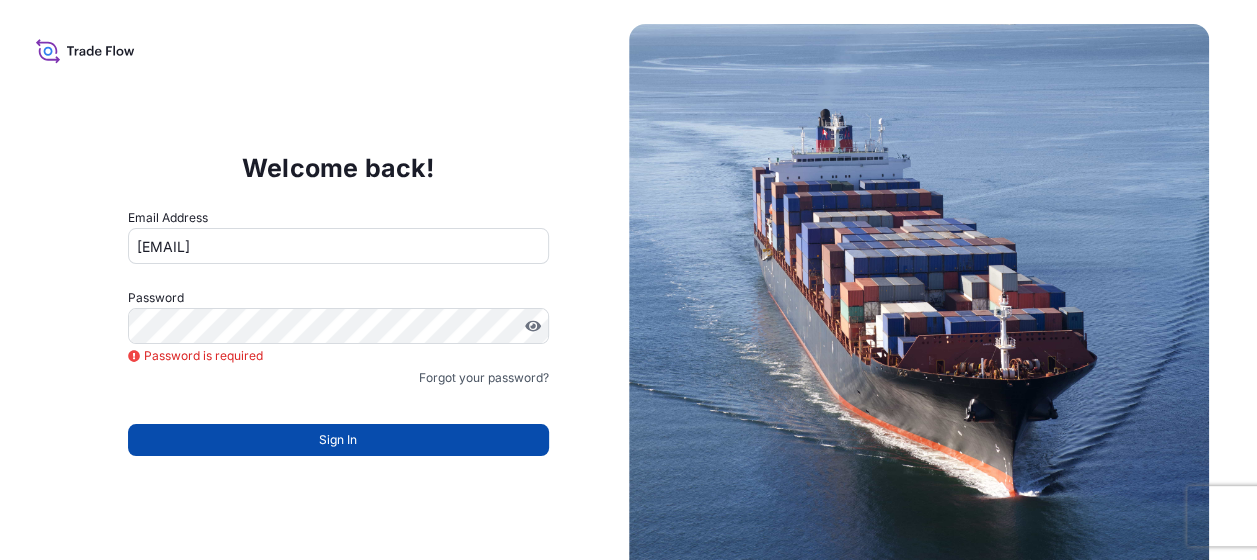 click on "Sign In" at bounding box center [338, 440] 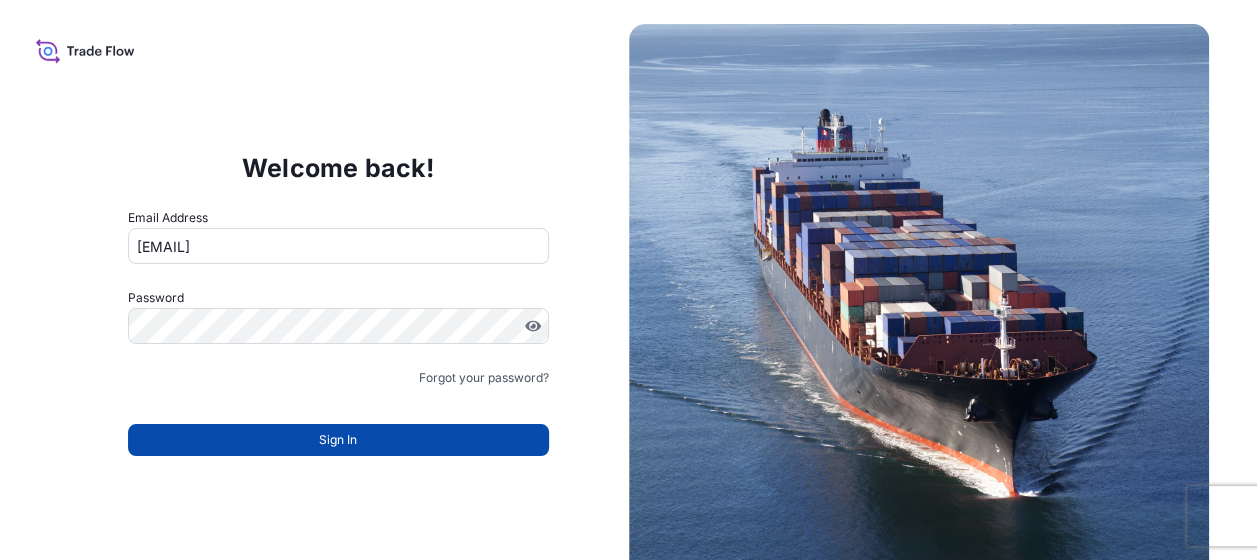 click on "Sign In" at bounding box center [338, 440] 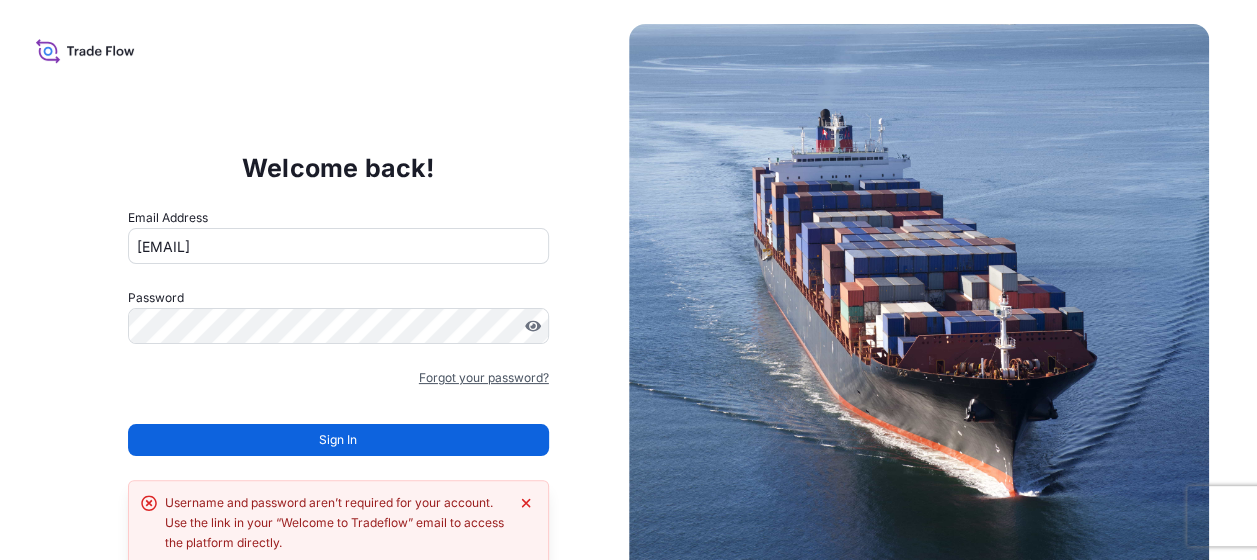click on "Forgot your password?" at bounding box center (484, 378) 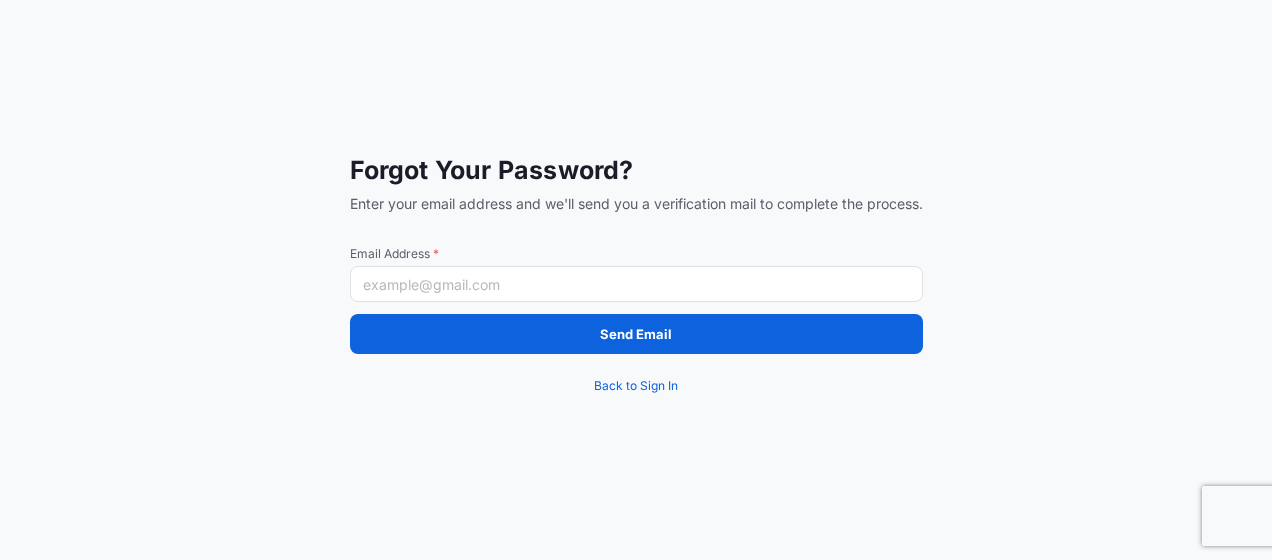 click on "Email Address   *" at bounding box center [636, 284] 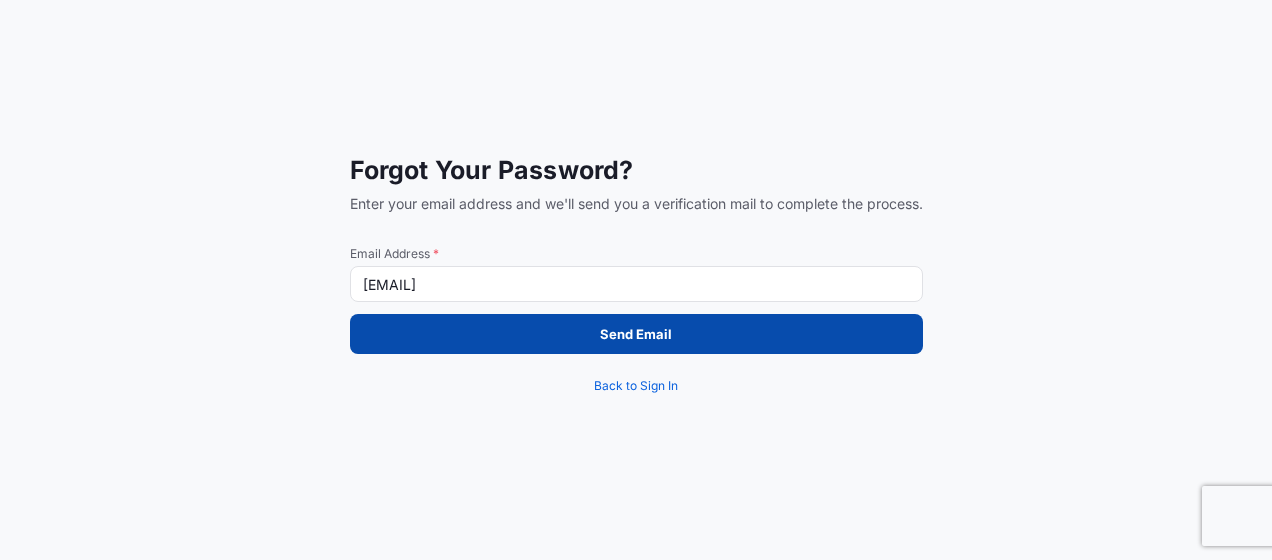 click on "Send Email" at bounding box center (636, 334) 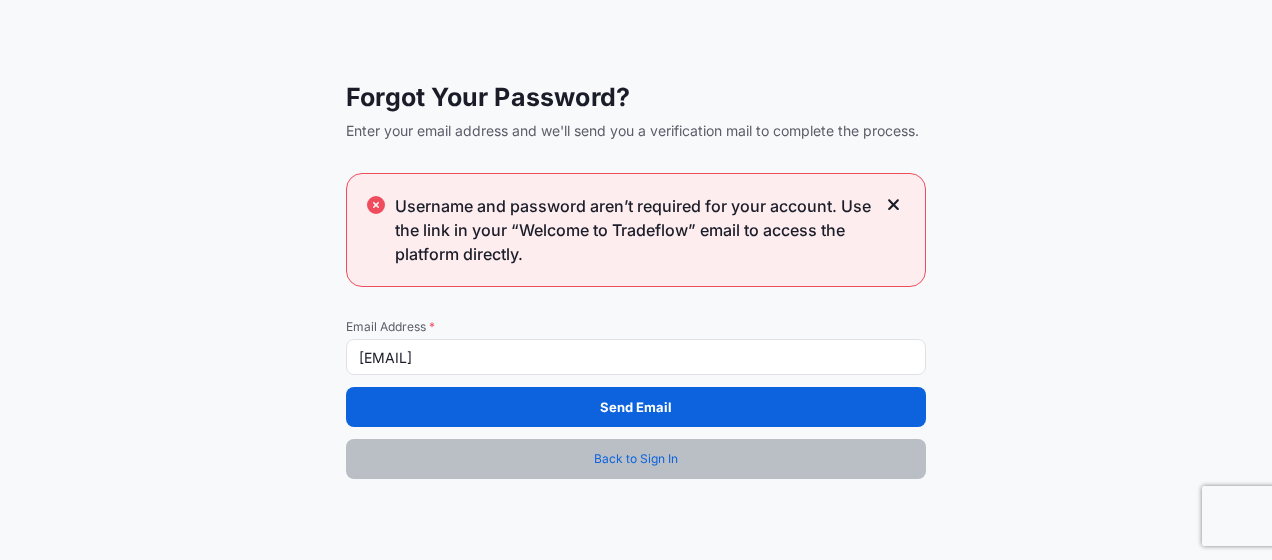 click on "Back to Sign In" at bounding box center [636, 459] 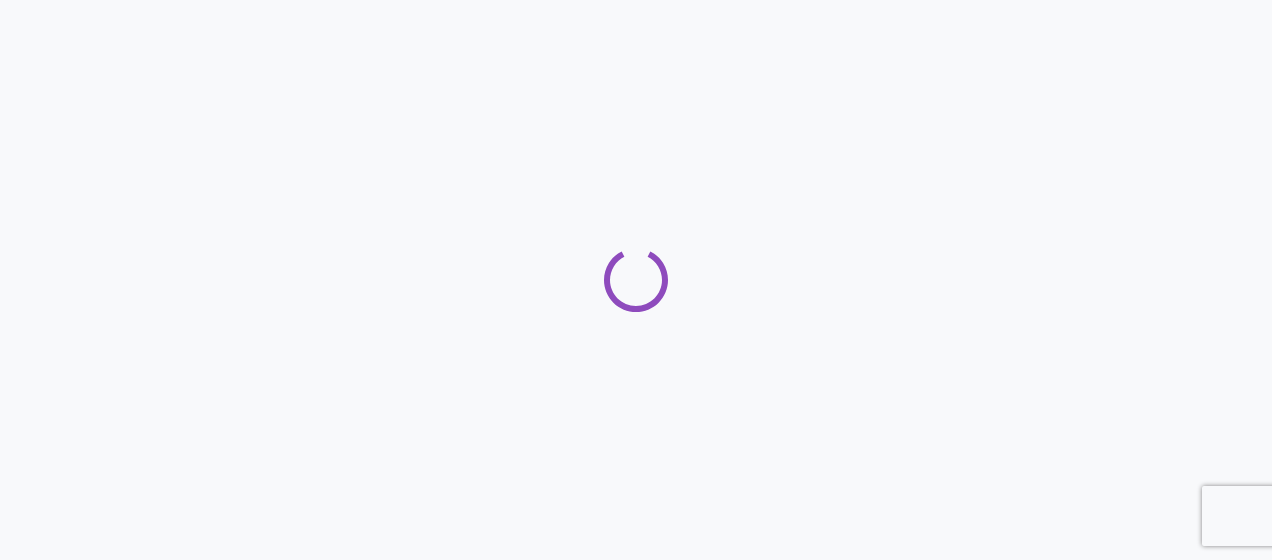 scroll, scrollTop: 0, scrollLeft: 0, axis: both 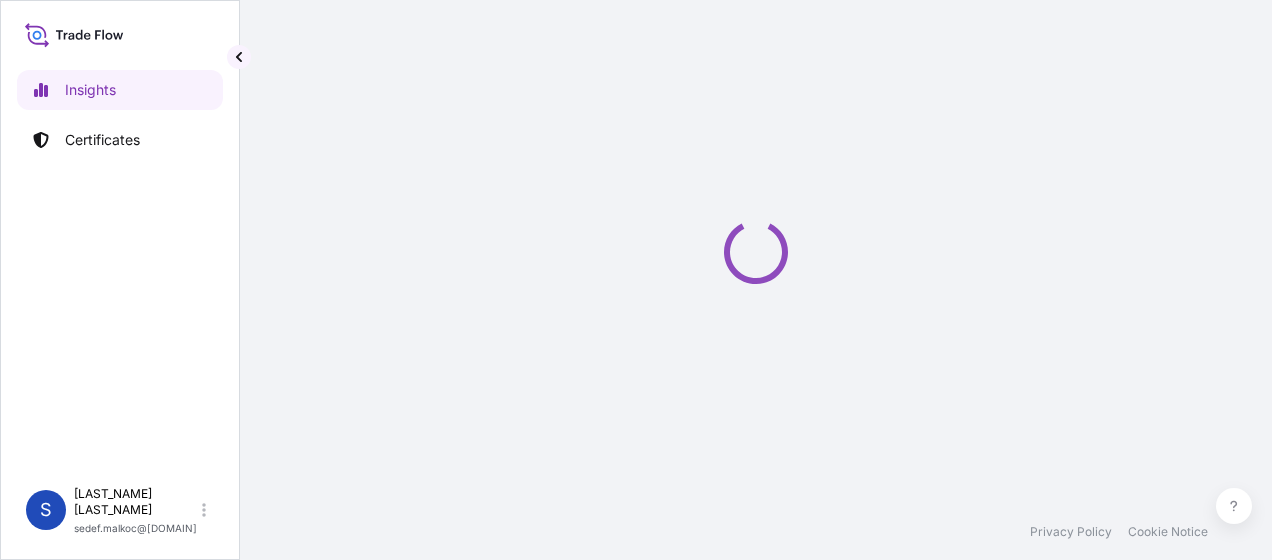 select on "2025" 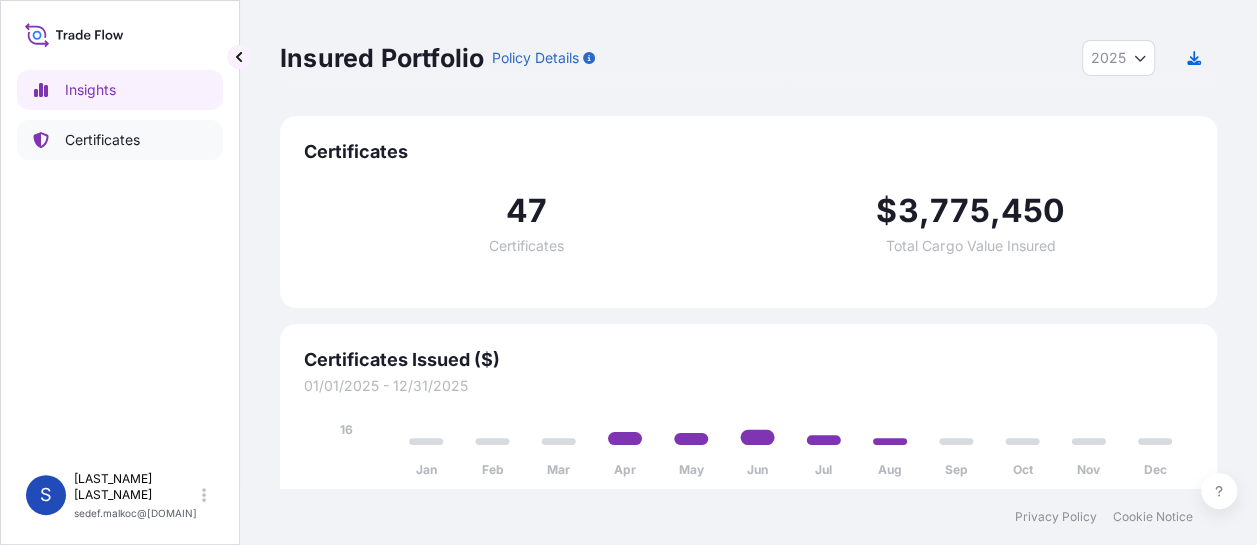 click on "Certificates" at bounding box center [102, 140] 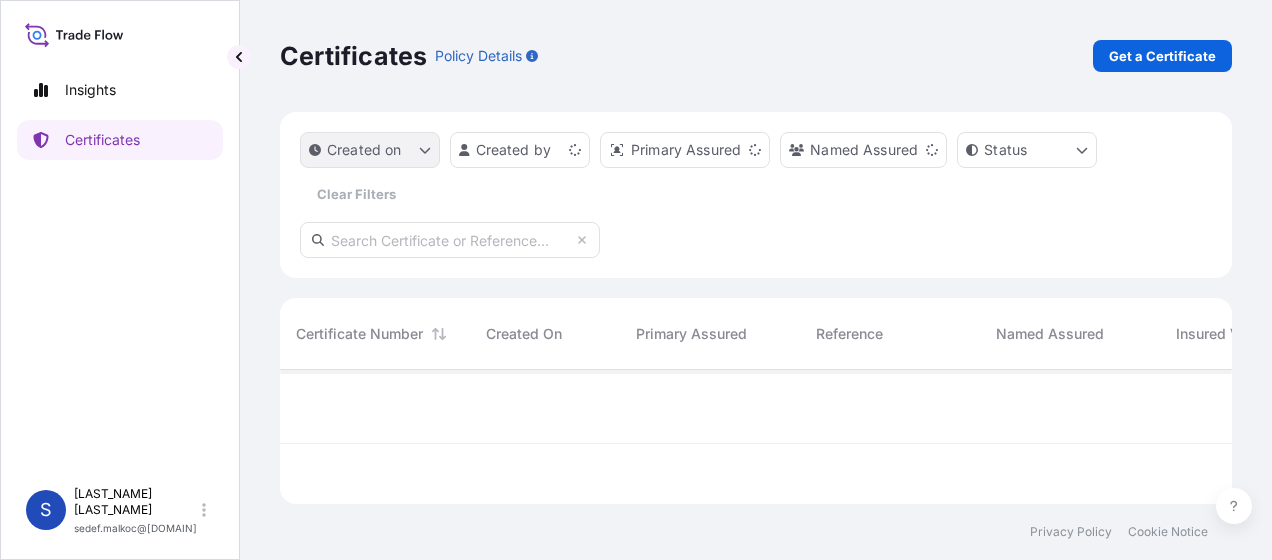 scroll, scrollTop: 16, scrollLeft: 16, axis: both 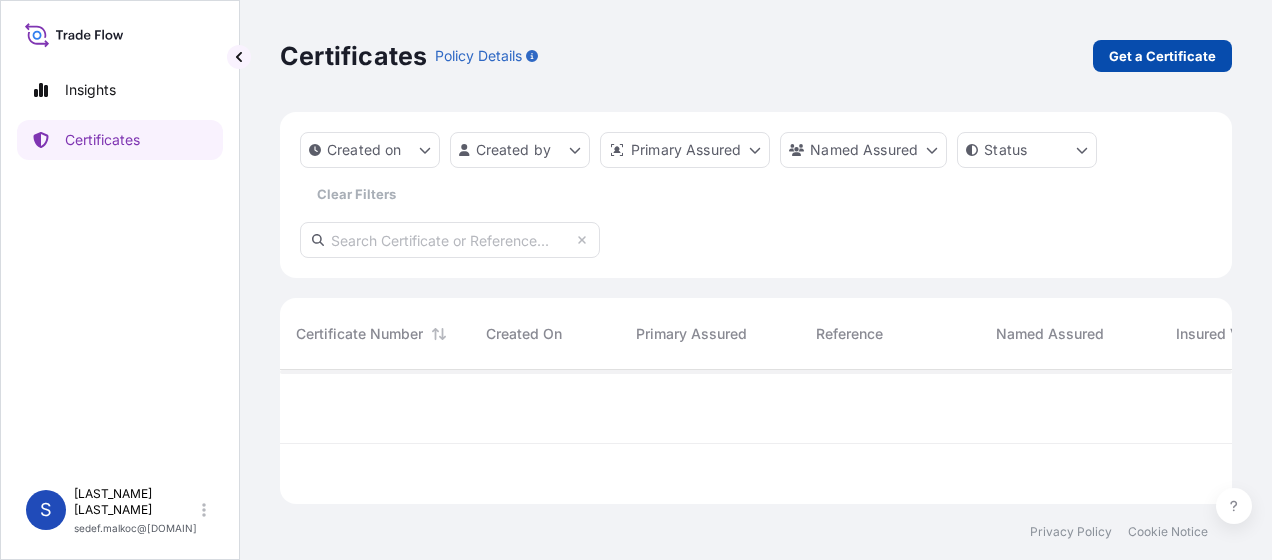 click on "Get a Certificate" at bounding box center (1162, 56) 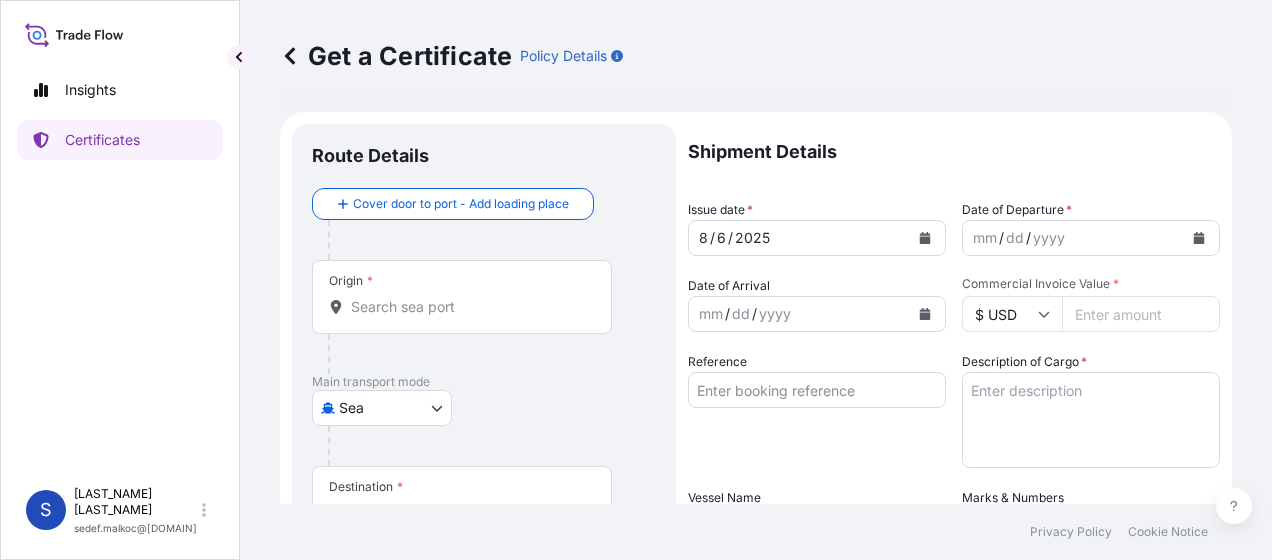 click on "Insights Certificates S Sedef   Malkoc sedef.malkoc@envu.com Get a Certificate Policy Details Route Details   Cover door to port - Add loading place Place of loading Road / Inland Road / Inland Origin * Main transport mode Sea Air Land Sea Destination * Cover port to door - Add place of discharge Road / Inland Road / Inland Place of Discharge Shipment Details Issue date * 8 / 6 / 2025 Date of Departure * mm / dd / yyyy Date of Arrival mm / dd / yyyy Commodity cert_only_no_commodity Packing Category Commercial Invoice Value    * $ USD Reference Description of Cargo * Vessel Name Marks & Numbers Letter of Credit This shipment has a letter of credit Letter of credit * Letter of credit may not exceed 12000 characters Assured Details Primary Assured * Select a primary assured Environmental Science US LLC Named Assured Named Assured Address Create Certificate Privacy Policy Cookie Notice
0 Selected Date: August 6, 2025" at bounding box center [636, 280] 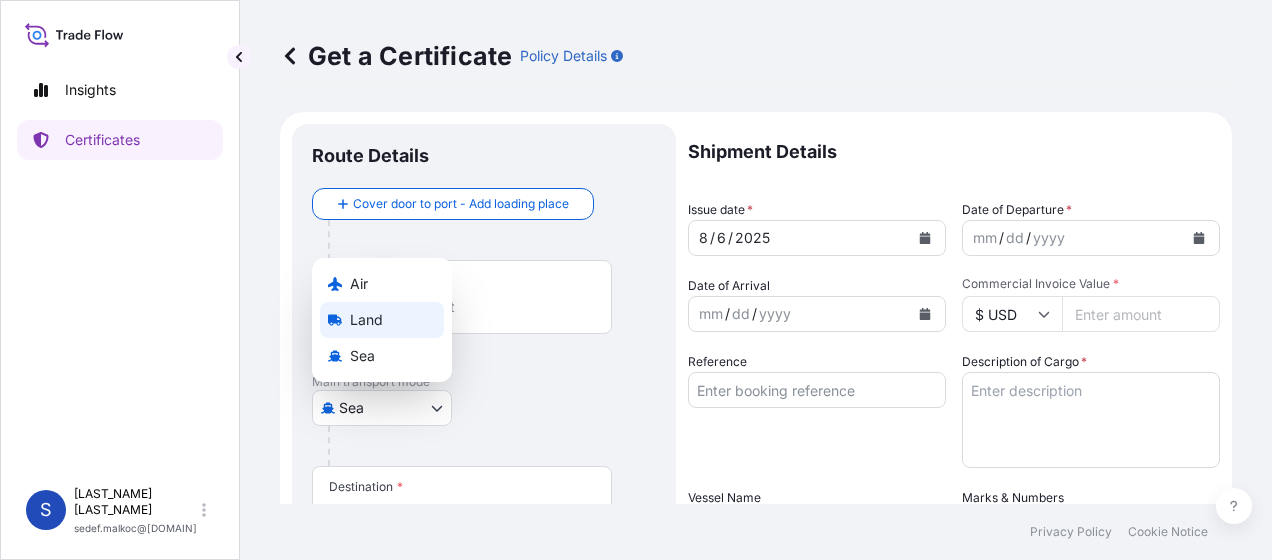 click on "Land" at bounding box center [382, 320] 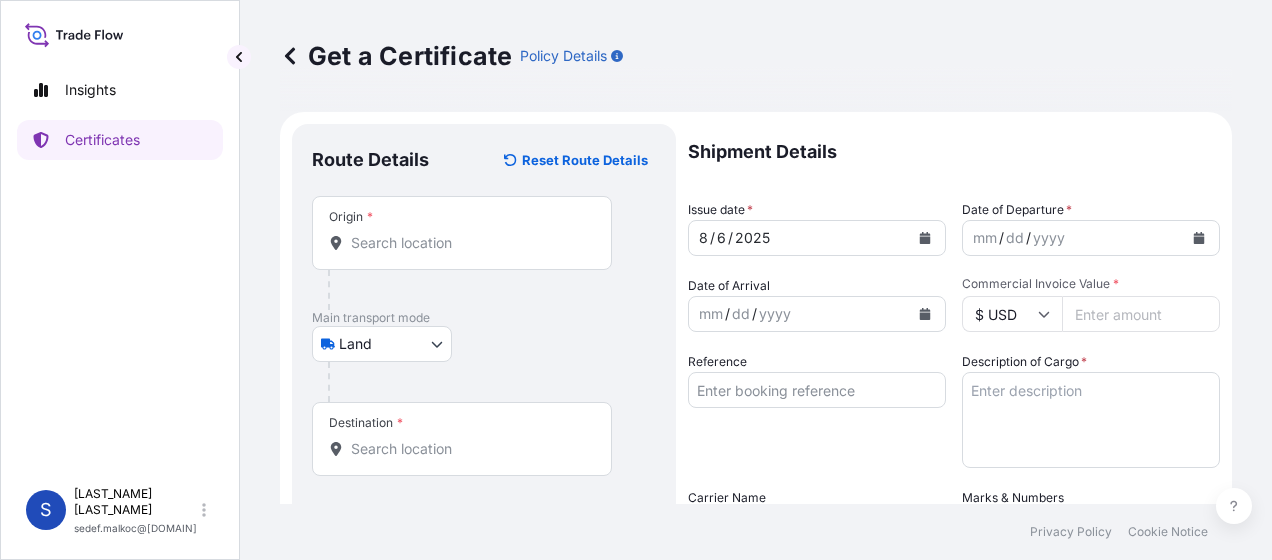 click on "Origin *" at bounding box center [462, 233] 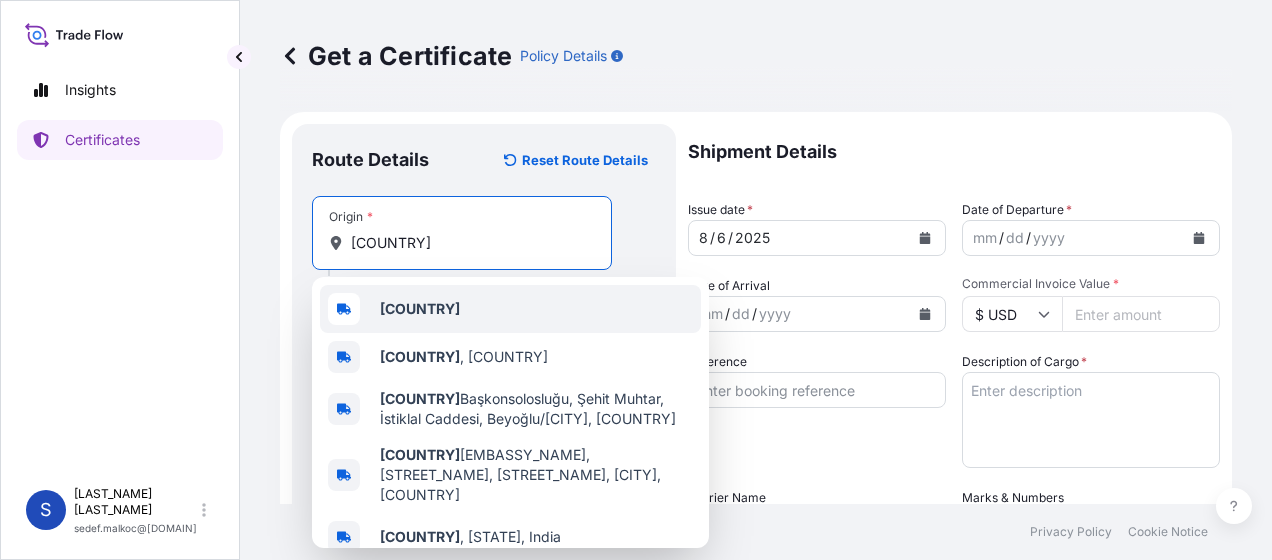 click on "[COUNTRY]" at bounding box center (510, 309) 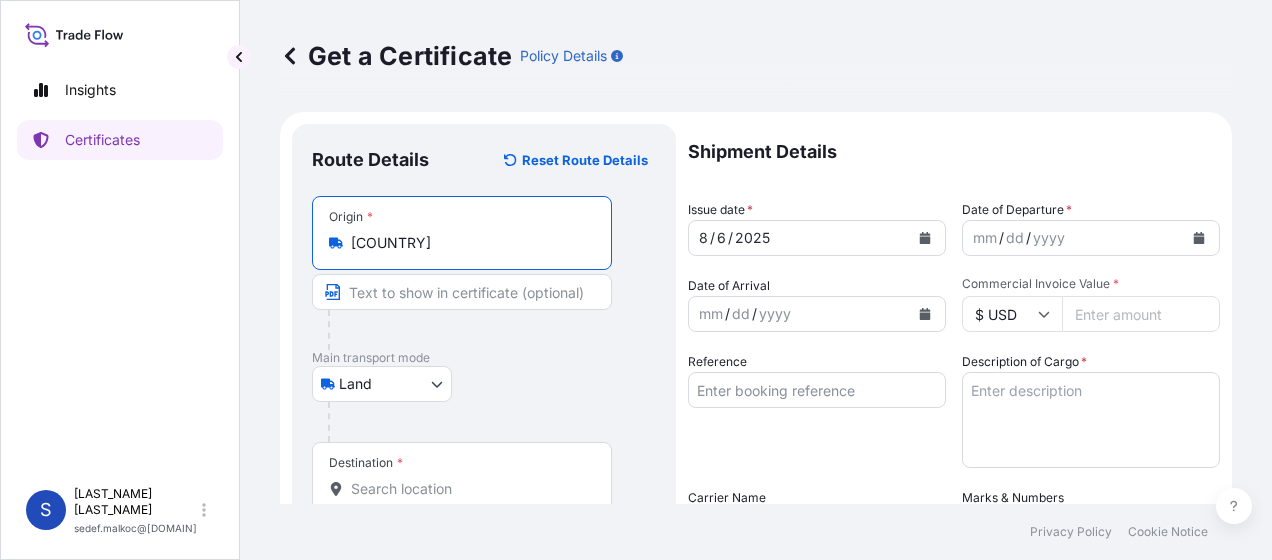 type on "[COUNTRY]" 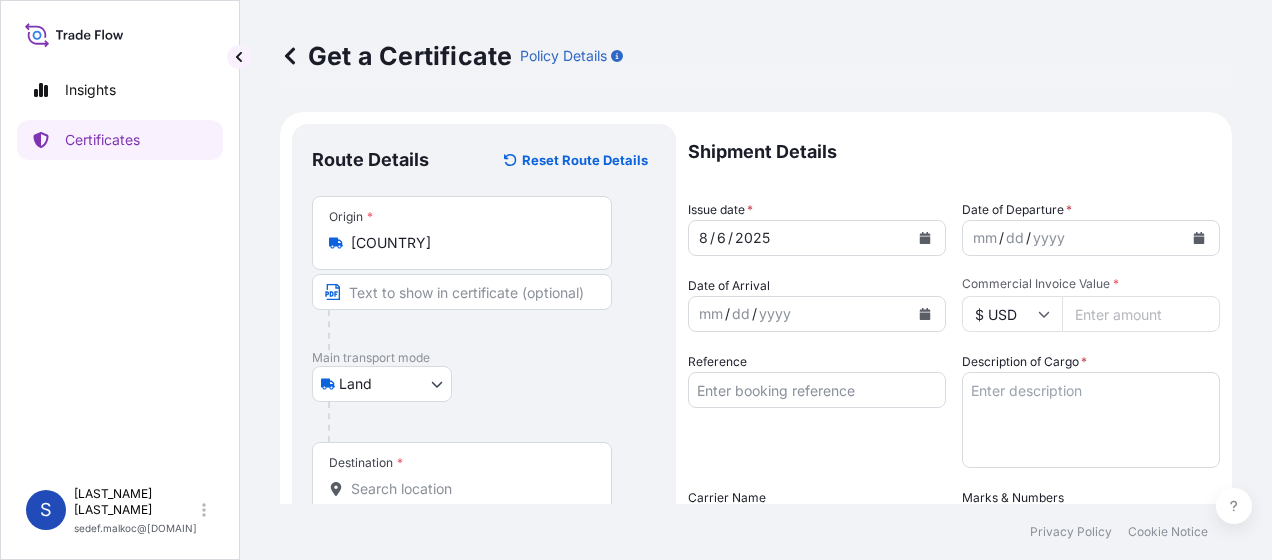 scroll, scrollTop: 200, scrollLeft: 0, axis: vertical 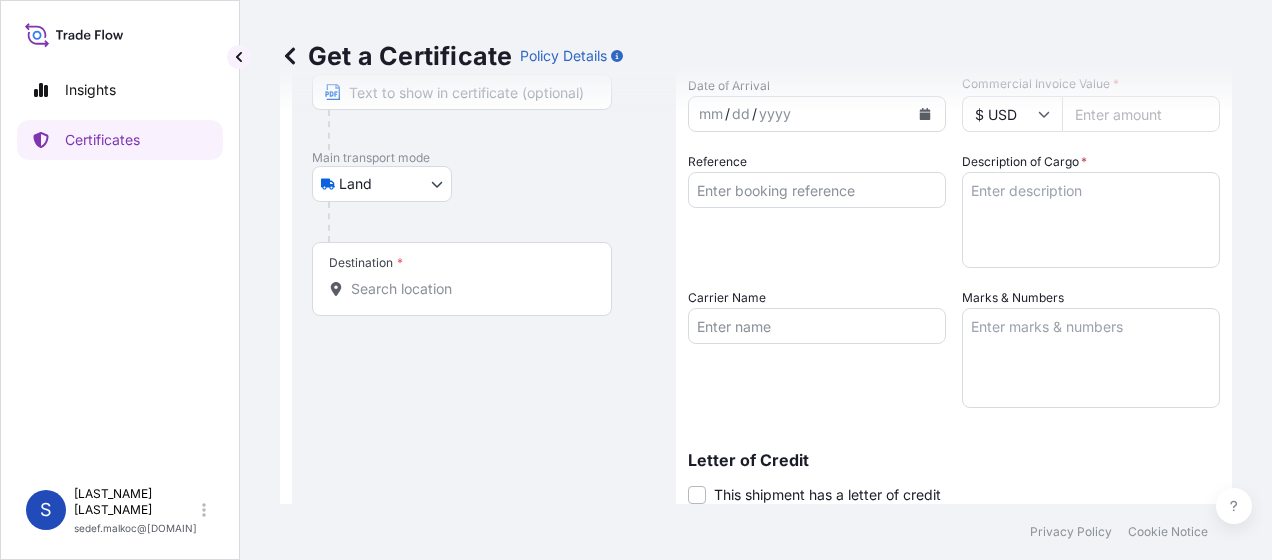click on "Destination *" at bounding box center [469, 289] 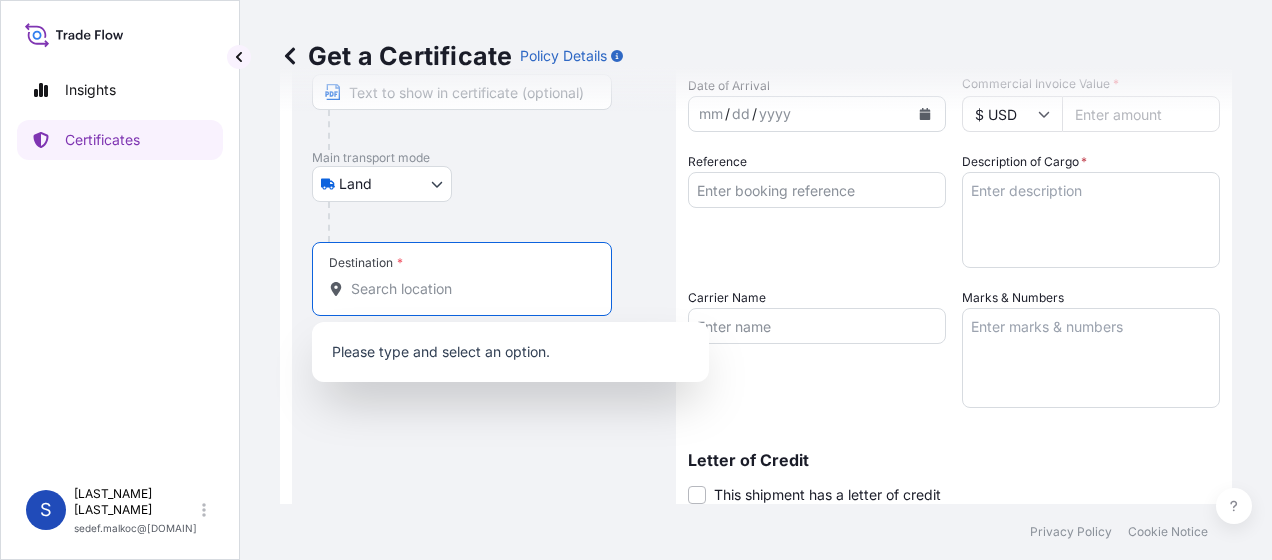 paste on "[CITY]" 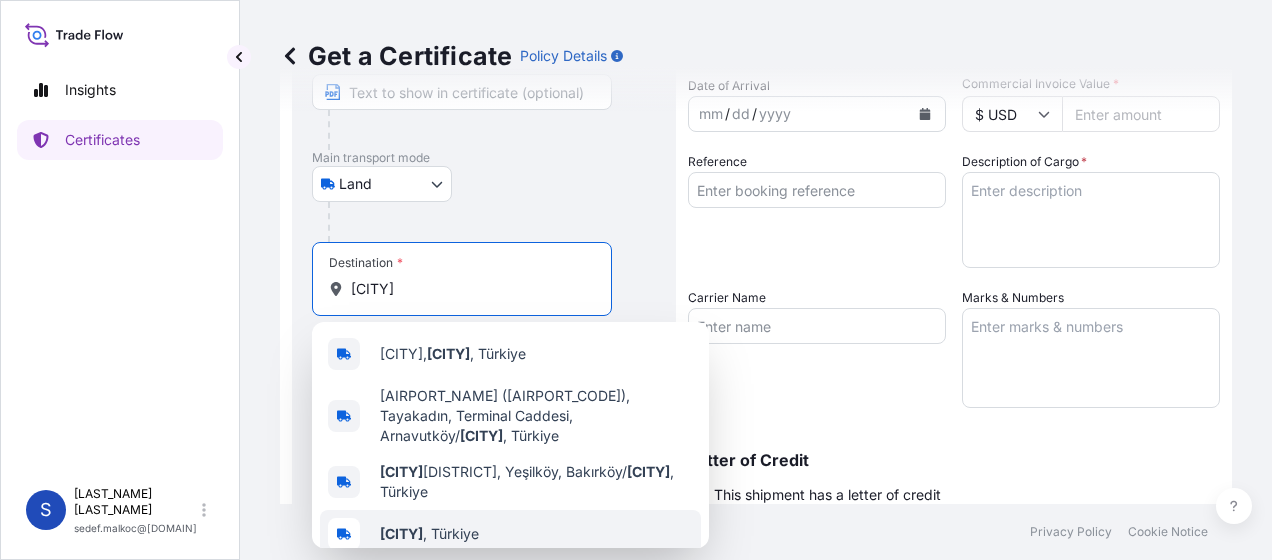 click on "İstanbul, [COUNTRY]" at bounding box center (429, 534) 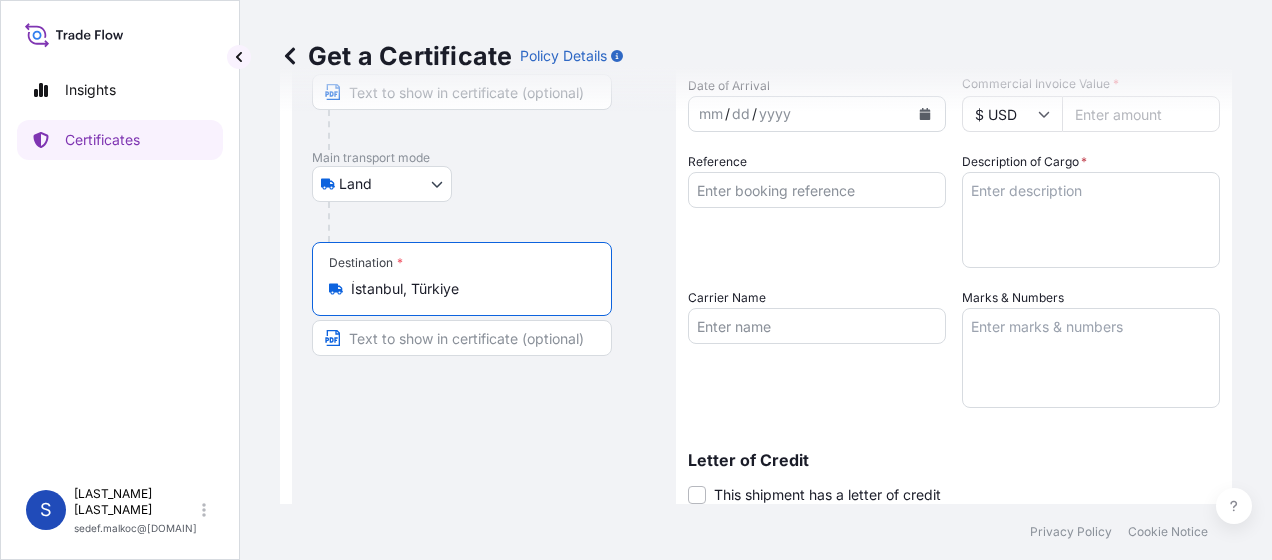 type on "İstanbul, Türkiye" 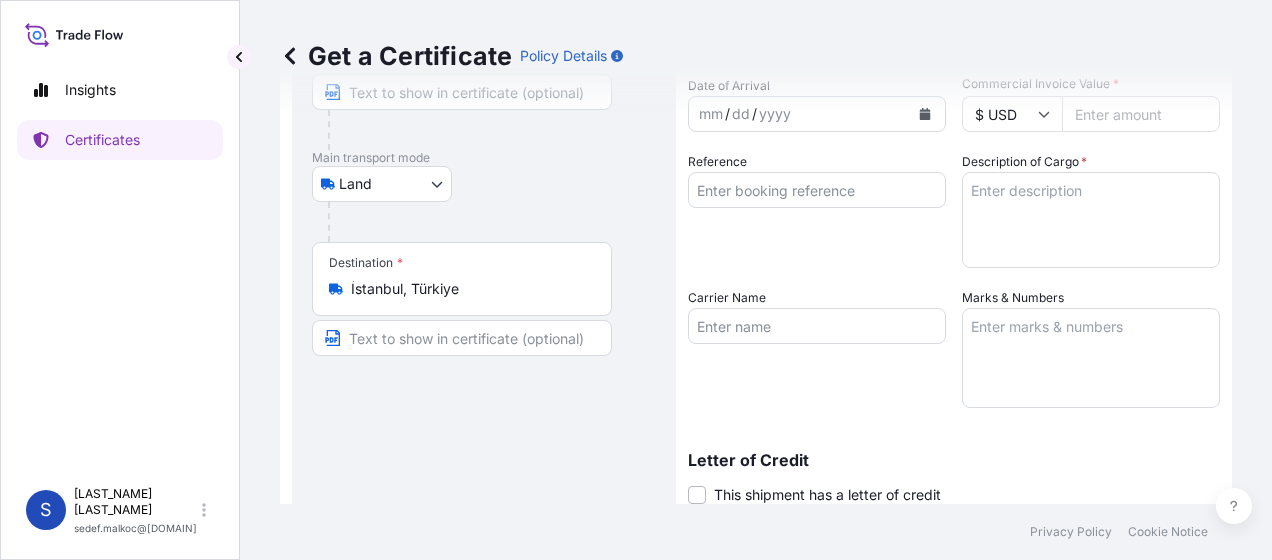 click on "Route Details Reset Route Details Place of loading Road / Inland Road / Inland Origin * Fransa Main transport mode Land Air Land Sea Destination * İstanbul, [COUNTRY] Road / Inland Road / Inland Place of Discharge" at bounding box center (484, 352) 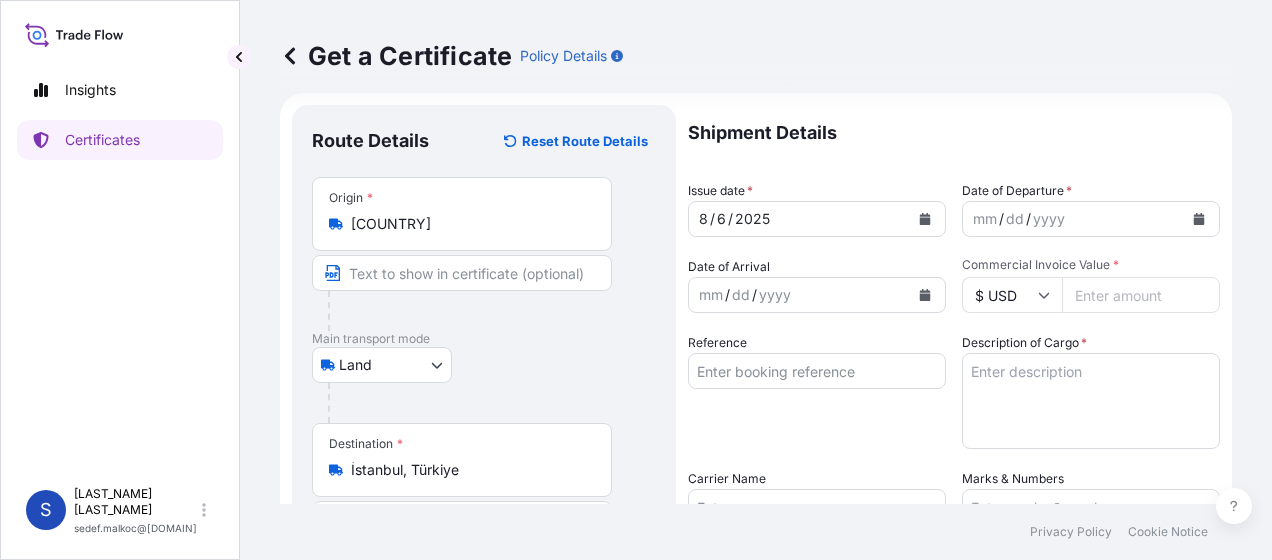 scroll, scrollTop: 0, scrollLeft: 0, axis: both 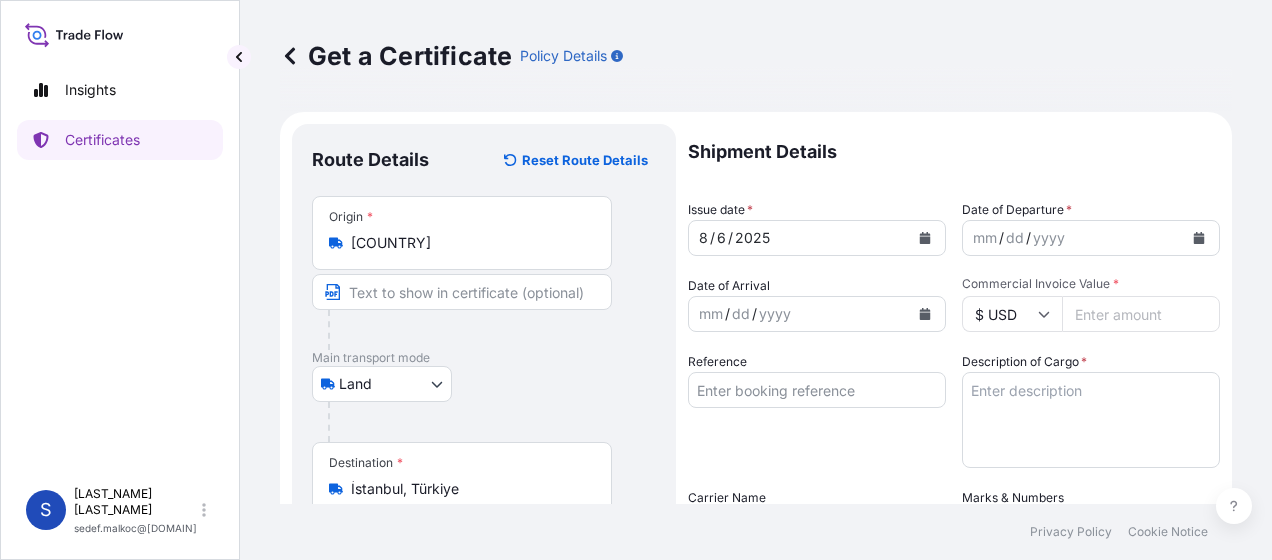 click on "Route Details Reset Route Details Place of loading Road / Inland Road / Inland Origin * Main transport mode Sea Air Land Sea Destination * Cover port to door - Add place of discharge Road / Inland Road / Inland Place of Discharge Shipment Details Issue date * 8 / 6 / 2025 Date of Departure * mm / dd / yyyy Date of Arrival mm / dd / yyyy Commodity cert_only_no_commodity Packing Category Commercial Invoice Value    * $ USD Reference Description of Cargo * Carrier Name Marks & Numbers Letter of Credit This shipment has a letter of credit Letter of credit * Letter of credit may not exceed 12000 characters Assured Details Primary Assured * Select a primary assured Environmental Science US LLC Named Assured Named Assured Address Create Certificate" at bounding box center (756, 552) 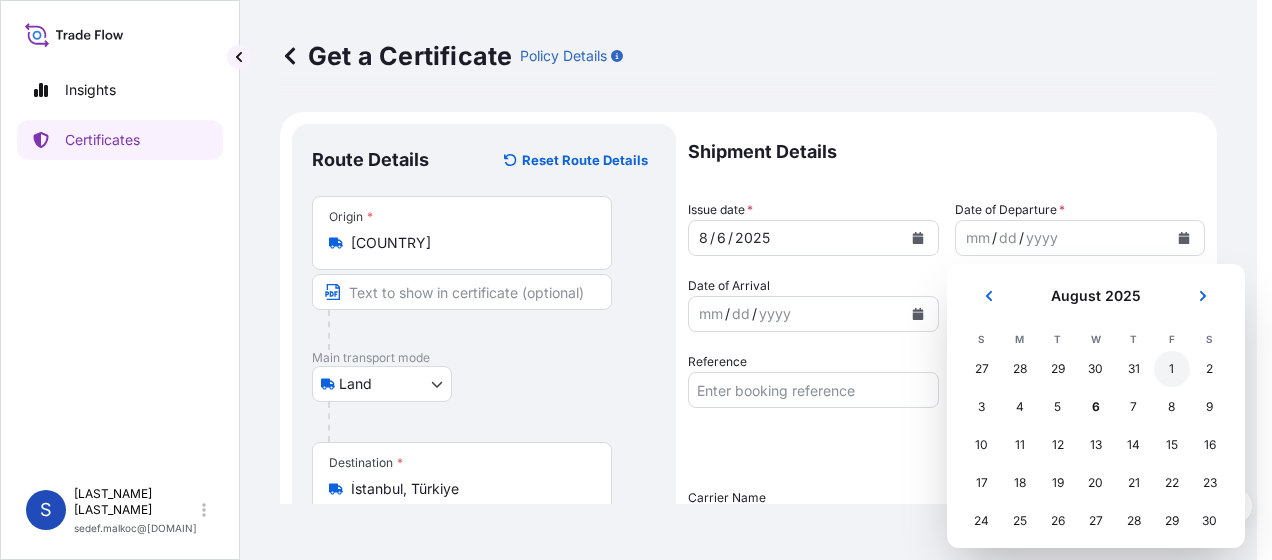 click on "1" at bounding box center (1172, 369) 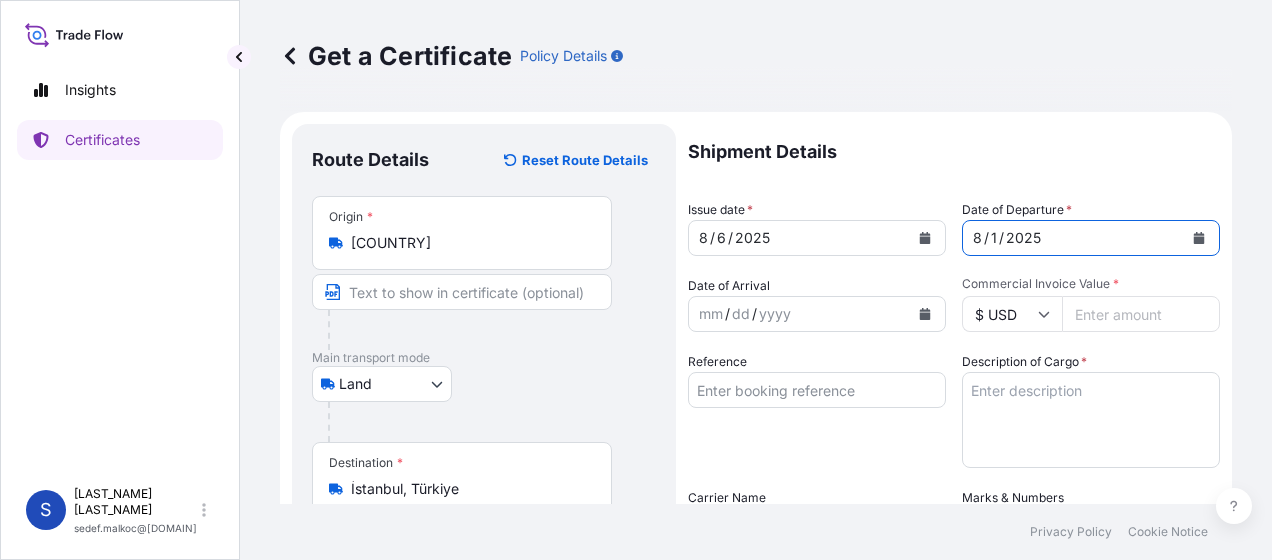 click at bounding box center (925, 314) 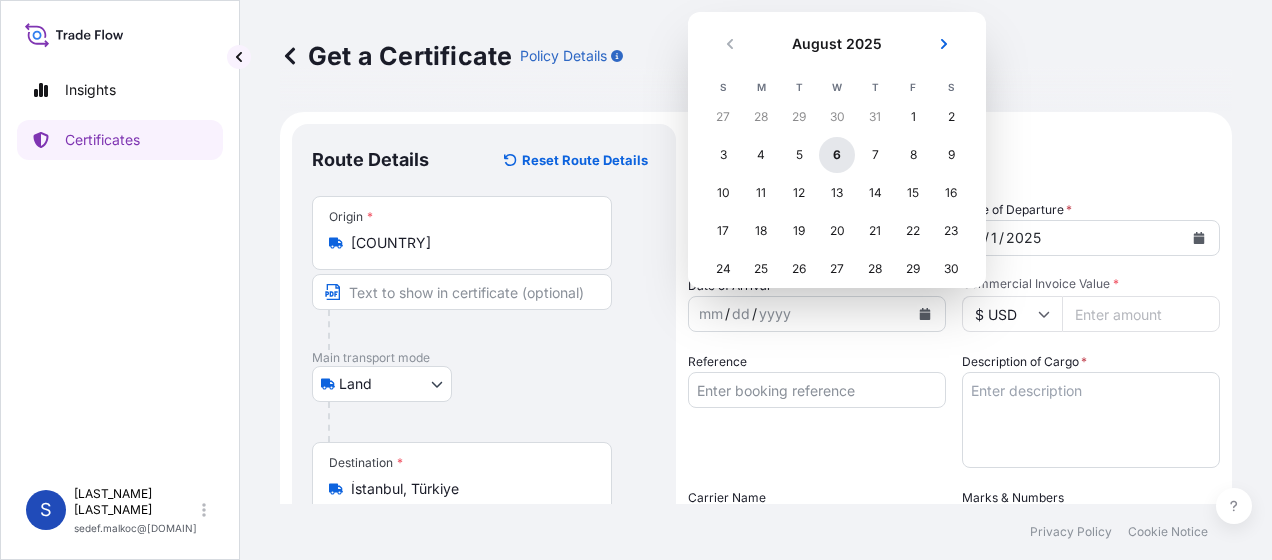 click on "6" at bounding box center [837, 155] 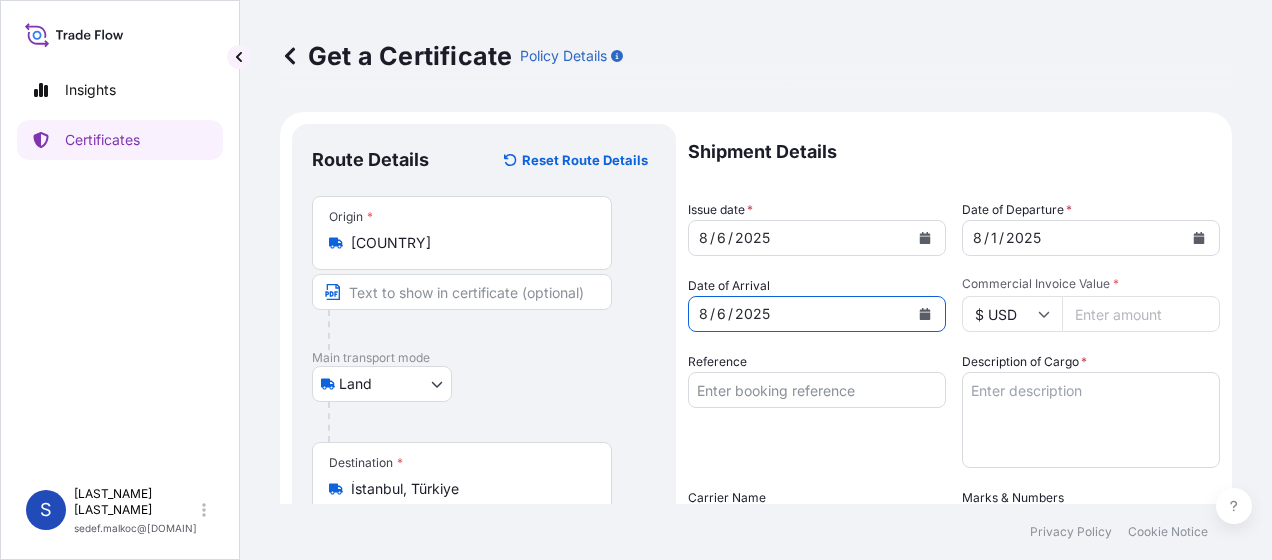 click on "$ USD" at bounding box center (1012, 314) 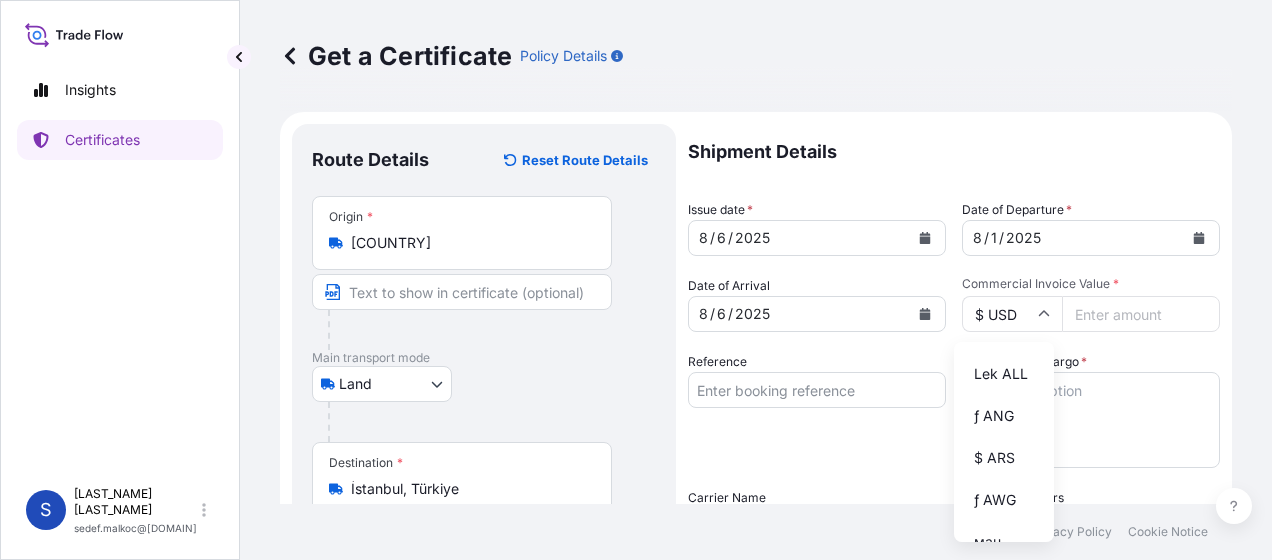 scroll, scrollTop: 800, scrollLeft: 0, axis: vertical 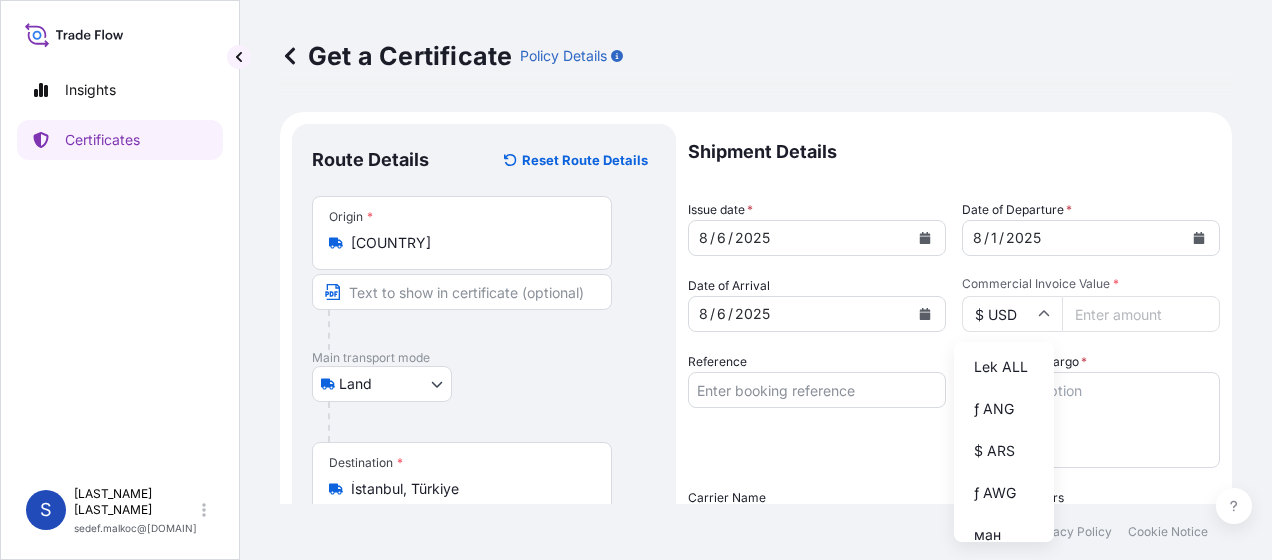 click on "TL TRY" at bounding box center (1004, 283) 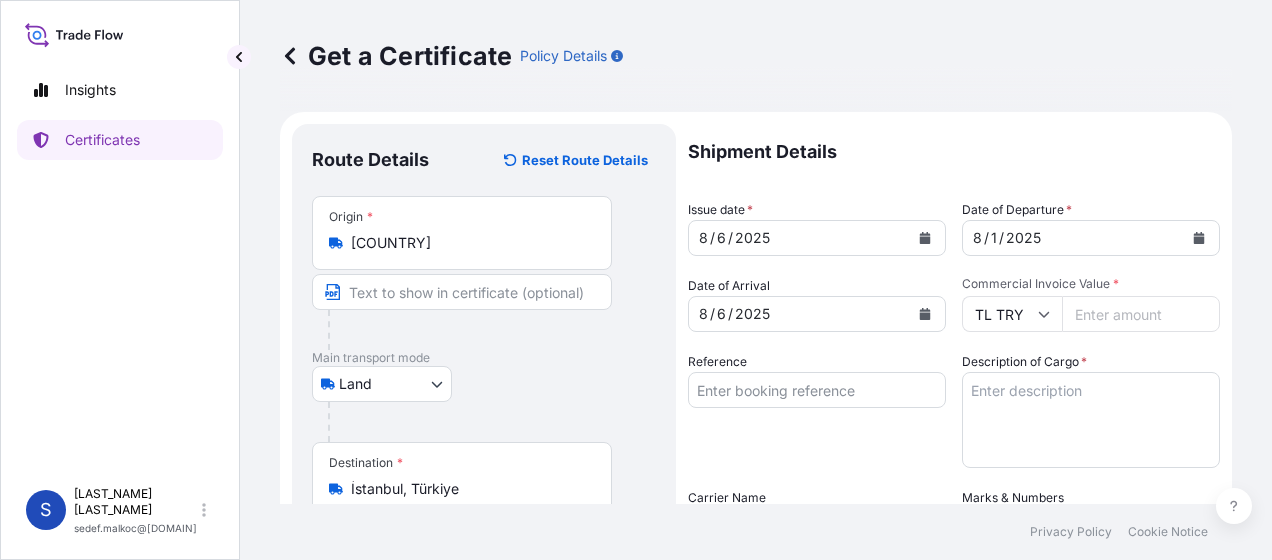 click on "Shipment Details Issue date * 8 / 6 / 2025 Date of Departure * 8 / 1 / 2025 Date of Arrival 8 / 6 / 2025 Commodity cert_only_no_commodity Packing Category Commercial Invoice Value    * TL TRY Reference Description of Cargo * Carrier Name Marks & Numbers Letter of Credit This shipment has a letter of credit Letter of credit * Letter of credit may not exceed 12000 characters Assured Details Primary Assured * Select a primary assured Environmental Science US LLC Named Assured Named Assured Address" at bounding box center (954, 524) 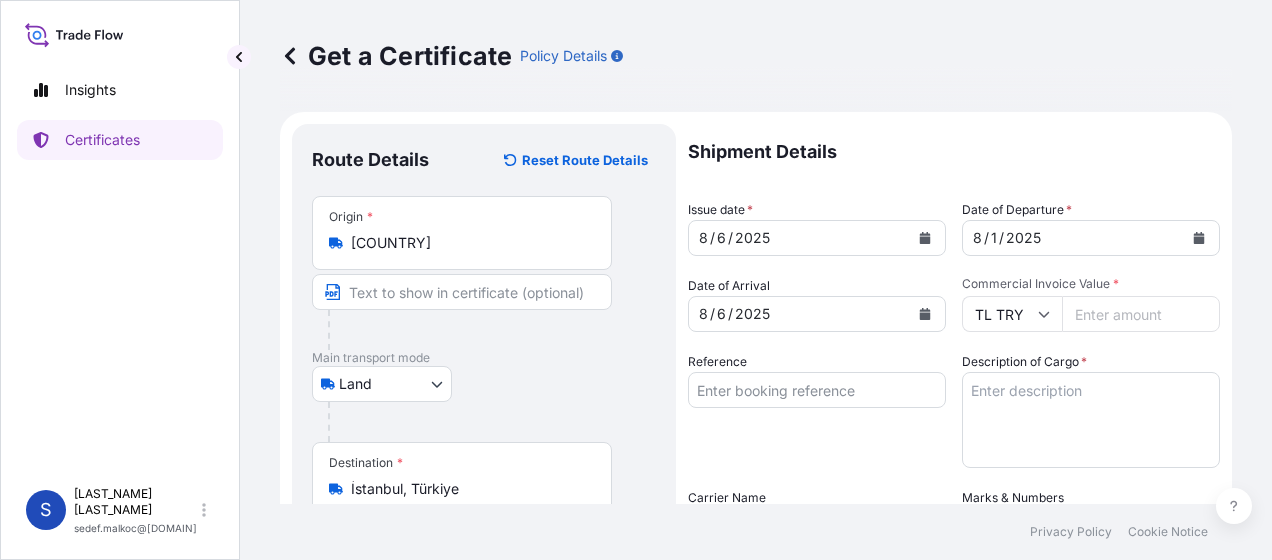 click on "Commercial Invoice Value    *" at bounding box center (1141, 314) 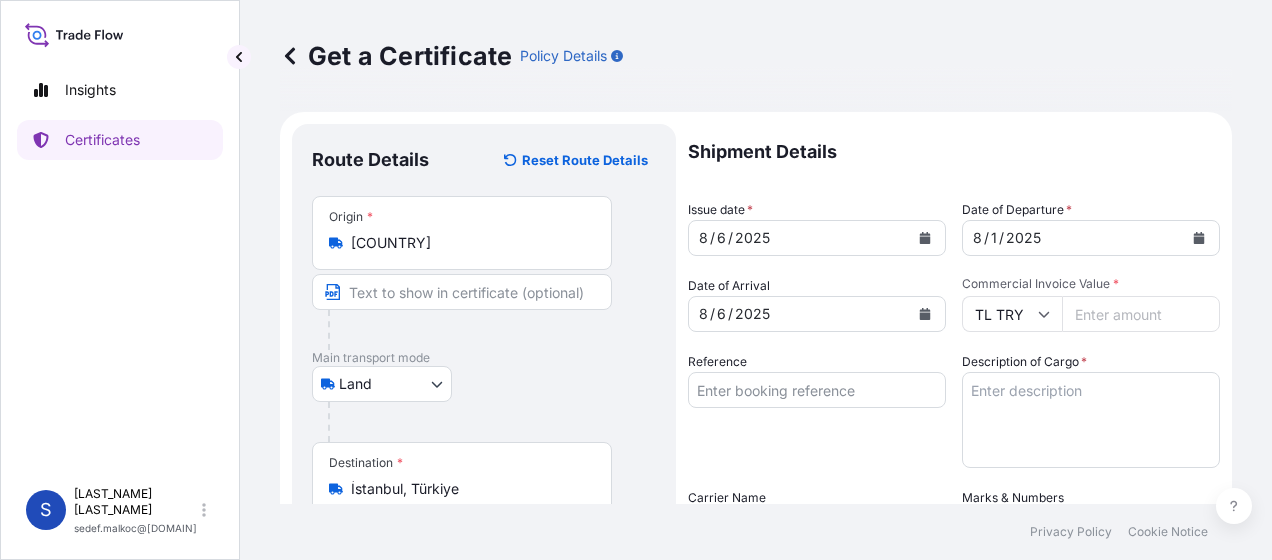 click on "Commercial Invoice Value    *" at bounding box center (1141, 314) 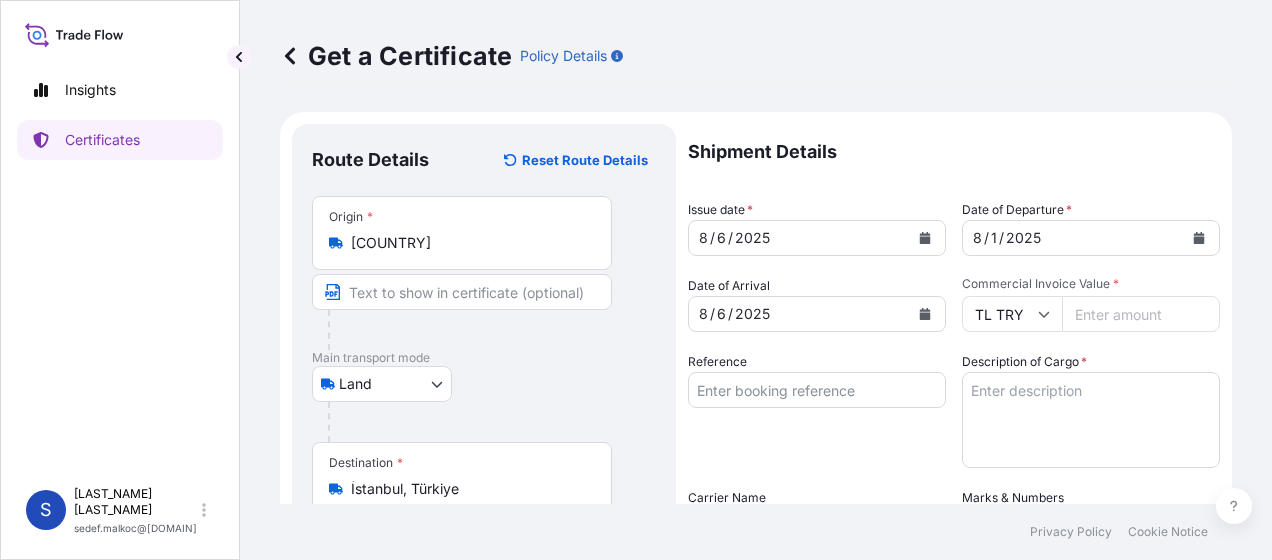 click on "Commercial Invoice Value    *" at bounding box center [1141, 314] 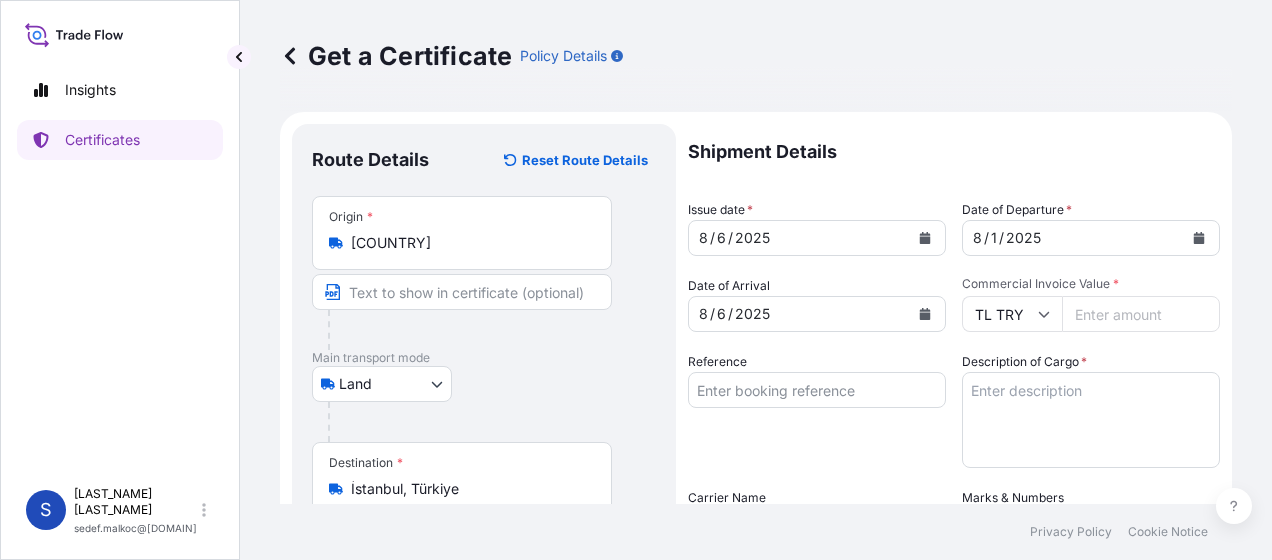 paste on "1.75" 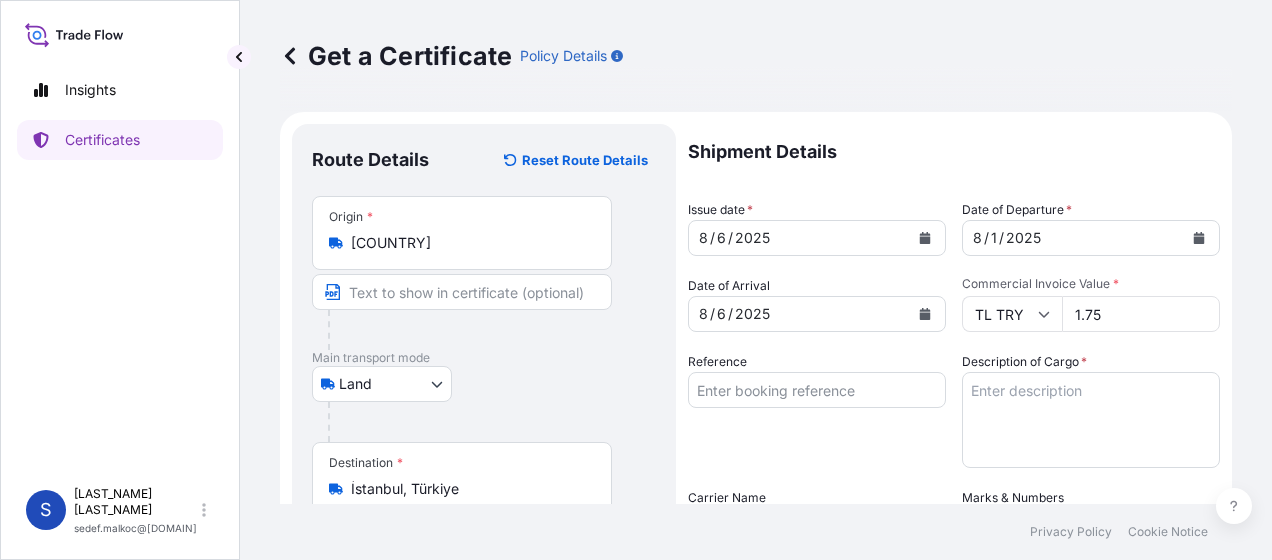 click on "1.75" at bounding box center (1141, 314) 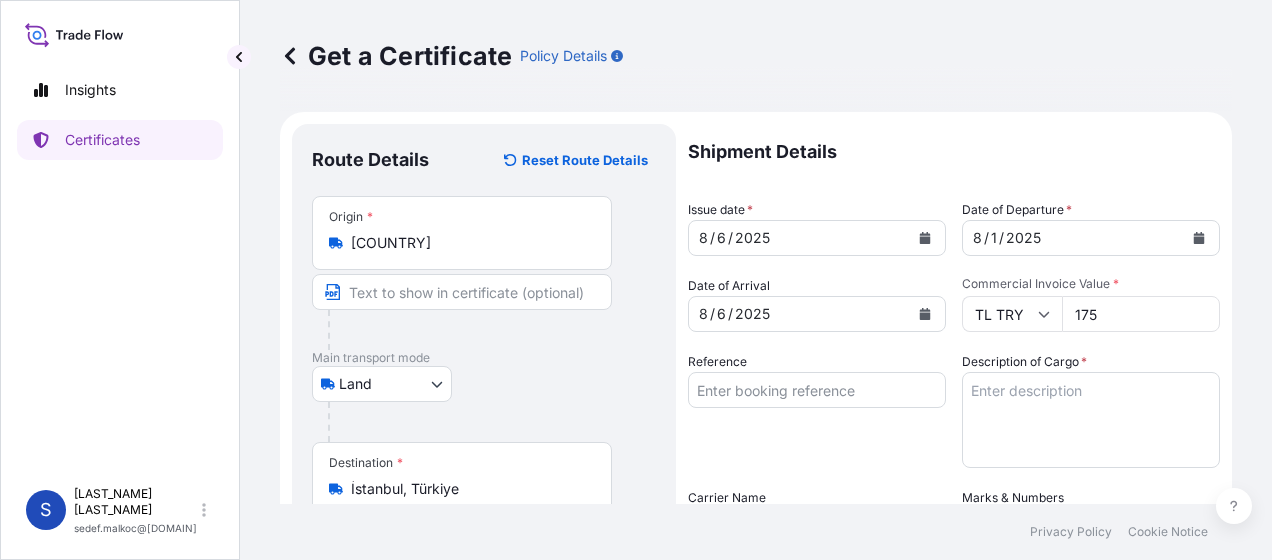 click on "175" at bounding box center (1141, 314) 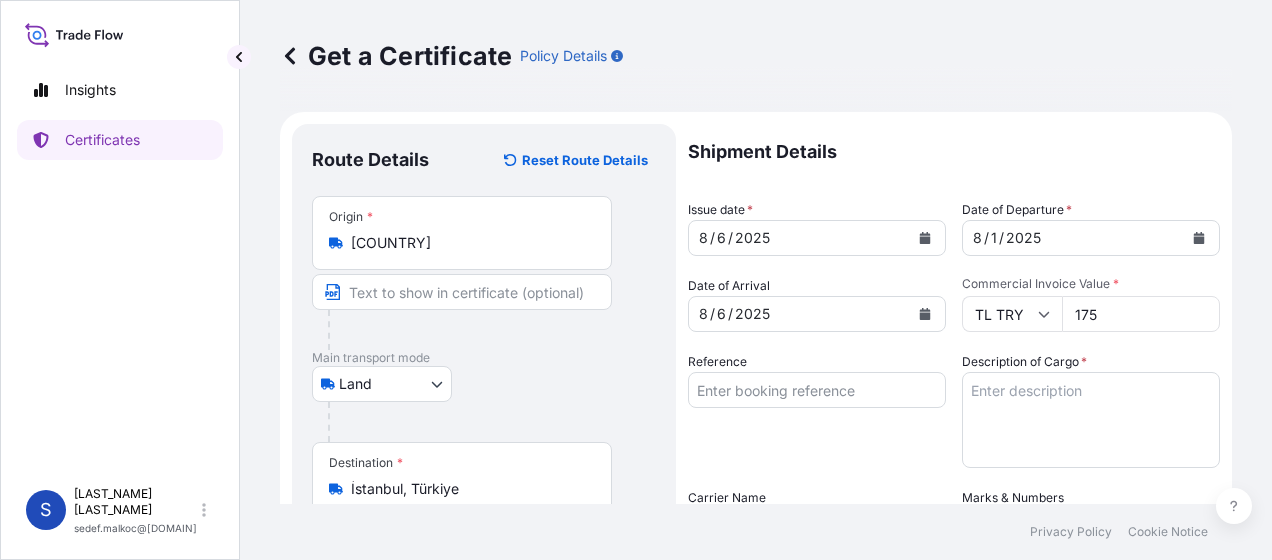 click on "Shipment Details Issue date * [DATE] Date of Departure * [DATE] Date of Arrival [DATE] Commodity cert_only_no_commodity Packing Category Commercial Invoice Value    * TL TRY [NUMBER] Reference [NUMBER] Description of Cargo * Carrier Name Marks & Numbers Letter of Credit This shipment has a letter of credit Letter of credit * Letter of credit may not exceed 12000 characters Assured Details Primary Assured * Select a primary assured [COMPANY_NAME] Named Assured Named Assured Address" at bounding box center (954, 524) 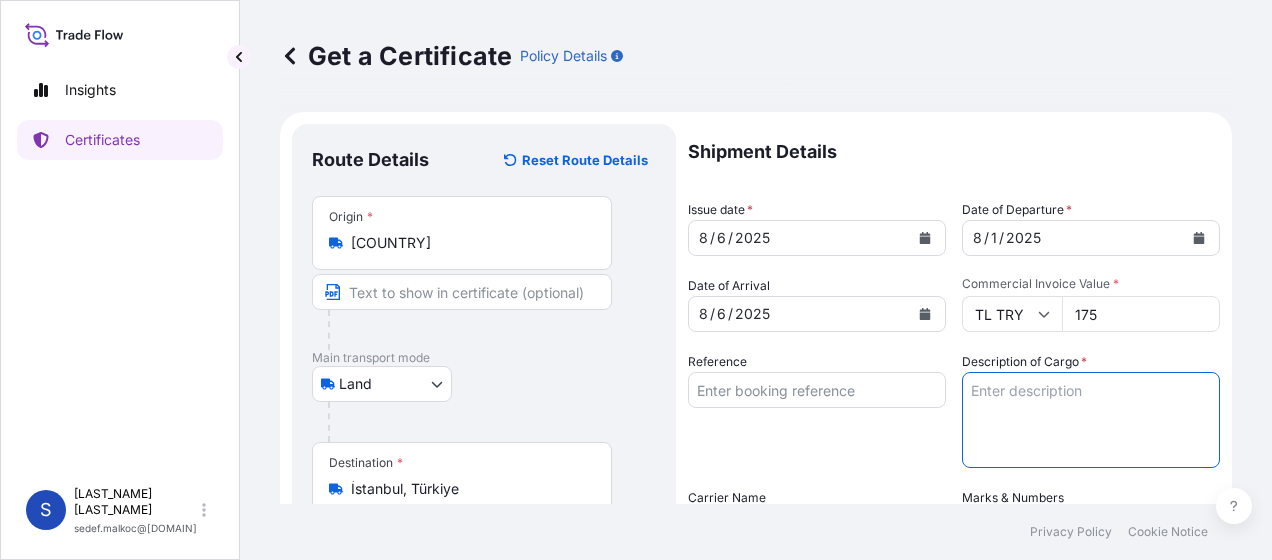 paste on "K-OTHRINE SC50 1X950L IBC WW" 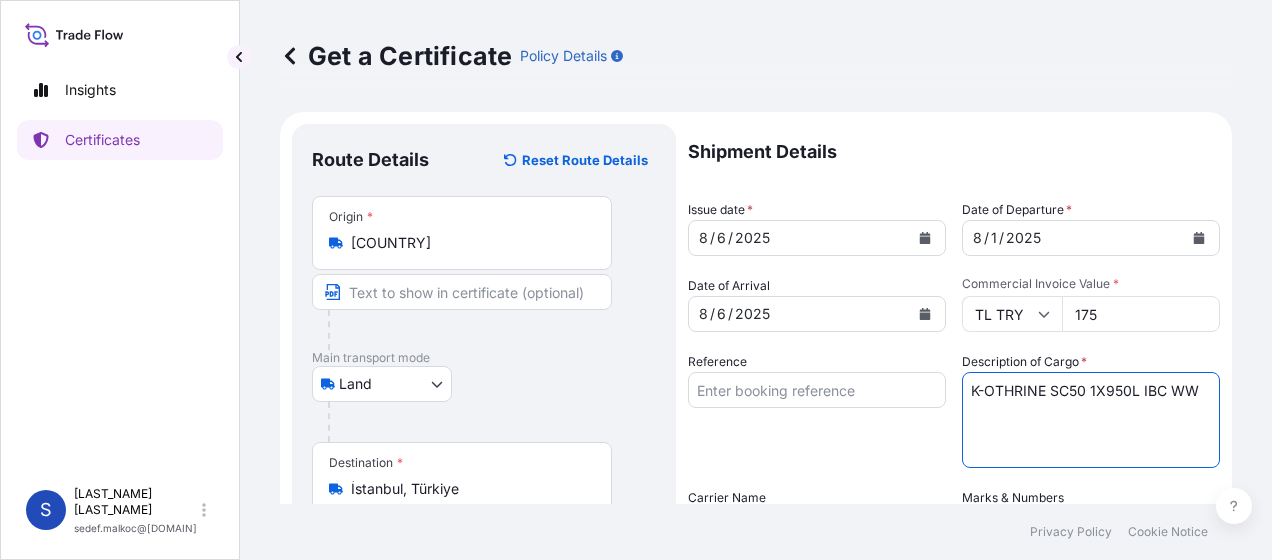 type on "K-OTHRINE SC50 1X950L IBC WW" 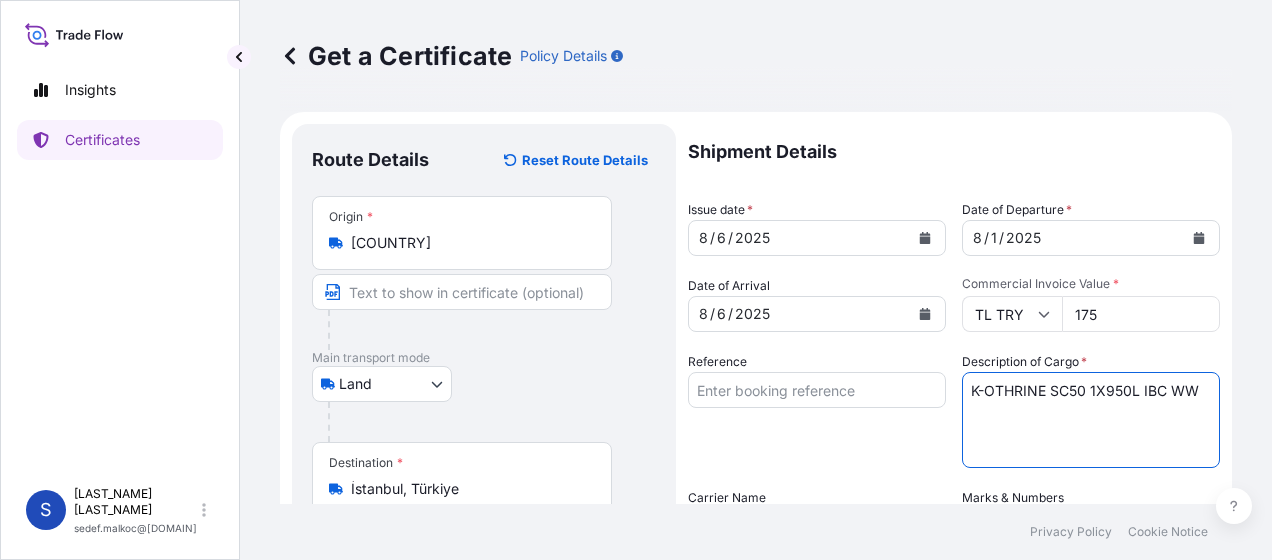 click on "Reference" at bounding box center [817, 410] 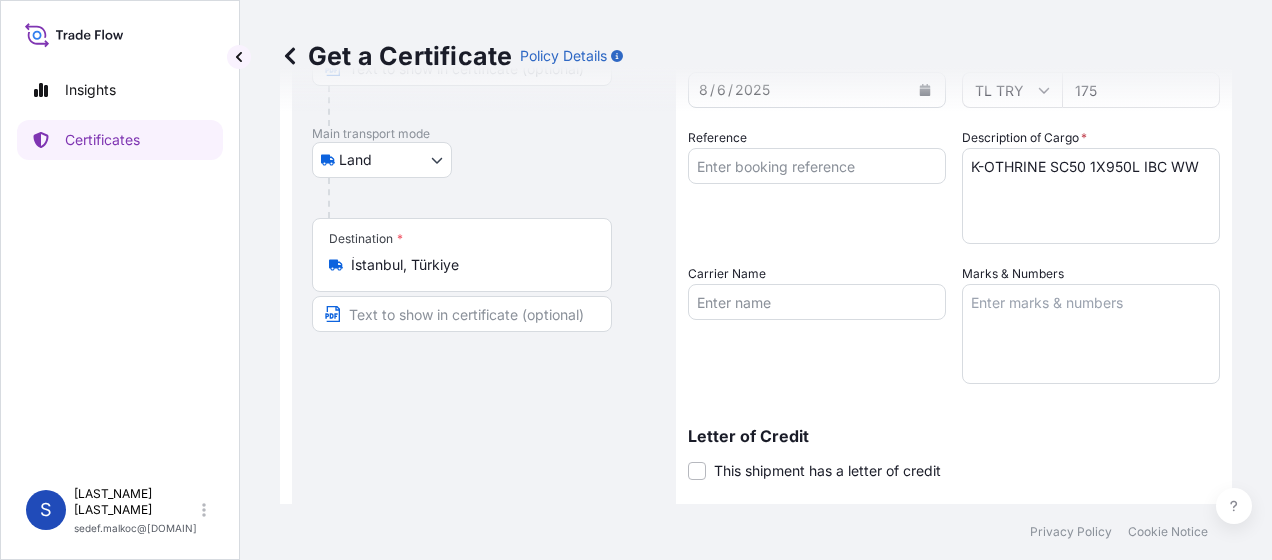 scroll, scrollTop: 200, scrollLeft: 0, axis: vertical 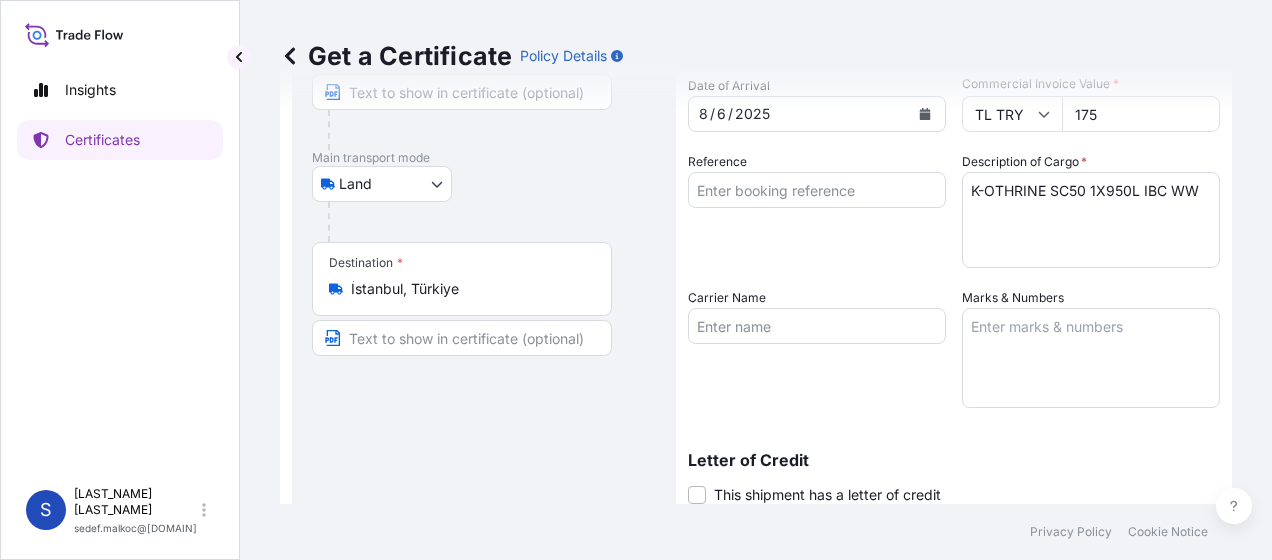 click on "Reference" at bounding box center [817, 190] 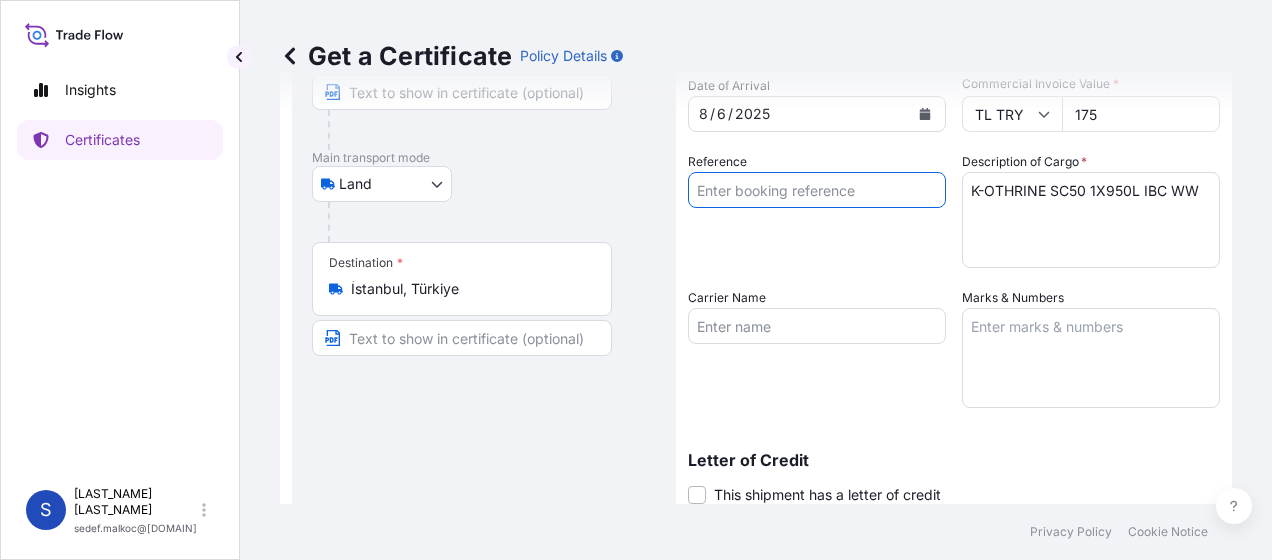 paste on "E00001537" 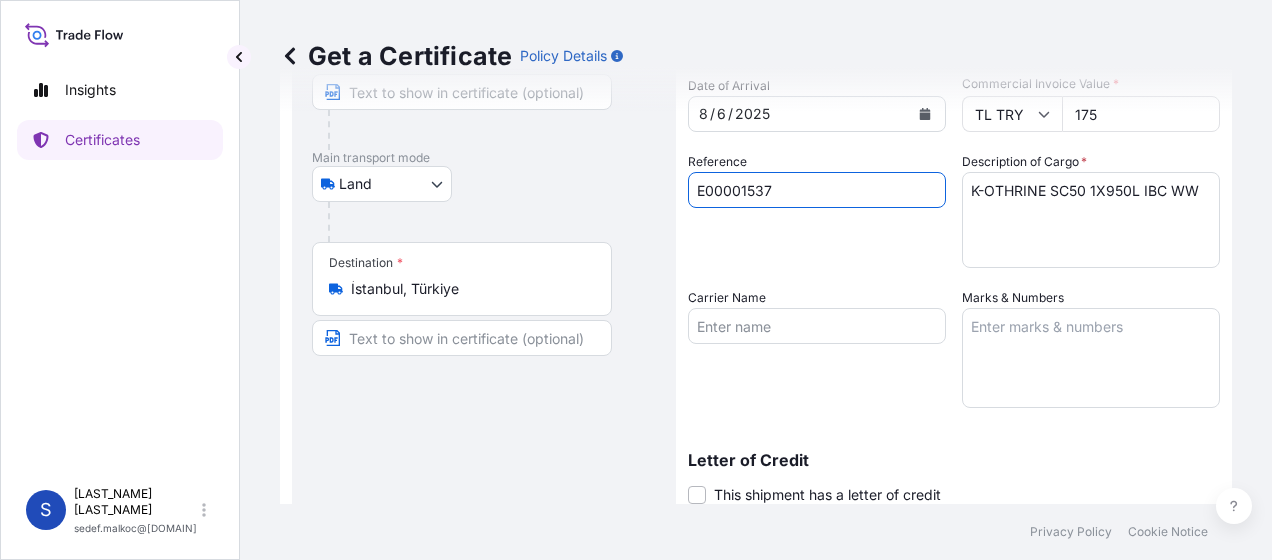 type on "E00001537" 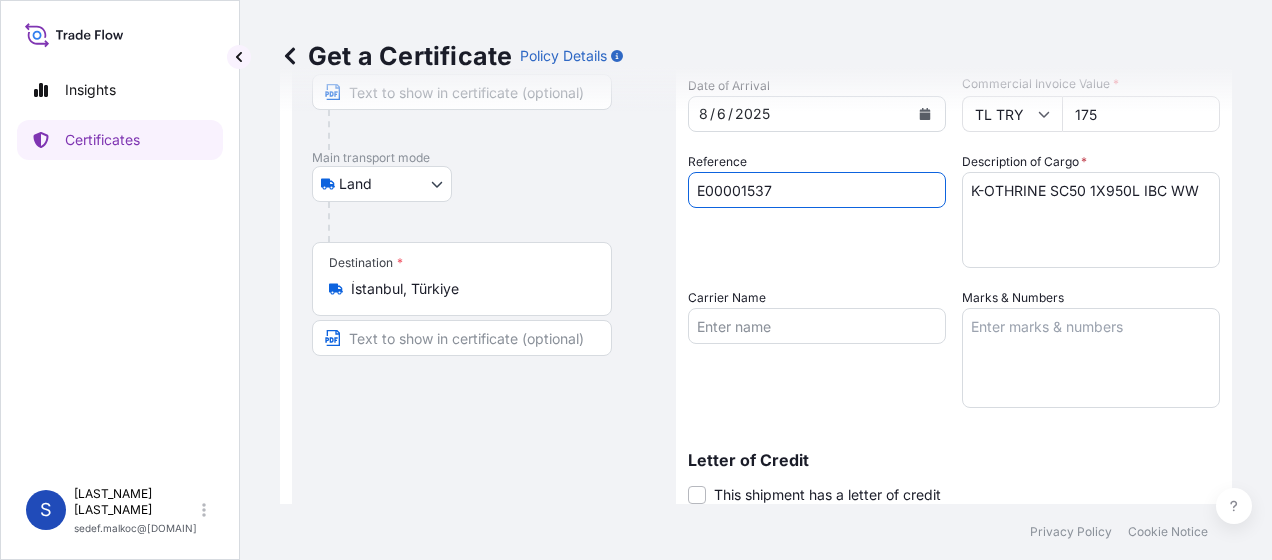 click on "Reference [CERTIFICATE_NUMBER]" at bounding box center [817, 210] 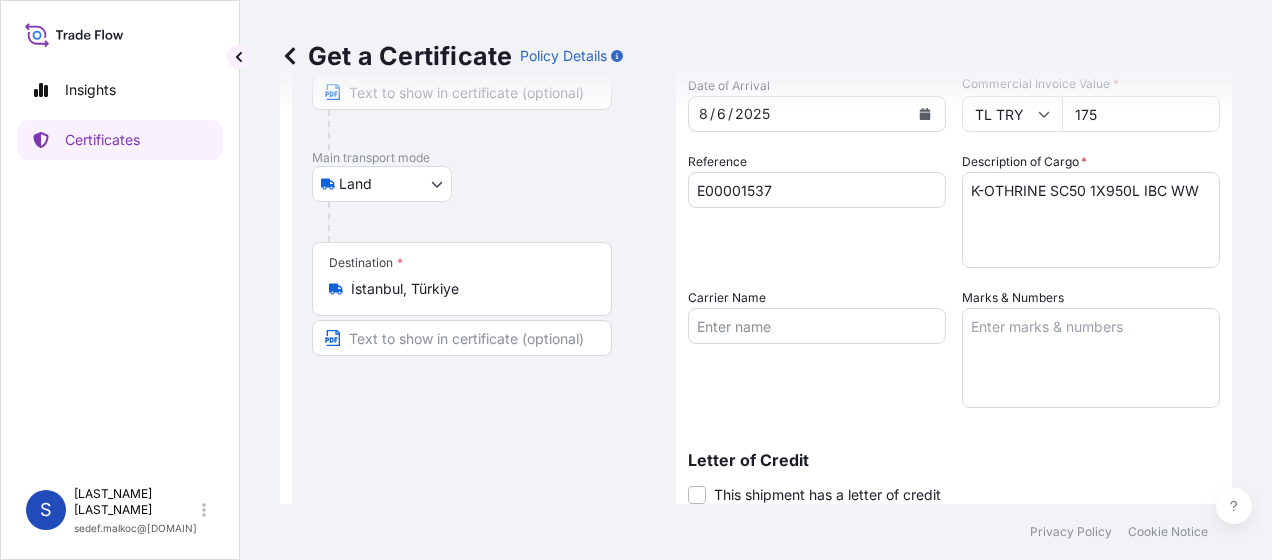 click on "[NUMBER]" at bounding box center (1141, 114) 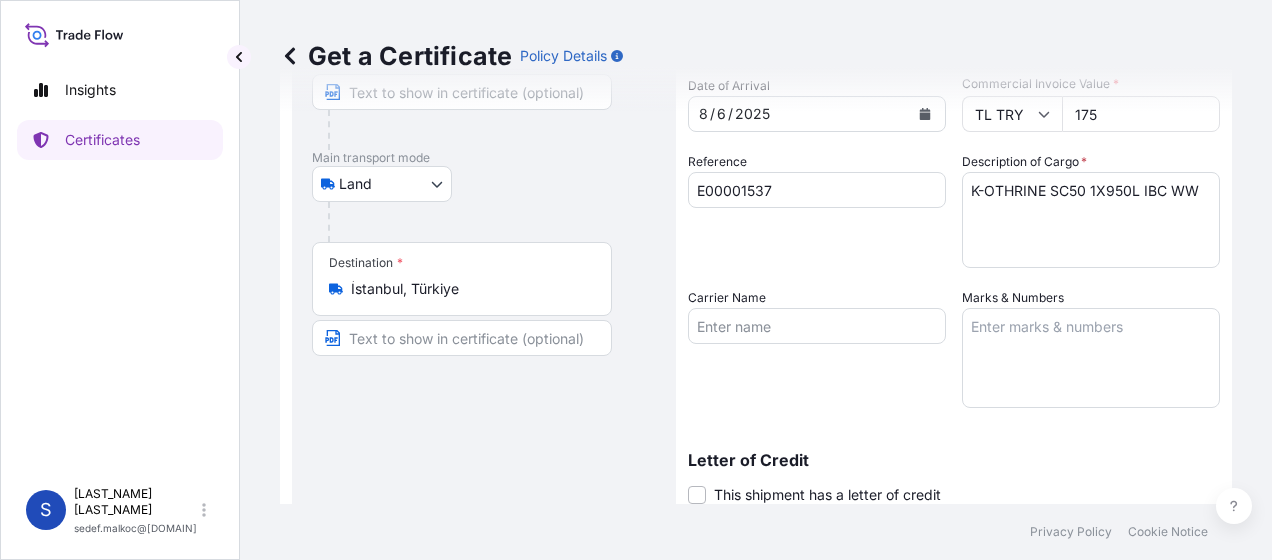 click on "[NUMBER]" at bounding box center (1141, 114) 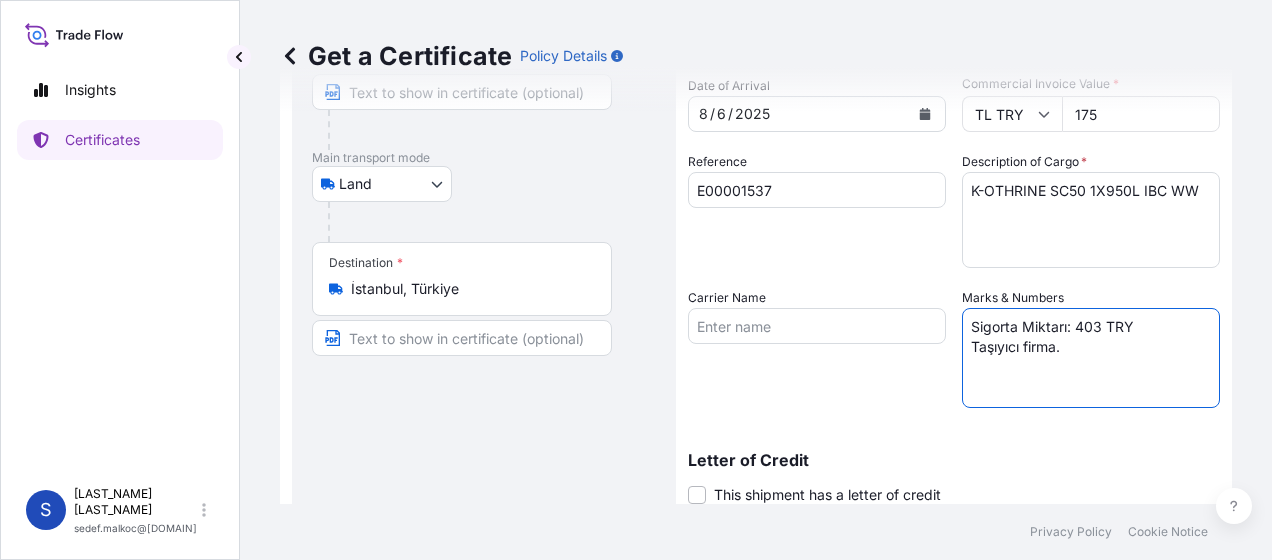 paste on "RİGEL TRANSPORT" 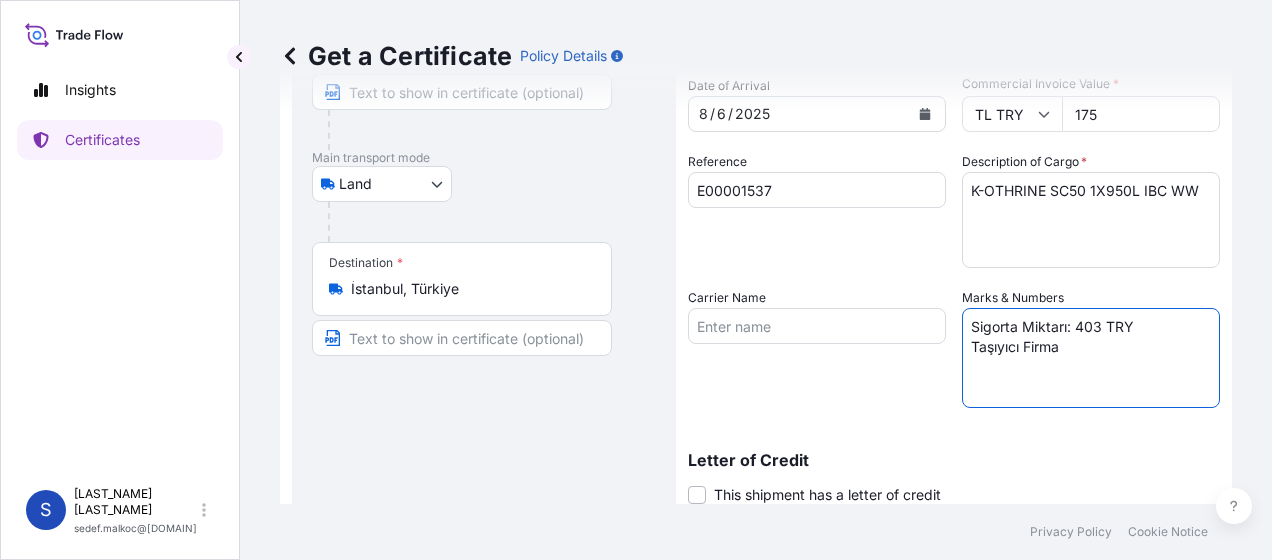 click on "Sigorta Miktarı: 403 TRY
Taşıyıcı Firma" at bounding box center [1091, 358] 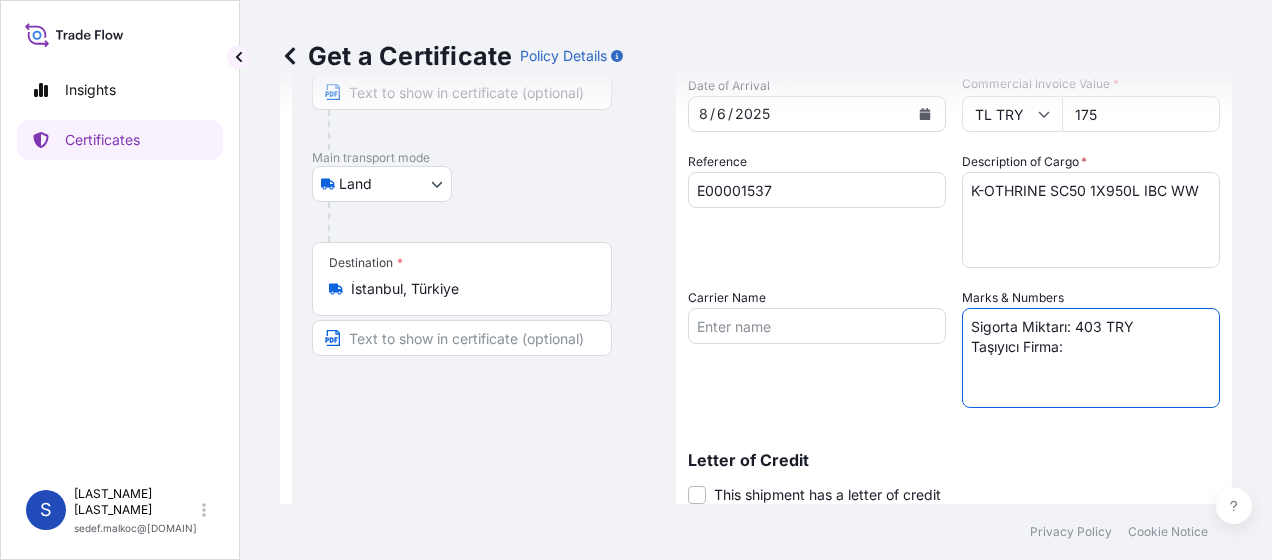 paste on "RİGEL TRANSPORT" 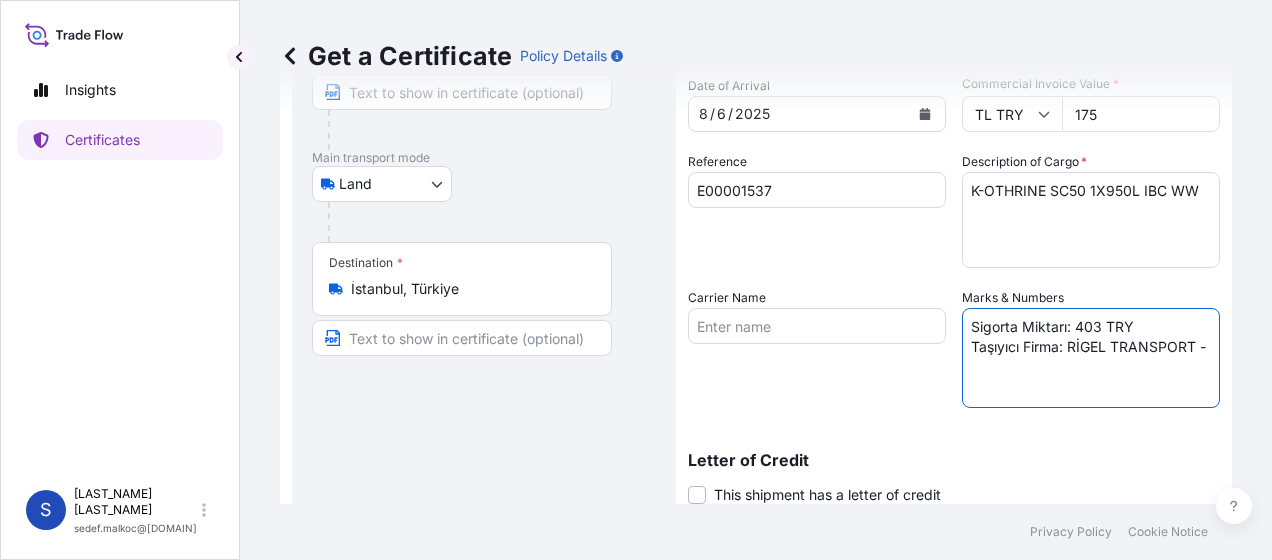 paste on "[PLATE_NUMBER]" 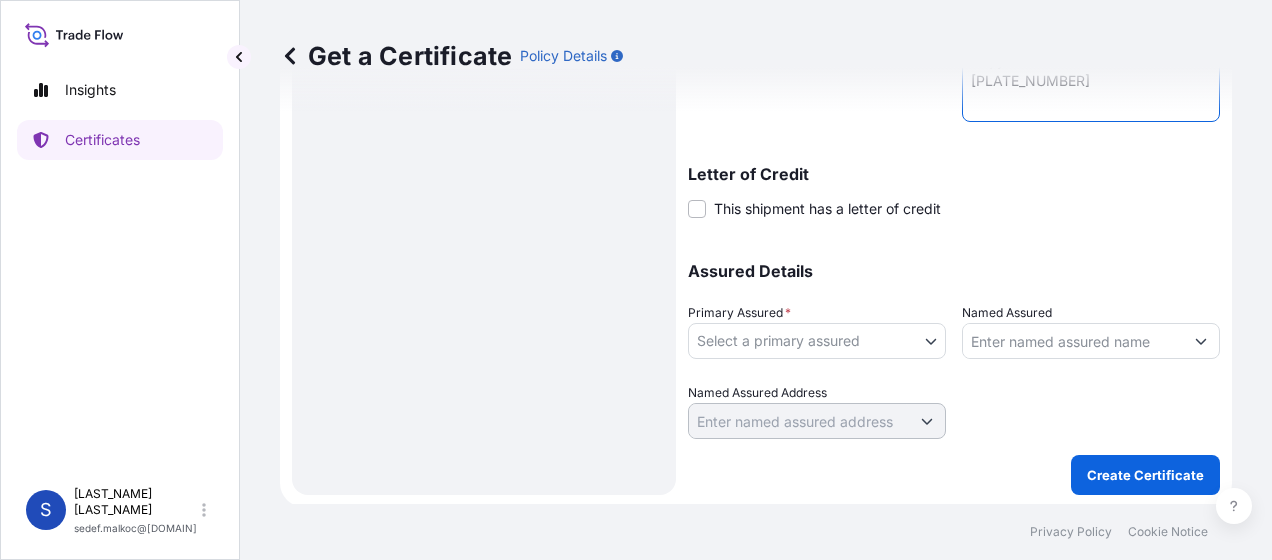 scroll, scrollTop: 488, scrollLeft: 0, axis: vertical 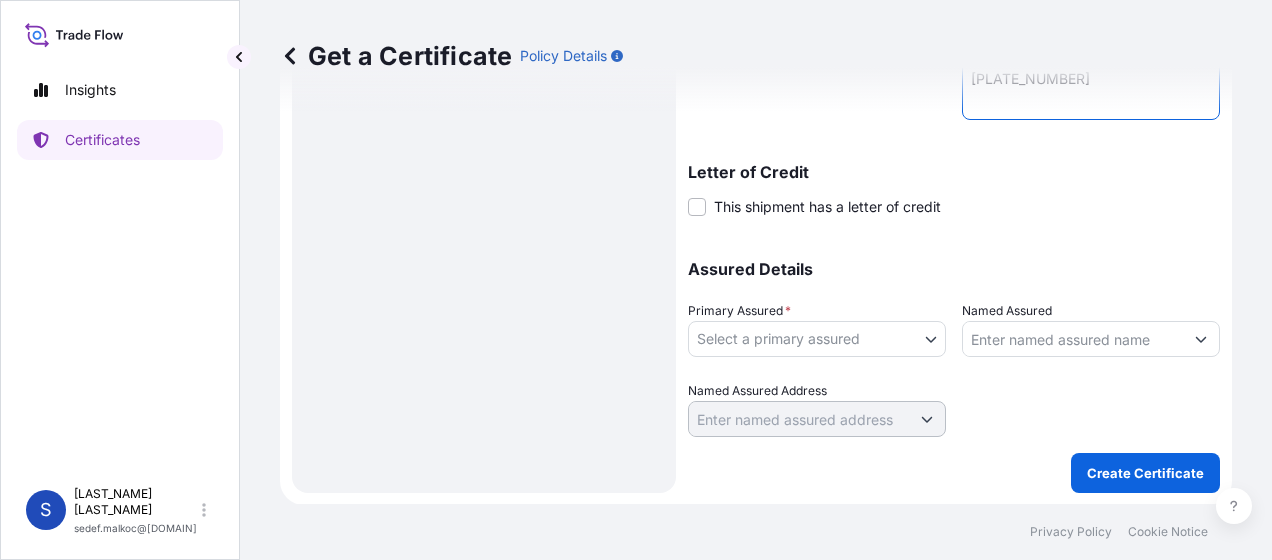 type on "Sigorta Miktarı: 403 TRY
Taşıyıcı Firma: RİGEL TRANSPORT - [PLATE_NUMBER]" 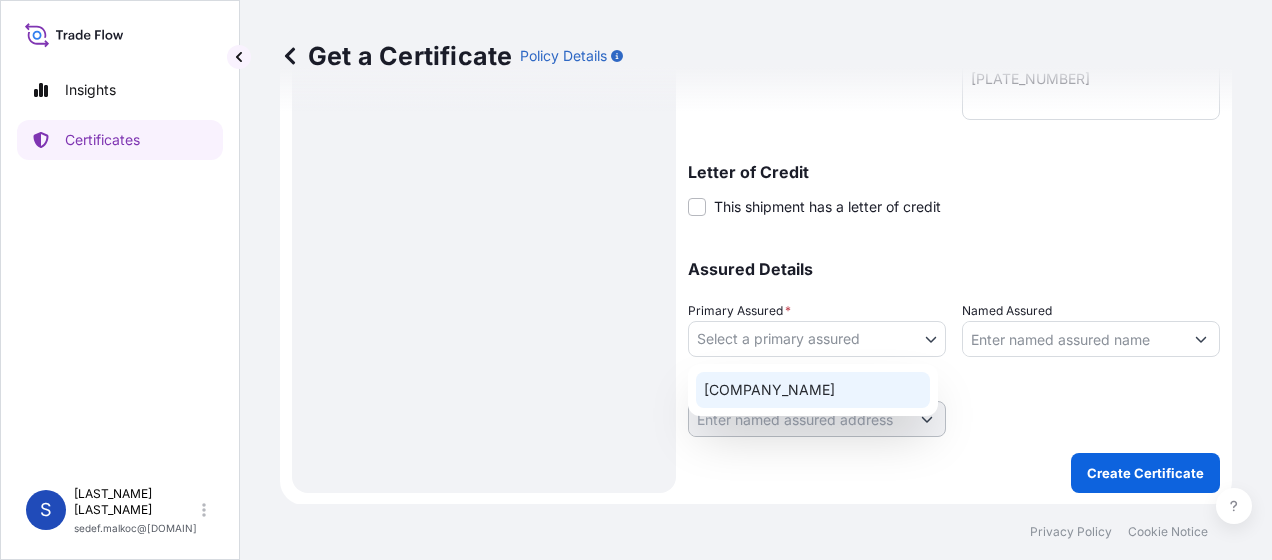 click on "[COMPANY_NAME]" at bounding box center (813, 390) 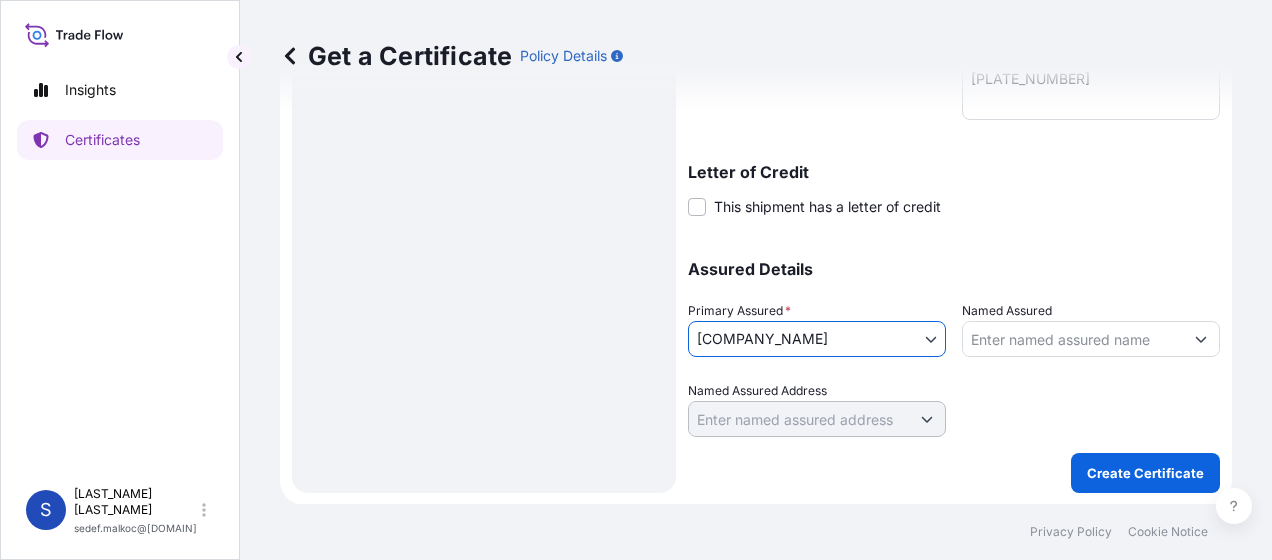click on "Named Assured" at bounding box center [1073, 339] 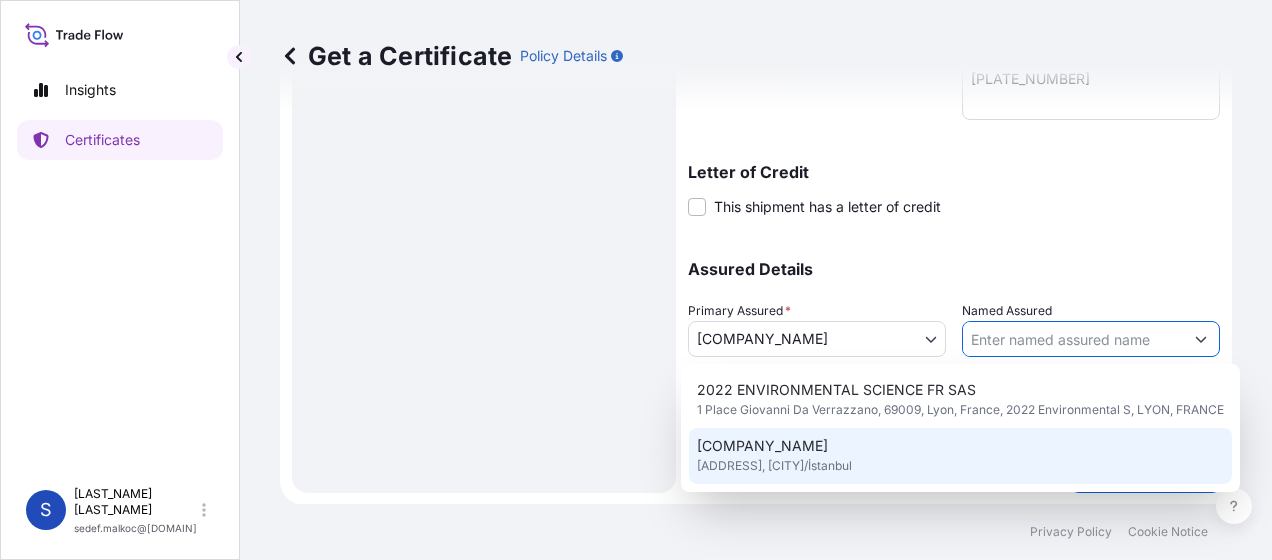click on "[COMPANY_NAME]" at bounding box center [762, 446] 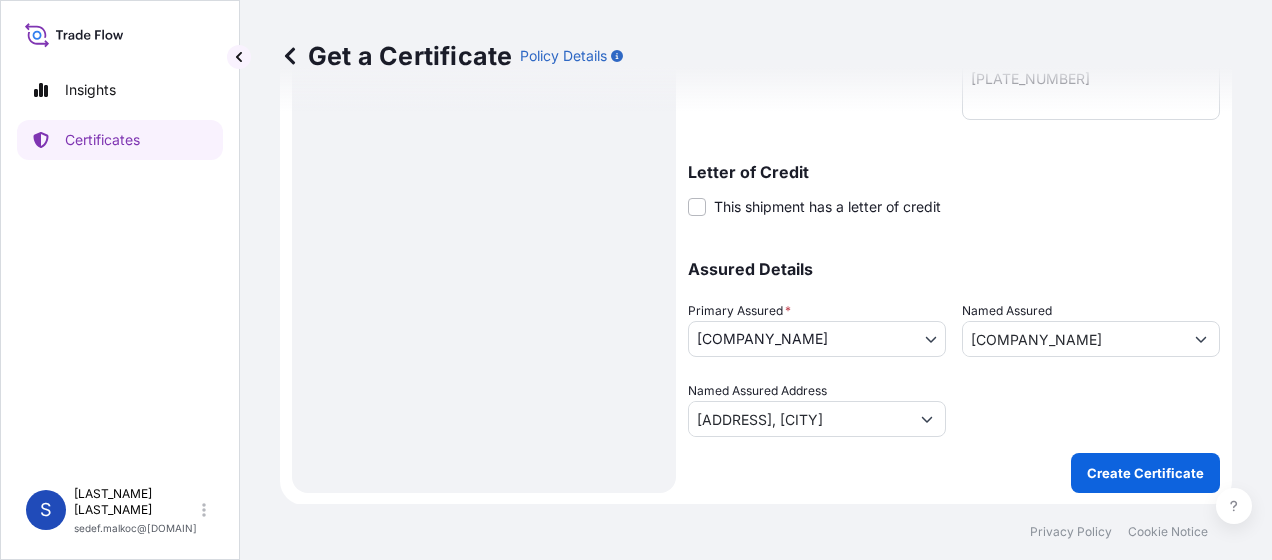 click on "Shipment Details Issue date * [DATE] Date of Departure * [DATE] Date of Arrival [DATE] Commodity cert_only_no_commodity Packing Category Commercial Invoice Value    * TL TRY [NUMBER] Reference [CERTIFICATE_NUMBER] Description of Cargo * [PRODUCT_NAME] Carrier Name Marks & Numbers Sigorta Miktarı: 403 TRY
Taşıyıcı Firma: RİGEL TRANSPORT - [PLATE_NUMBER] Letter of Credit This shipment has a letter of credit Letter of credit * Letter of credit may not exceed 12000 characters Assured Details Primary Assured * [COMPANY_NAME] [COMPANY_NAME] Named Assured 2022 Environmental Science Turkey Zirai Ürünler Sanayi ve Ticaret Limted Şirketi Named Assured Address [DISTRICT] Mah, [STREET_NAME] Cad,[COMPANY_NAME], No:1 İç kapı No:29, [DISTRICT]/[CITY] Create Certificate" at bounding box center [954, 64] 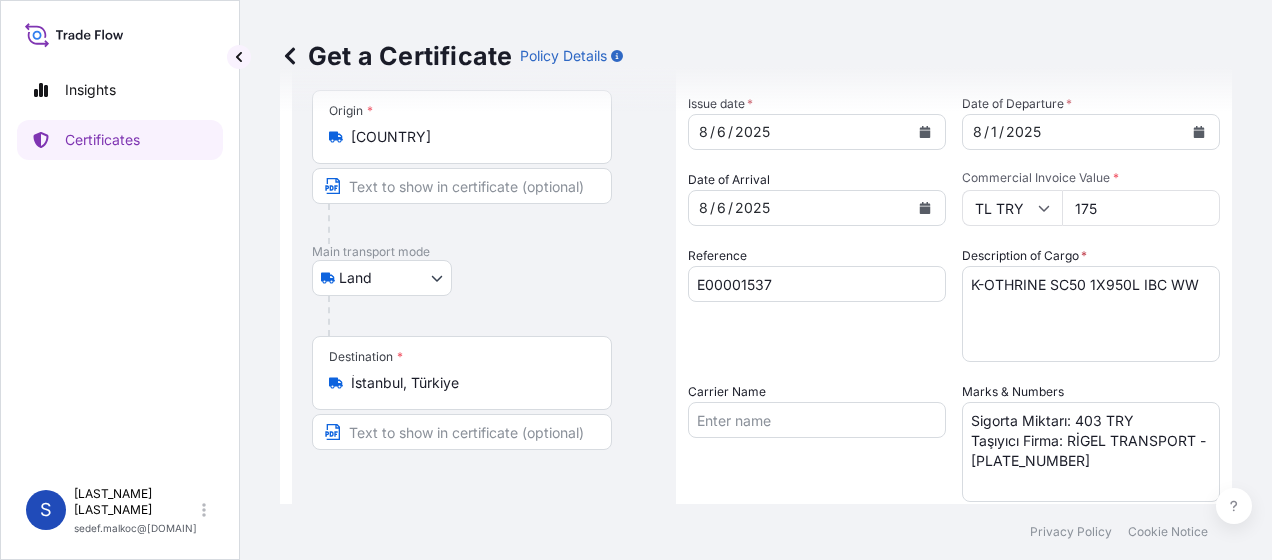 scroll, scrollTop: 0, scrollLeft: 0, axis: both 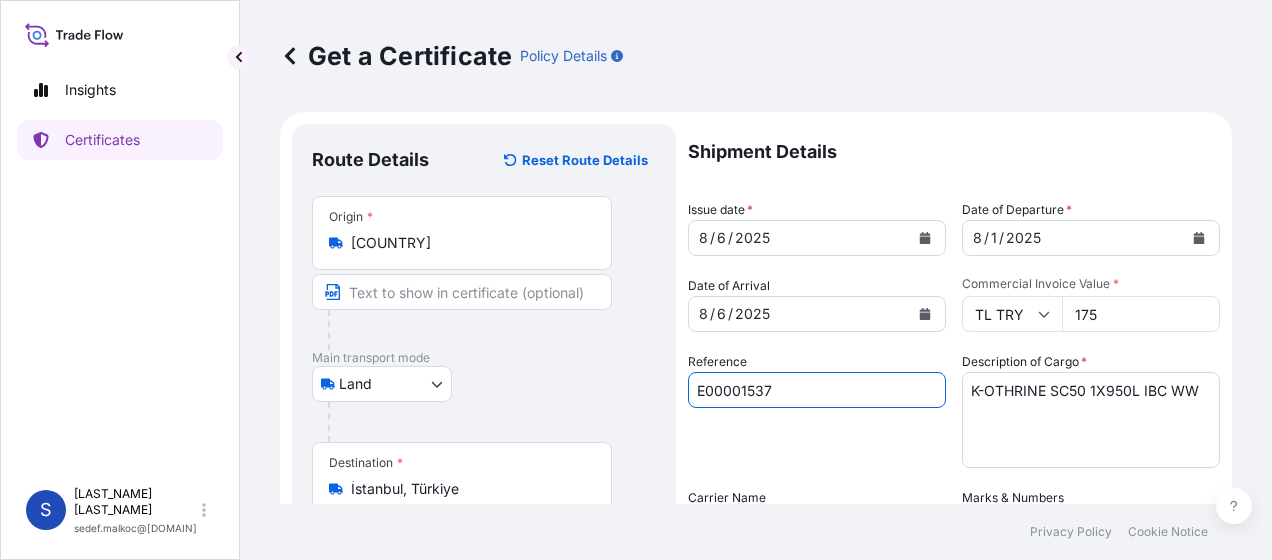 drag, startPoint x: 816, startPoint y: 388, endPoint x: 643, endPoint y: 383, distance: 173.07224 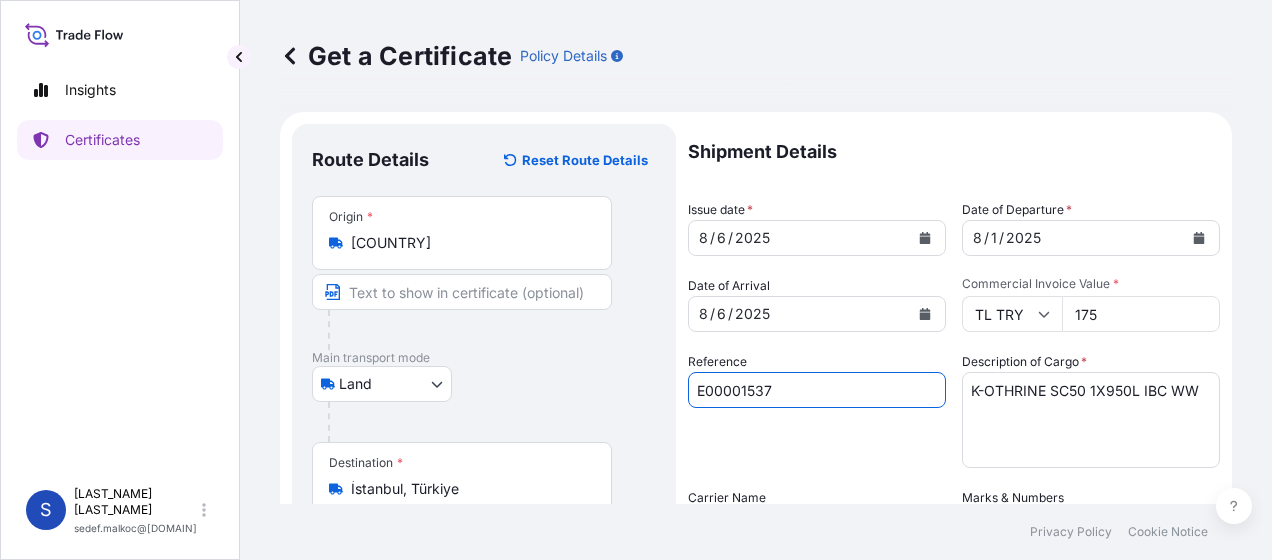 click on "Route Details Reset Route Details Place of loading Road / Inland Road / Inland Origin * Fransa Main transport mode Land Air Land Sea Destination * İstanbul, [COUNTRY] Road / Inland Road / Inland Place of Discharge Shipment Details Issue date * 8 / 6 / 2025 Date of Departure * 8 / 1 / 2025 Date of Arrival 8 / 6 / 2025 Commodity cert_only_no_commodity Packing Category Commercial Invoice Value    * TL TRY 1754118 Reference E00001537 Description of Cargo * K-OTHRINE SC50 1X950L IBC WW Carrier Name Marks & Numbers Sigorta Miktarı: 403 TRY
Taşıyıcı Firma: RİGEL TRANSPORT - 34 KVG 223 Letter of Credit This shipment has a letter of credit Letter of credit * Letter of credit may not exceed 12000 characters Assured Details Primary Assured * Environmental Science US LLC Environmental Science US LLC Named Assured 2022 Environmental Science Turkey Zirai Ürünler Sanayi ve Ticaret Limted Şirketi Named Assured Address Küçükbakkalköy Mah, Kayışdağı Cad,Allianz Plaza, No:1 İç kapı No:29, Ataşehir/İstanbul" at bounding box center (756, 552) 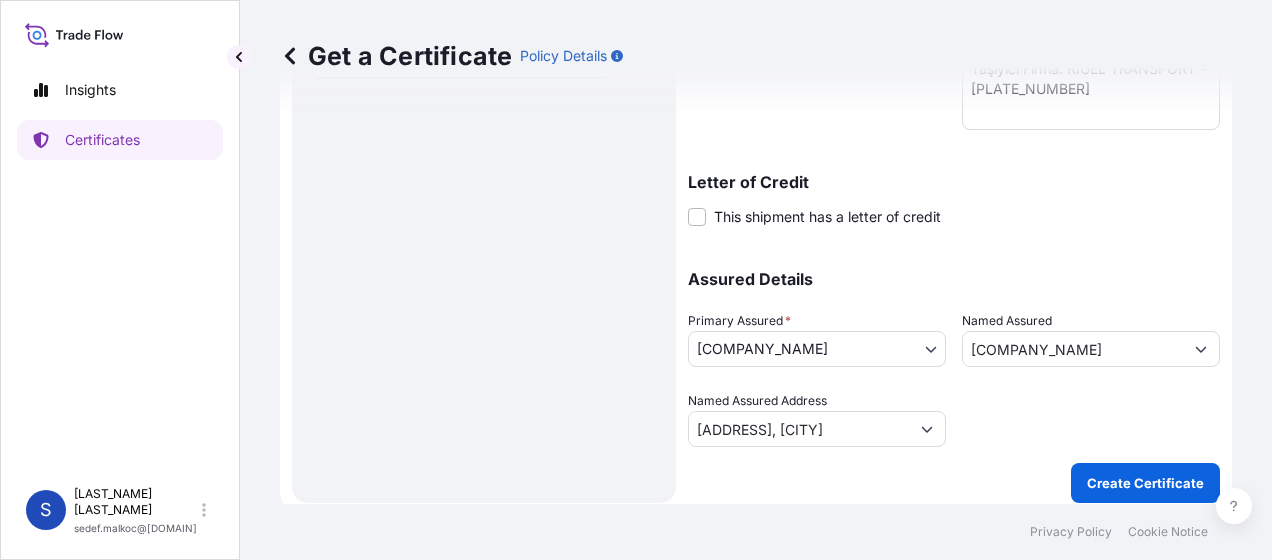 scroll, scrollTop: 488, scrollLeft: 0, axis: vertical 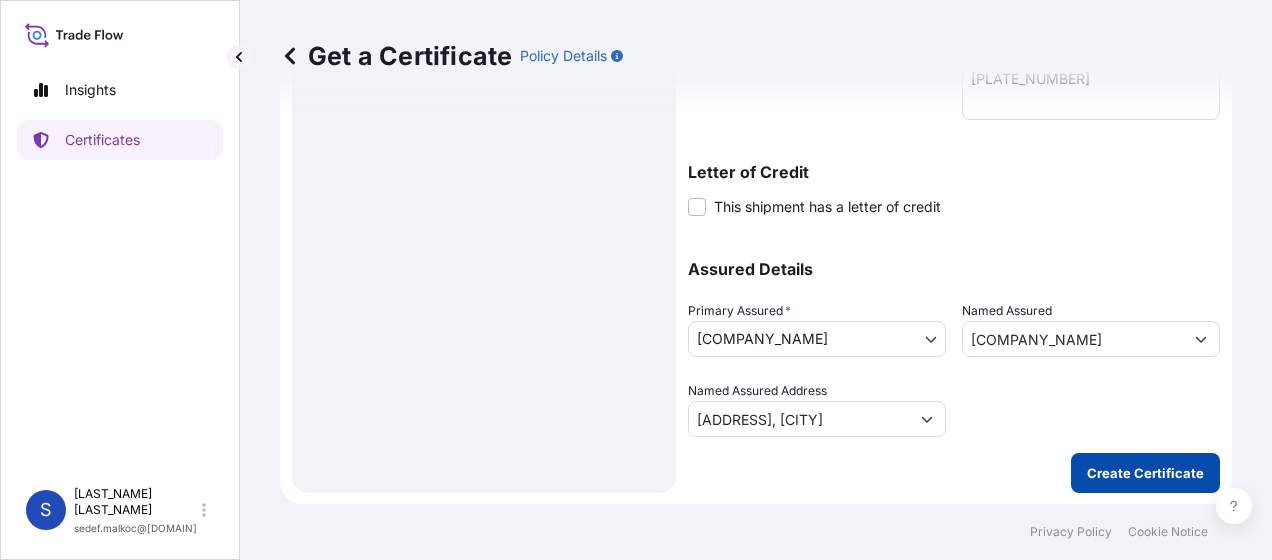 click on "Create Certificate" at bounding box center [1145, 473] 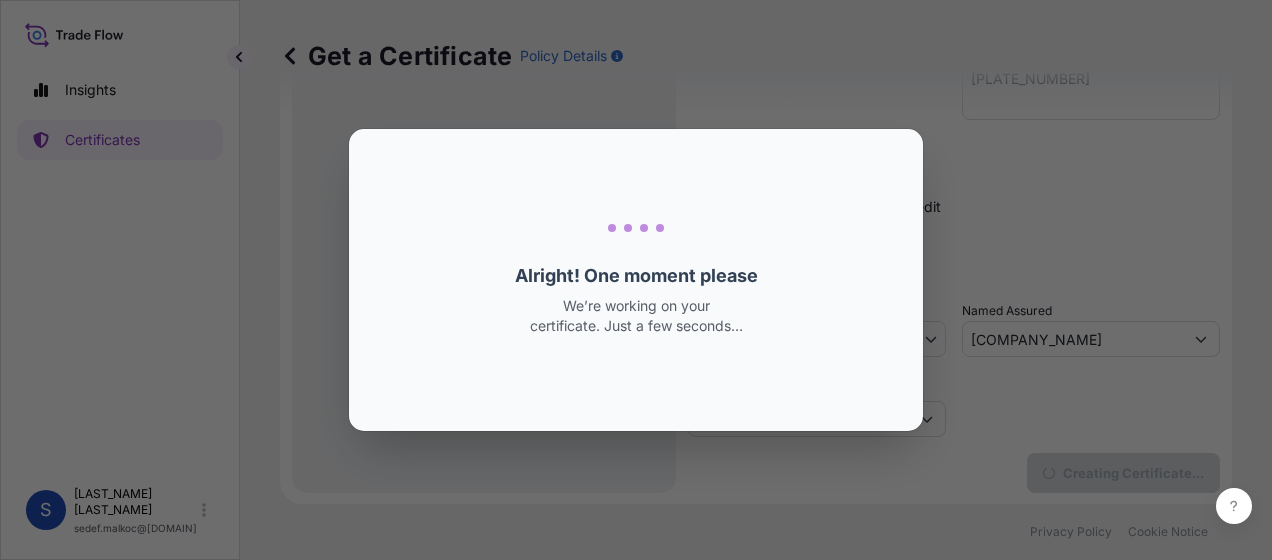 scroll, scrollTop: 0, scrollLeft: 0, axis: both 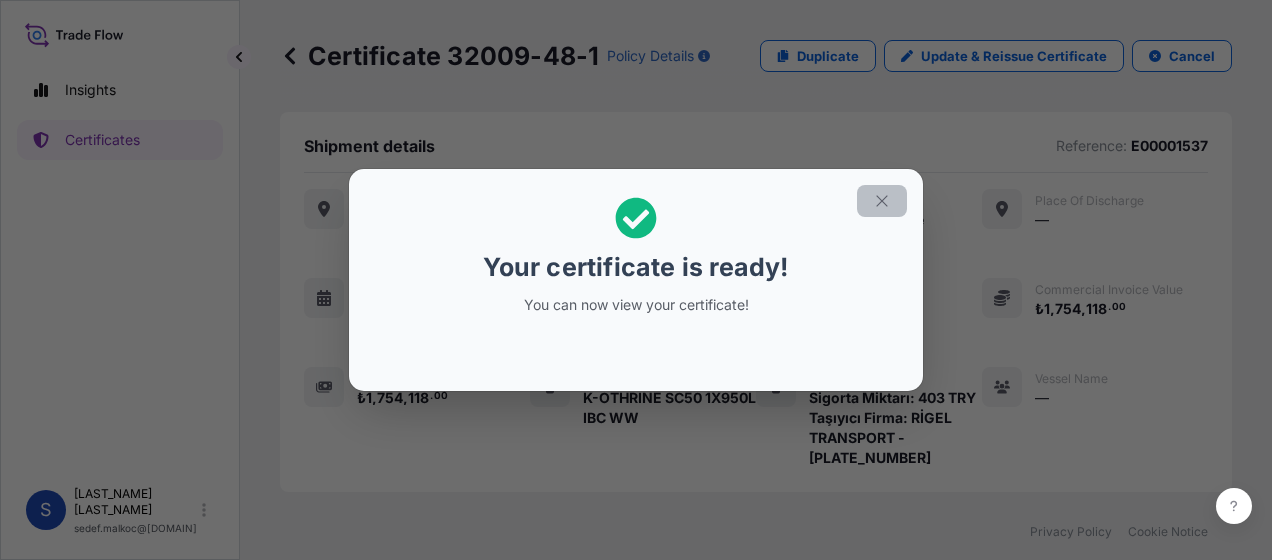 click 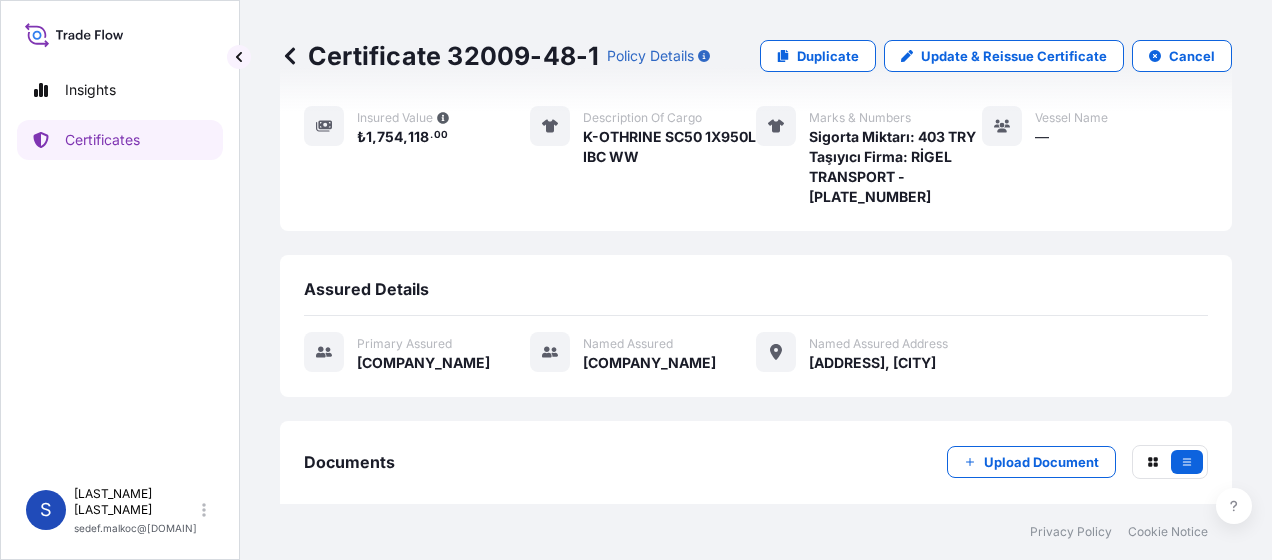 scroll, scrollTop: 422, scrollLeft: 0, axis: vertical 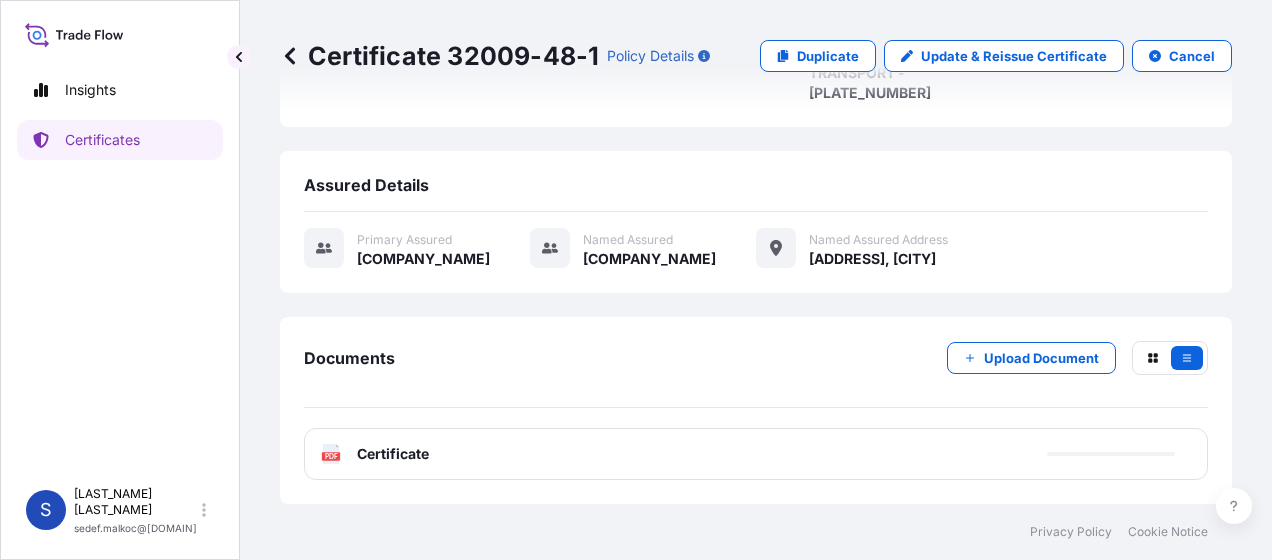 click on "PDF Certificate" at bounding box center [756, 454] 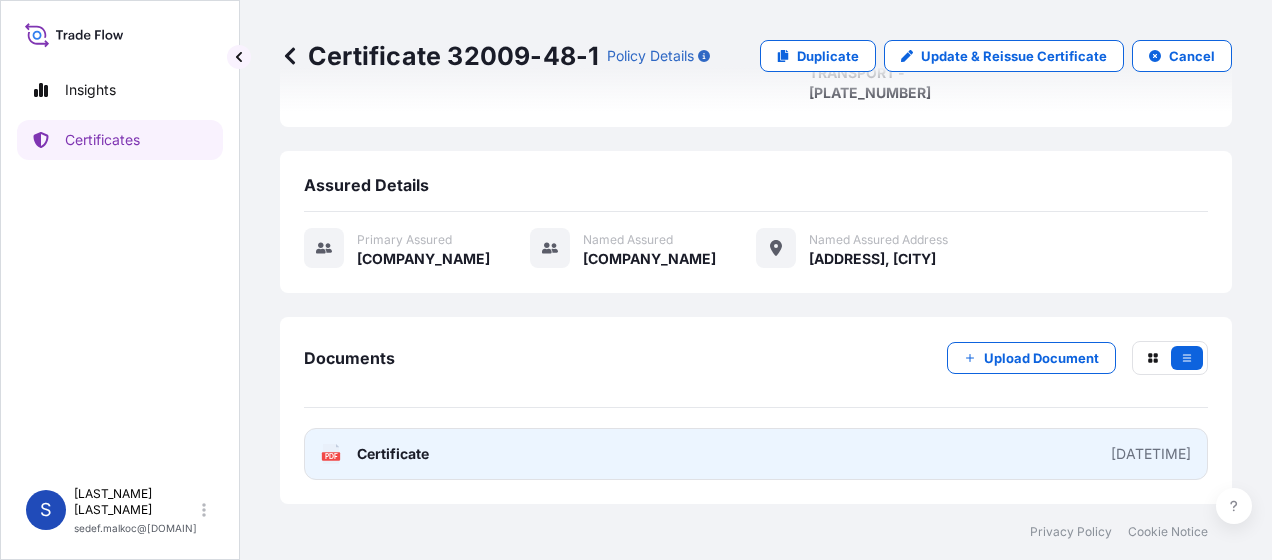 click on "PDF Certificate 2025-08-06T10:51:13.670326" at bounding box center [756, 454] 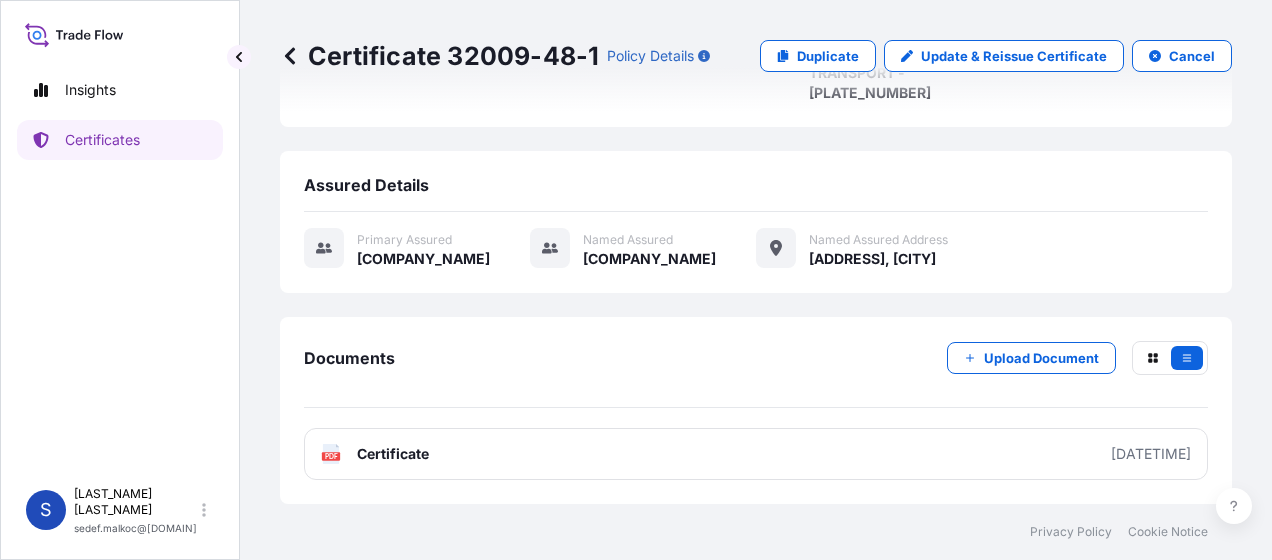 click 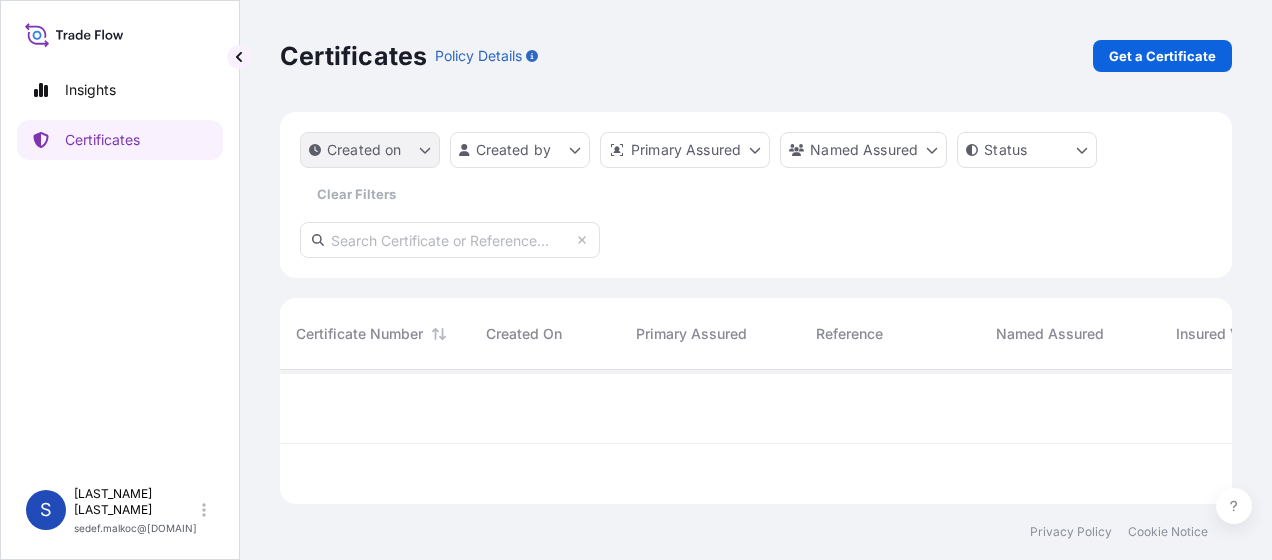 scroll, scrollTop: 0, scrollLeft: 0, axis: both 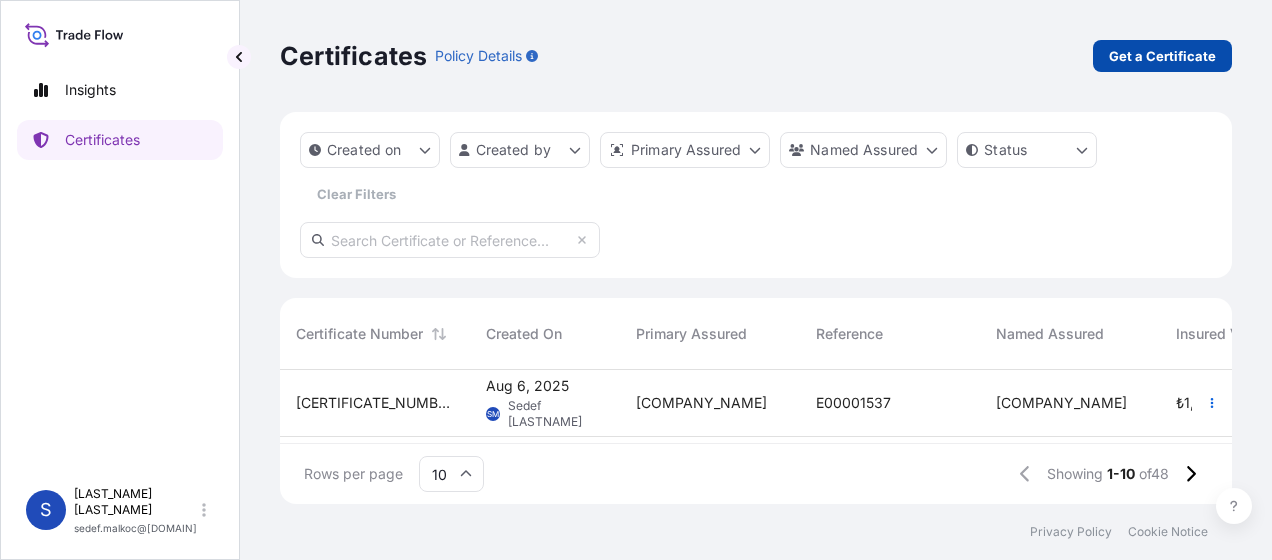 click on "Get a Certificate" at bounding box center [1162, 56] 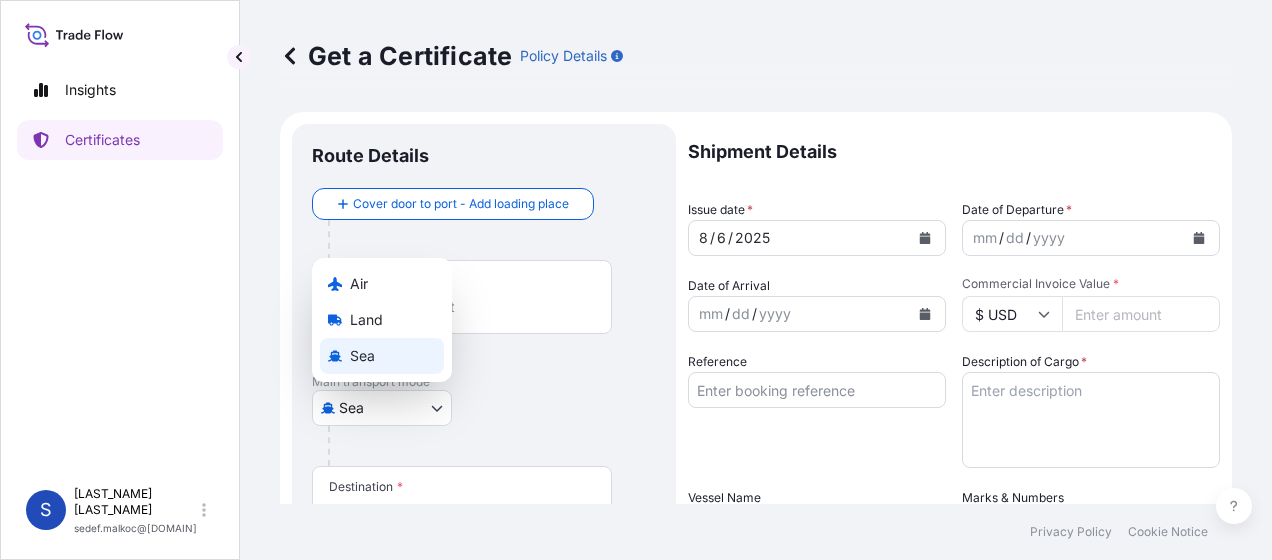 click on "Insights Certificates S Sedef   Malkoc sedef.malkoc@envu.com Get a Certificate Policy Details Route Details   Cover door to port - Add loading place Place of loading Road / Inland Road / Inland Origin * Main transport mode Sea Air Land Sea Destination * Cover port to door - Add place of discharge Road / Inland Road / Inland Place of Discharge Shipment Details Issue date * 8 / 6 / 2025 Date of Departure * mm / dd / yyyy Date of Arrival mm / dd / yyyy Commodity cert_only_no_commodity Packing Category Commercial Invoice Value    * $ USD Reference Description of Cargo * Vessel Name Marks & Numbers Letter of Credit This shipment has a letter of credit Letter of credit * Letter of credit may not exceed 12000 characters Assured Details Primary Assured * Select a primary assured Environmental Science US LLC Named Assured Named Assured Address Create Certificate Privacy Policy Cookie Notice
0 Selected Date: August 6, 2025 Air Land Sea" at bounding box center [636, 280] 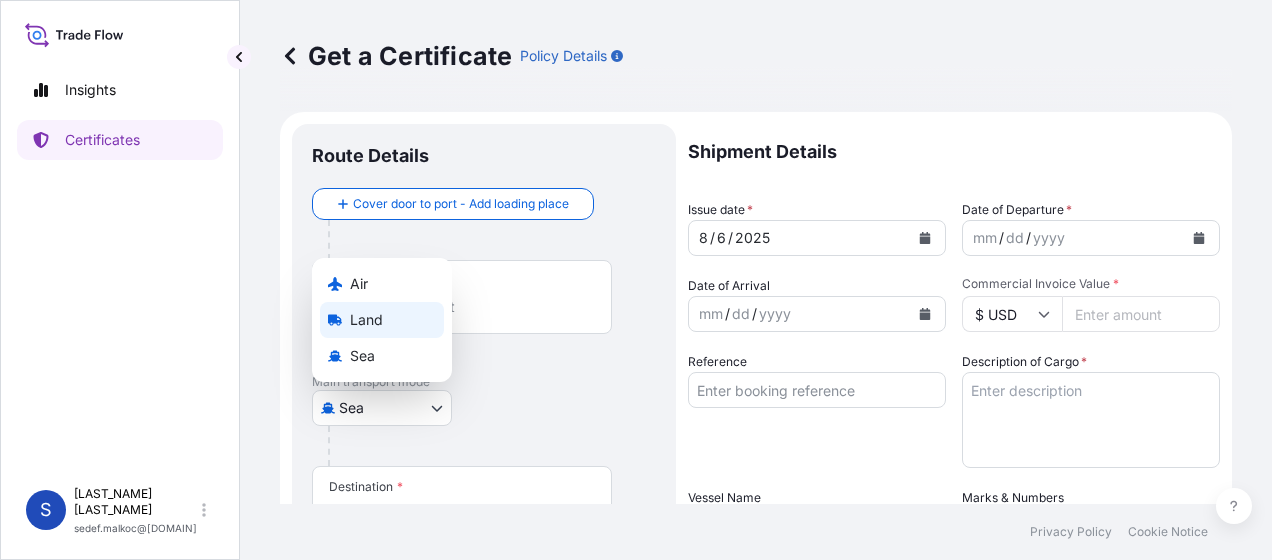 click on "Land" at bounding box center (366, 320) 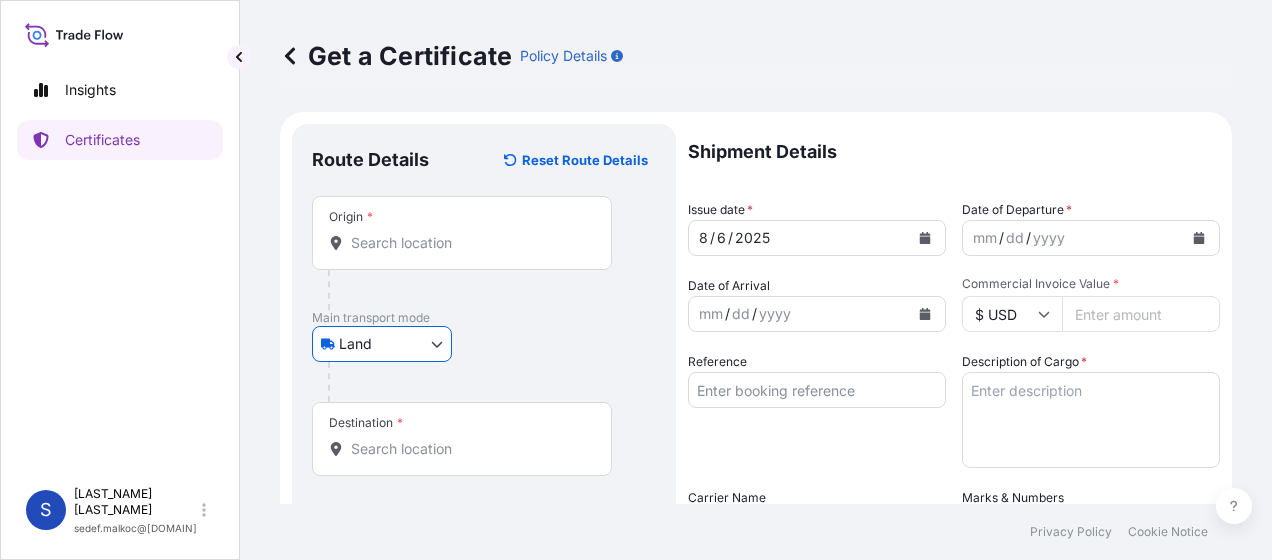 click on "Origin *" at bounding box center (462, 233) 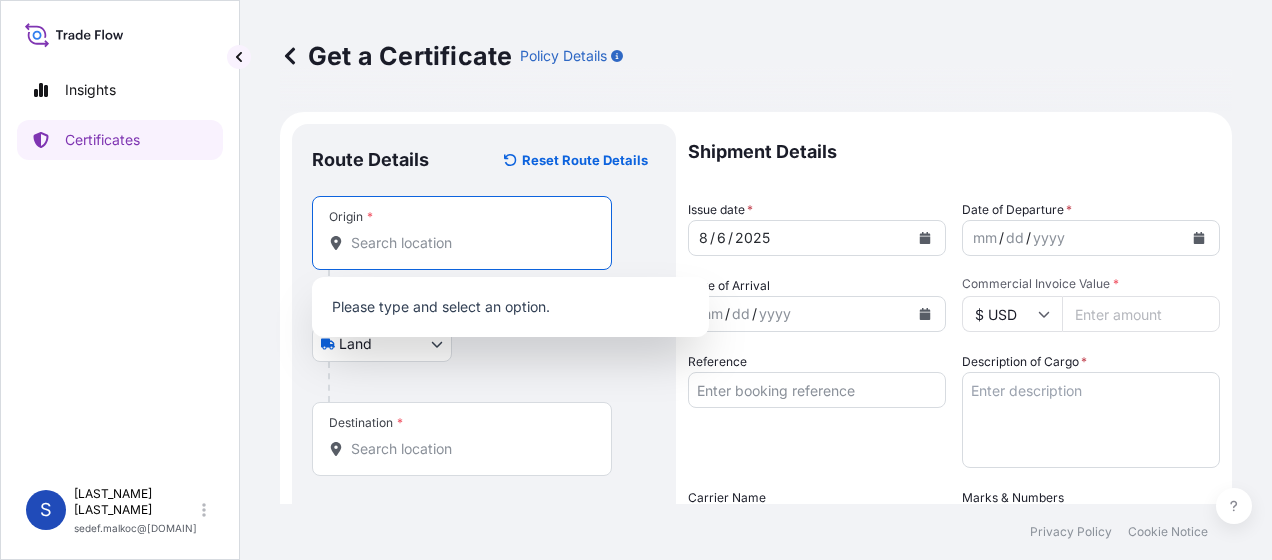 paste on "[COUNTRY]" 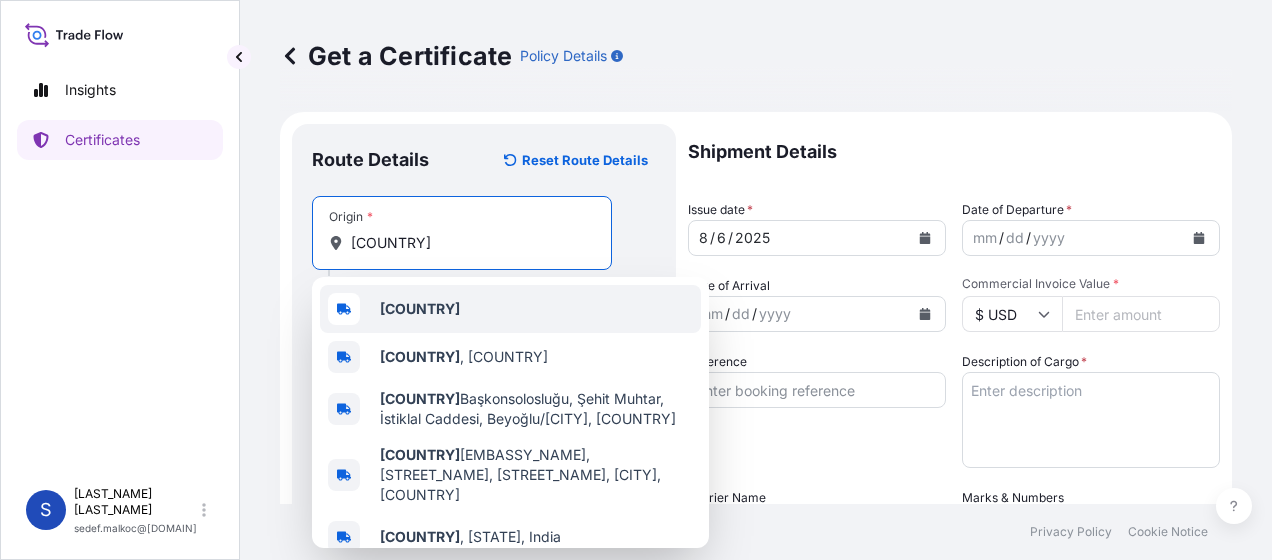 click on "[COUNTRY]" at bounding box center [510, 309] 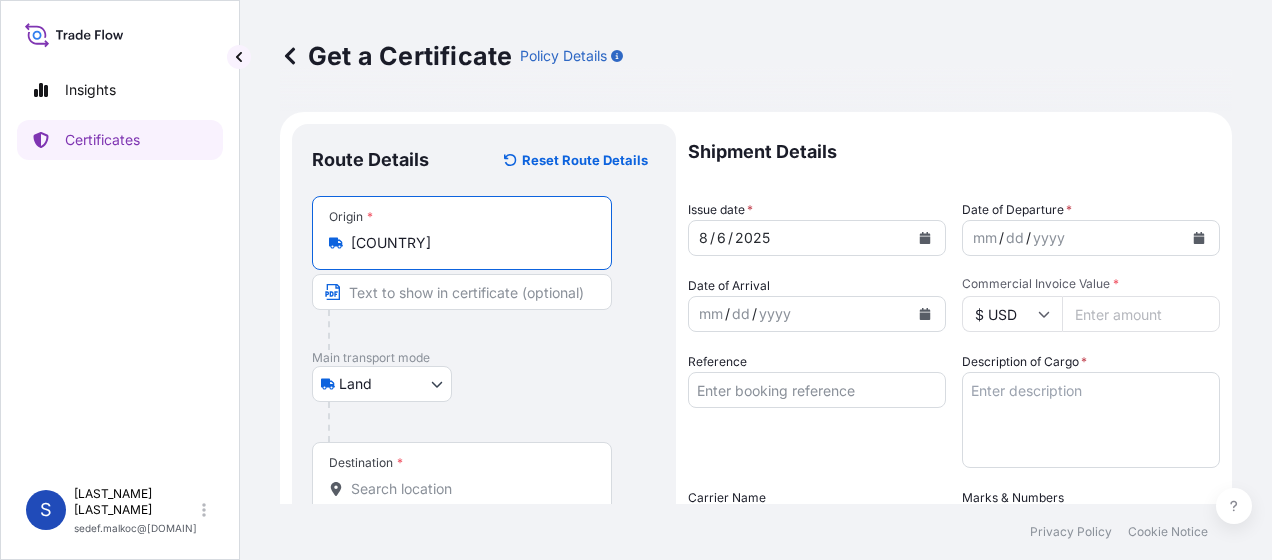 type on "[COUNTRY]" 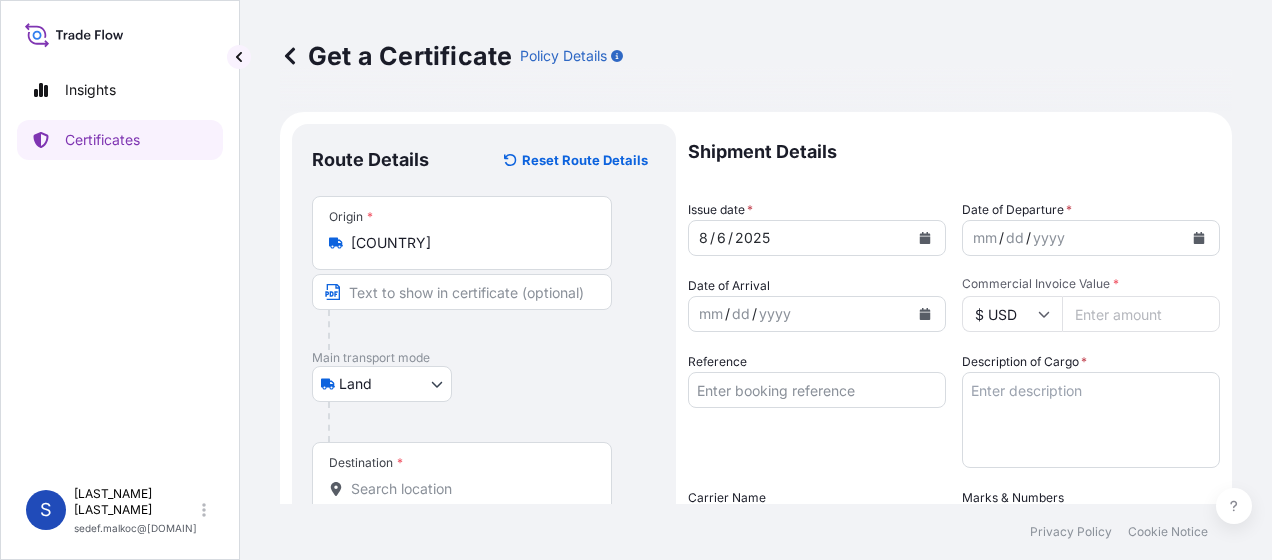scroll, scrollTop: 300, scrollLeft: 0, axis: vertical 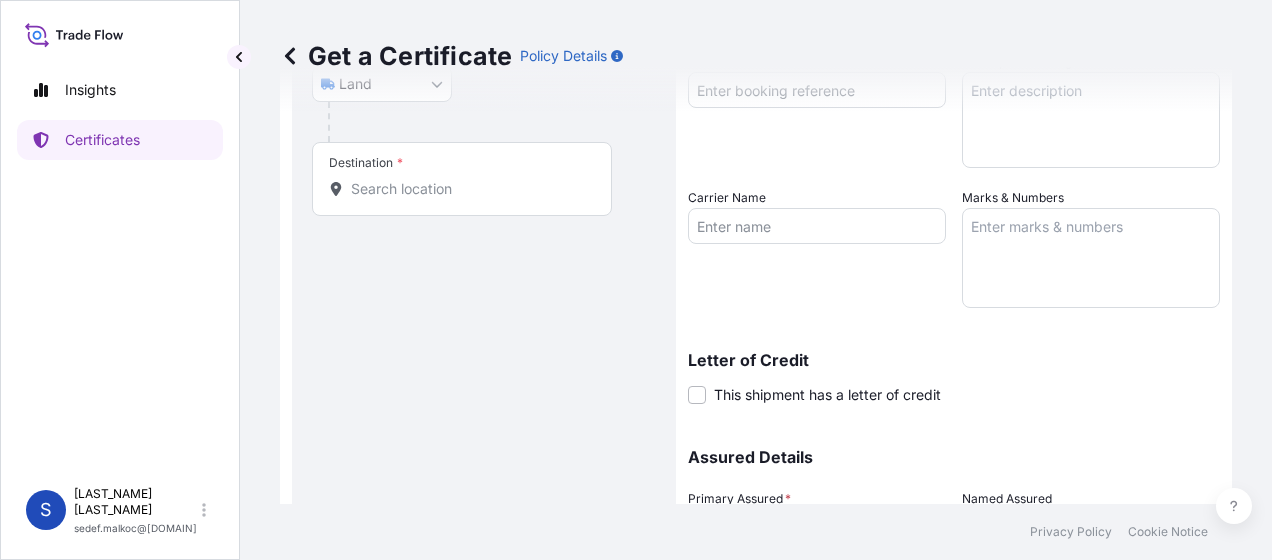 click on "Destination *" at bounding box center (469, 189) 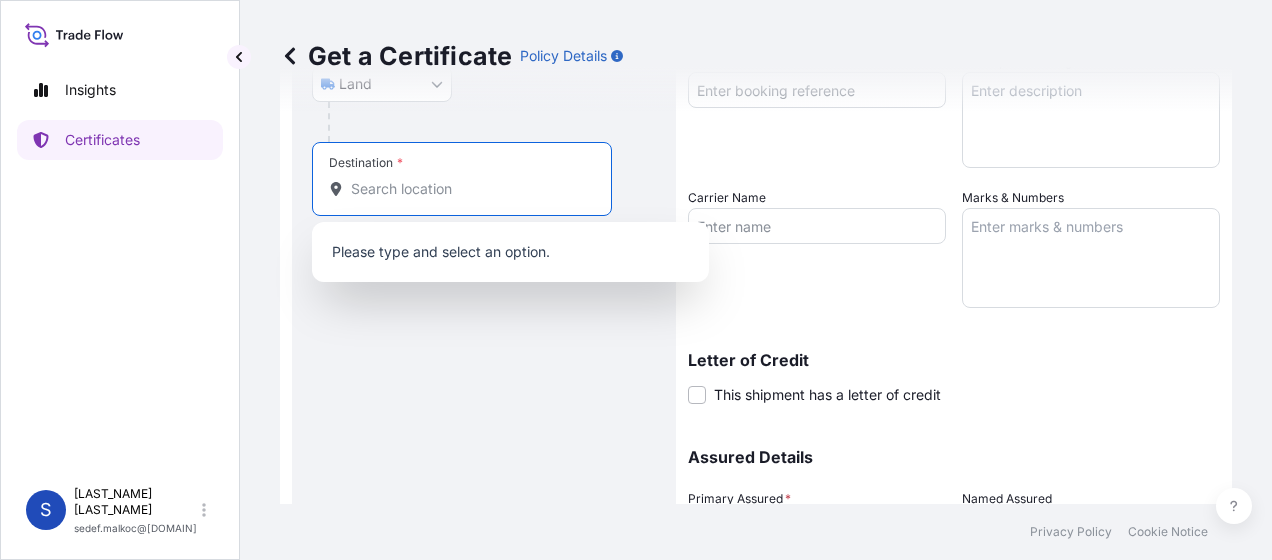 paste on "[CITY]" 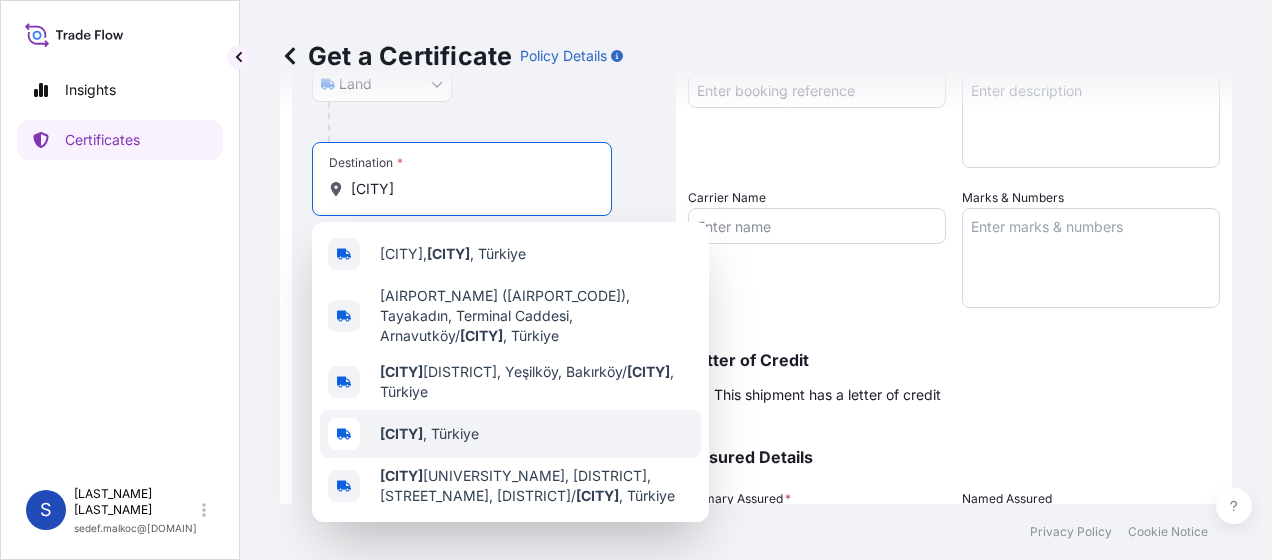 click on "[CITY]" at bounding box center [401, 433] 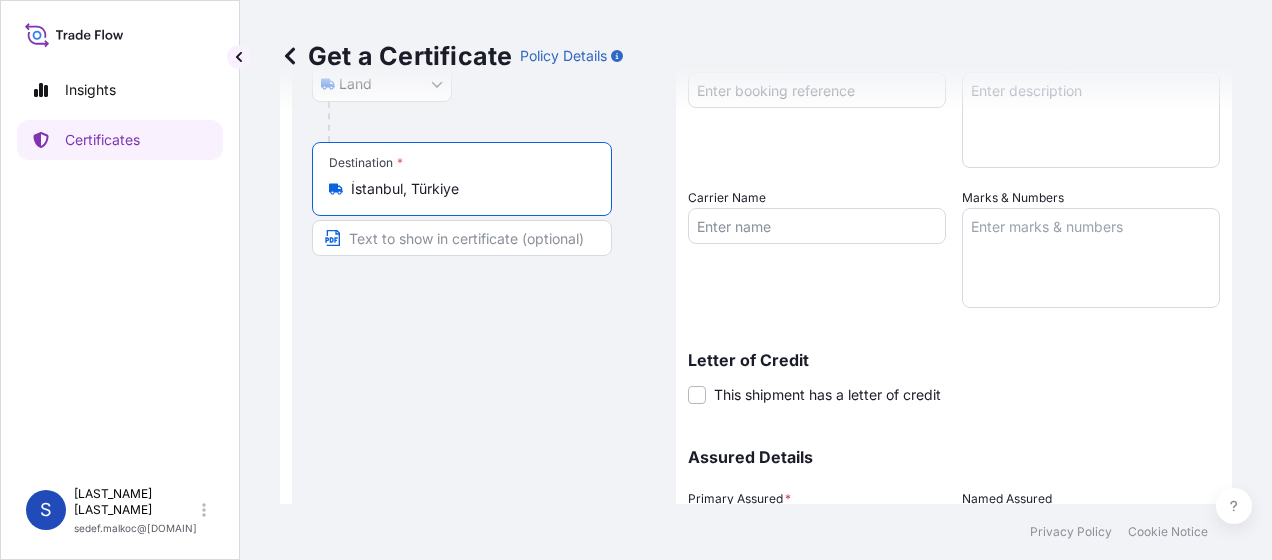 type on "İstanbul, Türkiye" 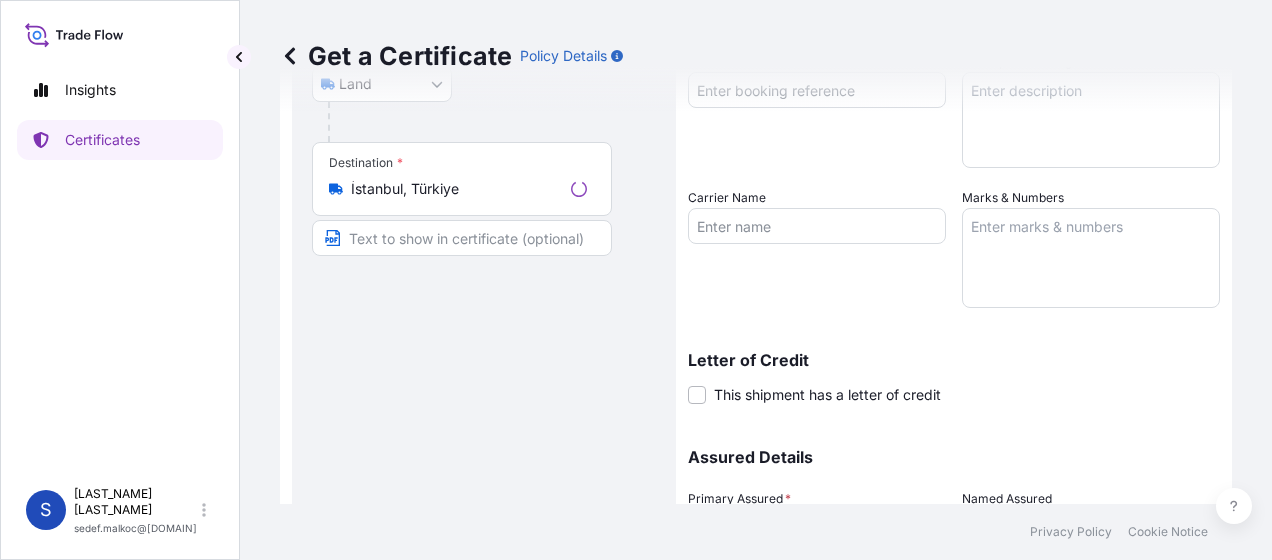 click on "Route Details Reset Route Details Place of loading Road / Inland Road / Inland Origin * Fransa Main transport mode Land Air Land Sea Destination * İstanbul, [COUNTRY] Road / Inland Road / Inland Place of Discharge" at bounding box center [484, 252] 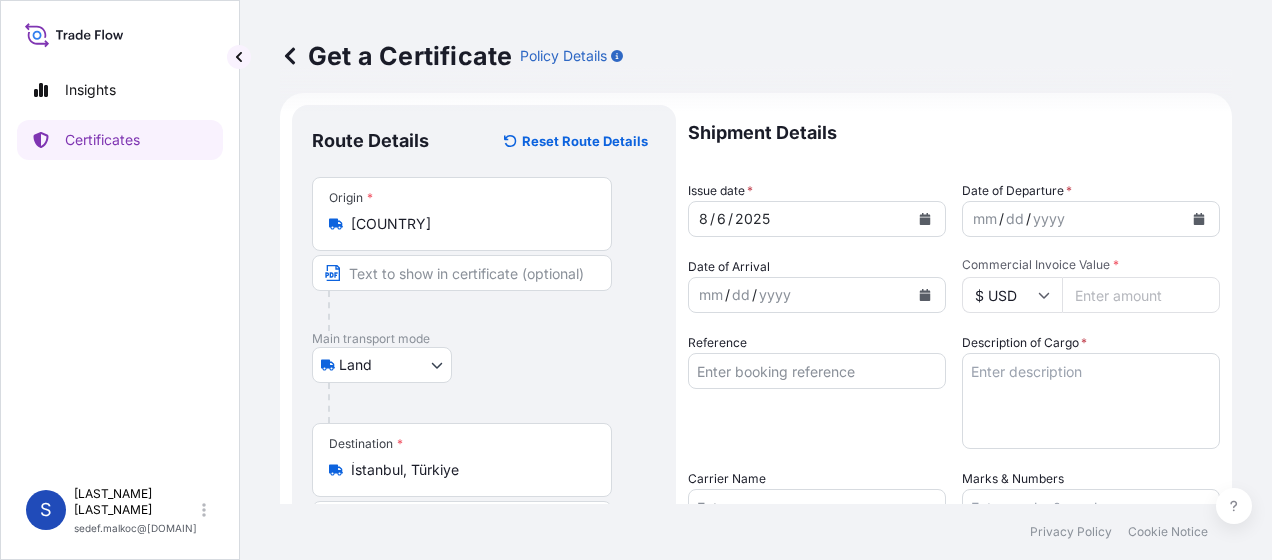 scroll, scrollTop: 0, scrollLeft: 0, axis: both 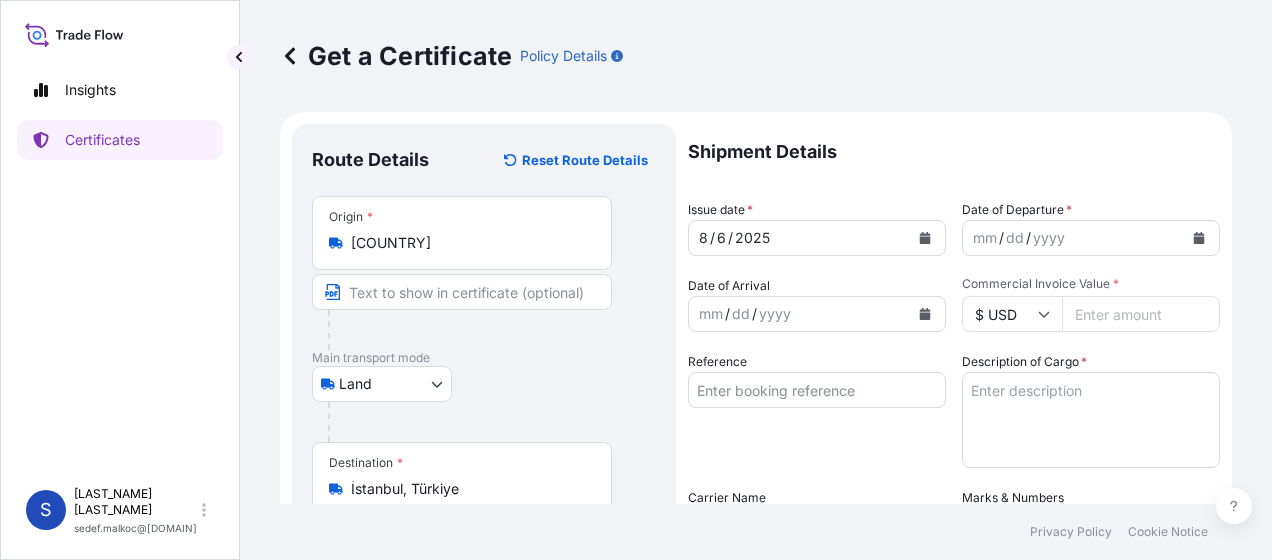 click on "mm / dd / yyyy" at bounding box center [1073, 238] 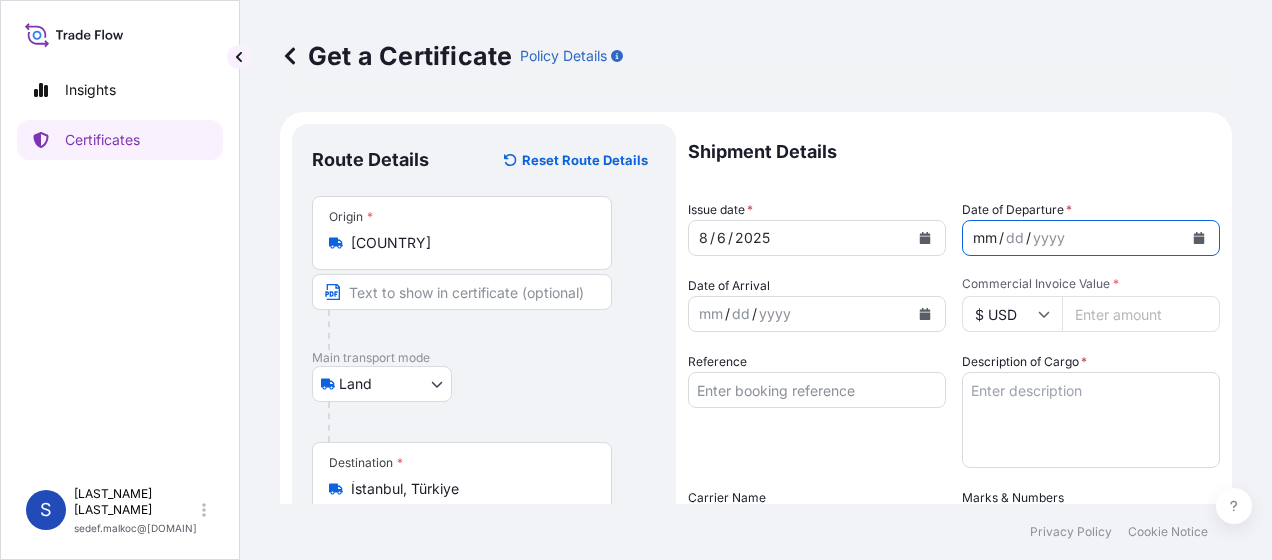 click 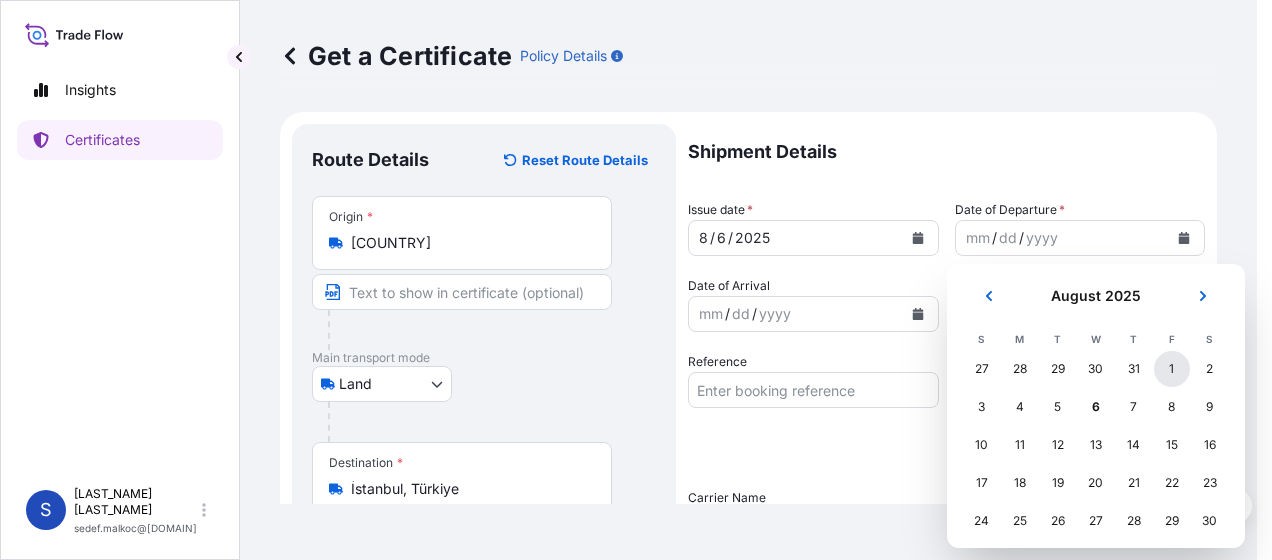 click on "1" at bounding box center (1172, 369) 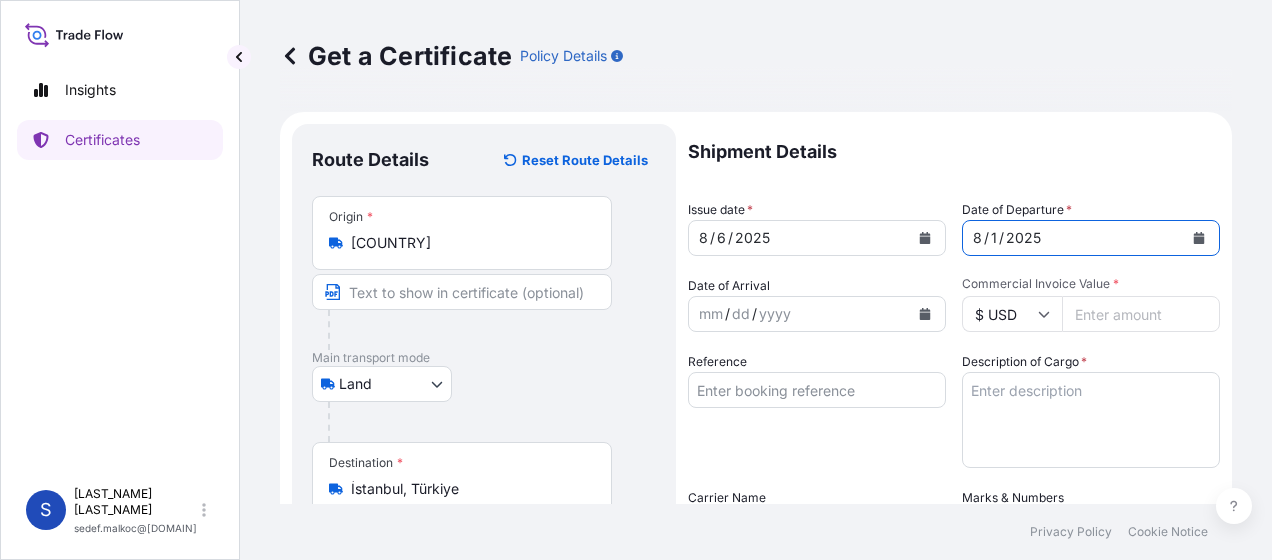 type 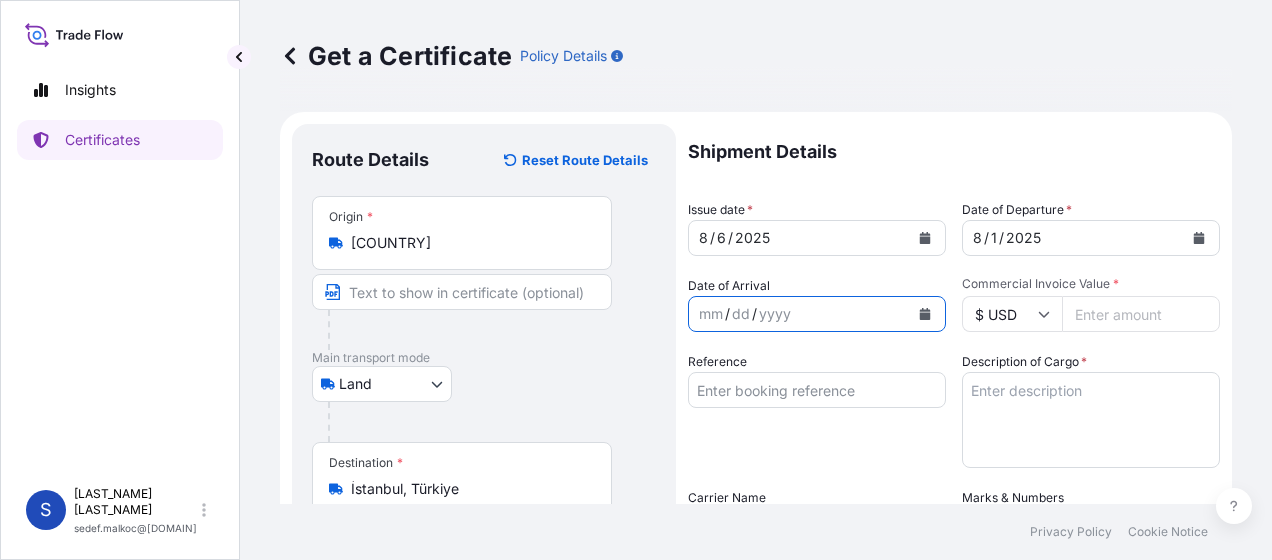 type 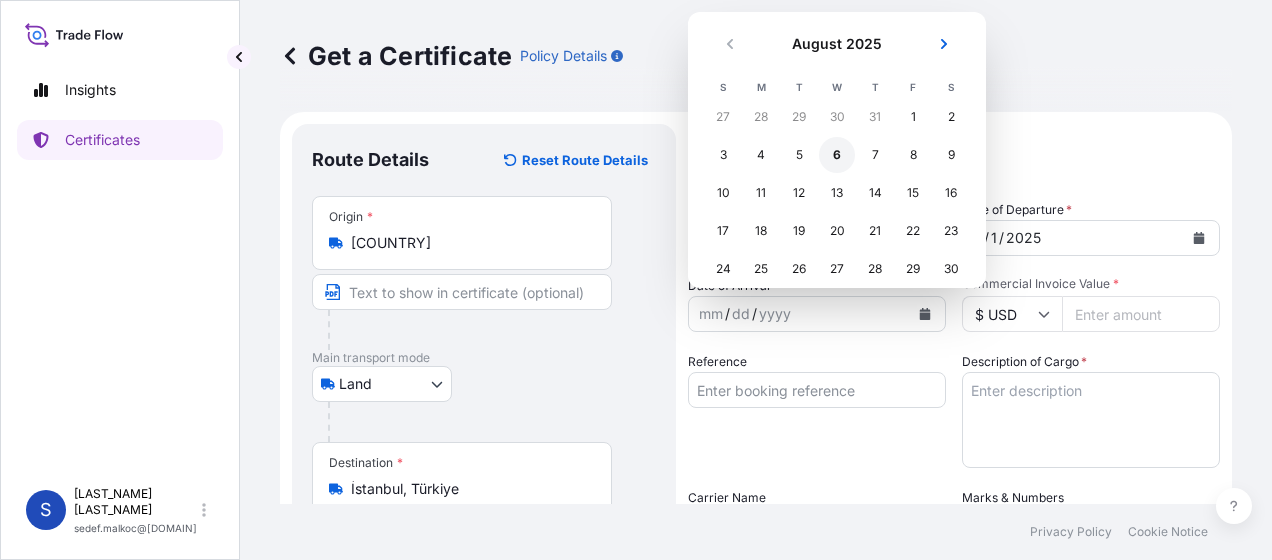click on "6" at bounding box center (837, 155) 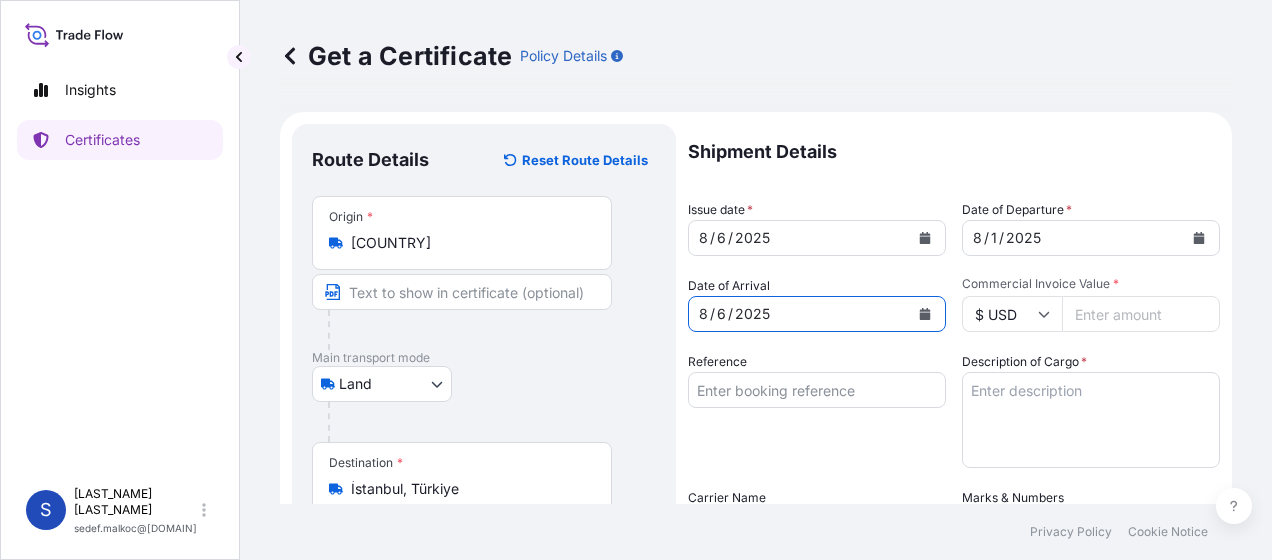 click on "$ USD" at bounding box center (1012, 314) 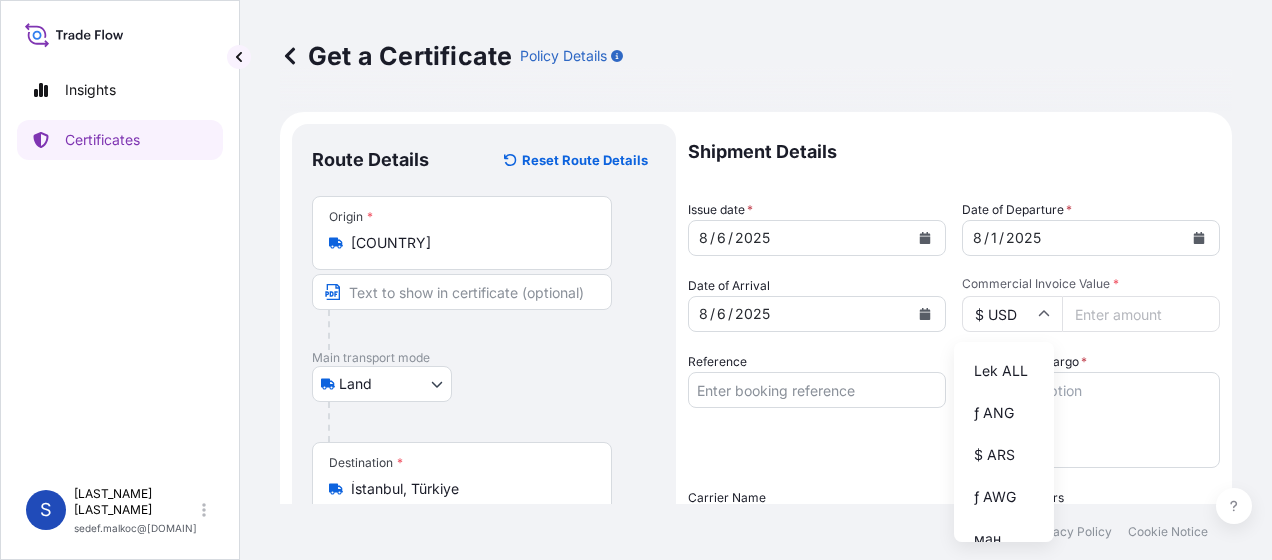 scroll, scrollTop: 800, scrollLeft: 0, axis: vertical 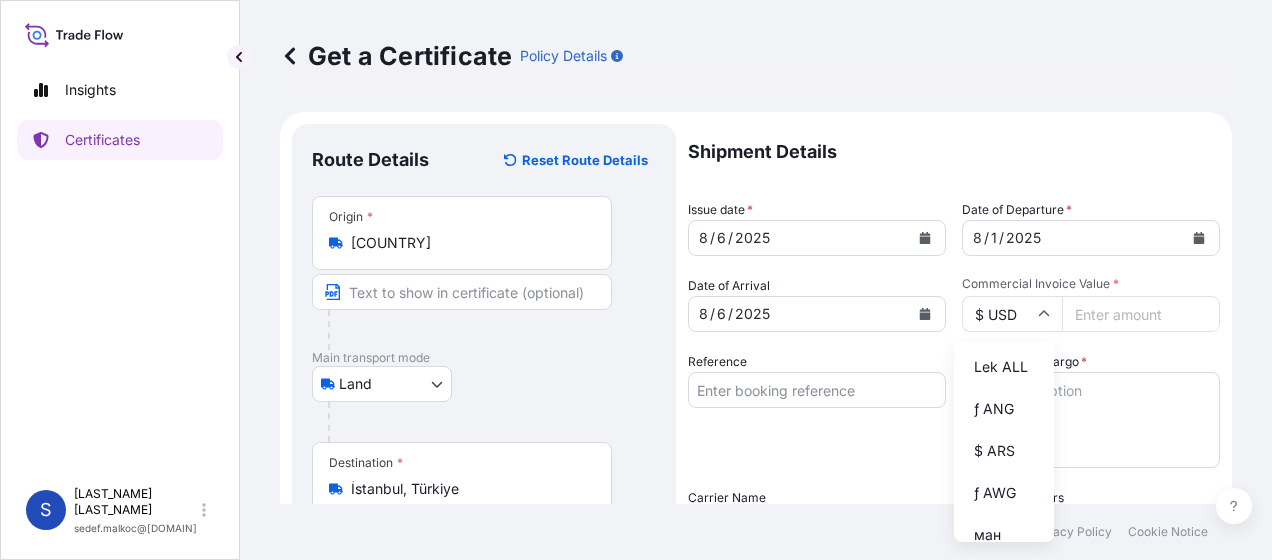 click on "TL TRY" at bounding box center [1004, 283] 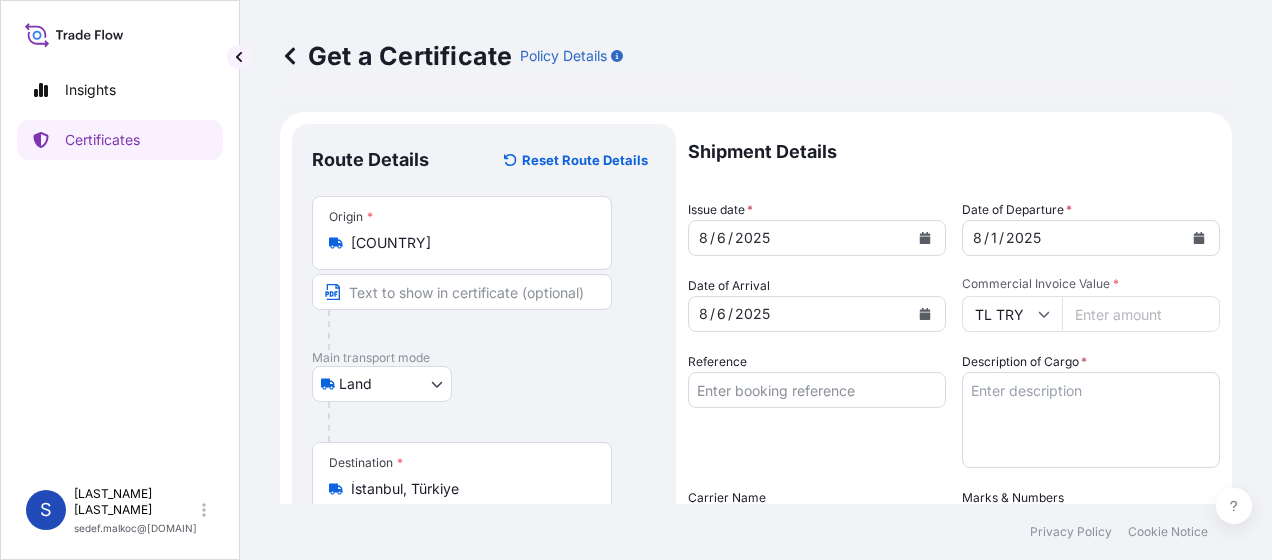 click on "Commercial Invoice Value    *" at bounding box center (1141, 314) 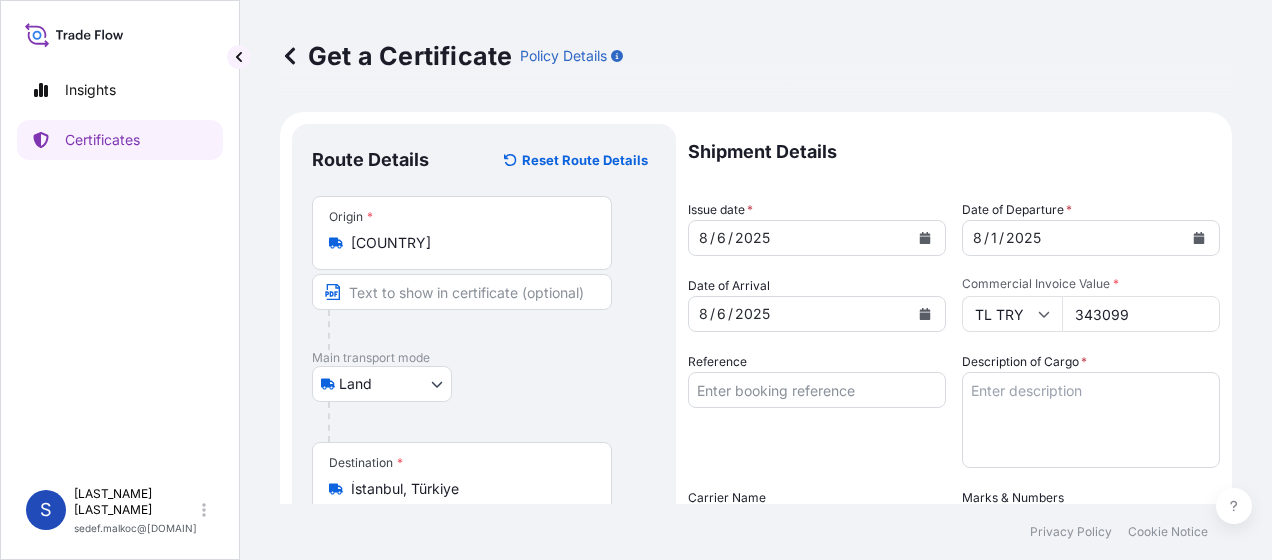 type on "[NUMBER]" 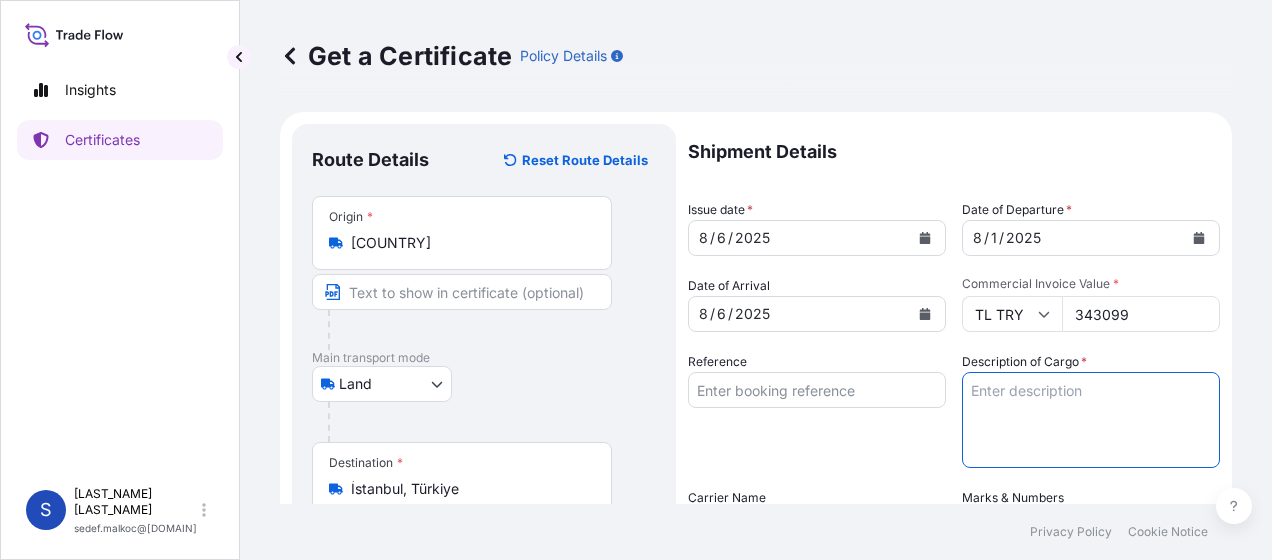 click on "Description of Cargo *" at bounding box center [1091, 420] 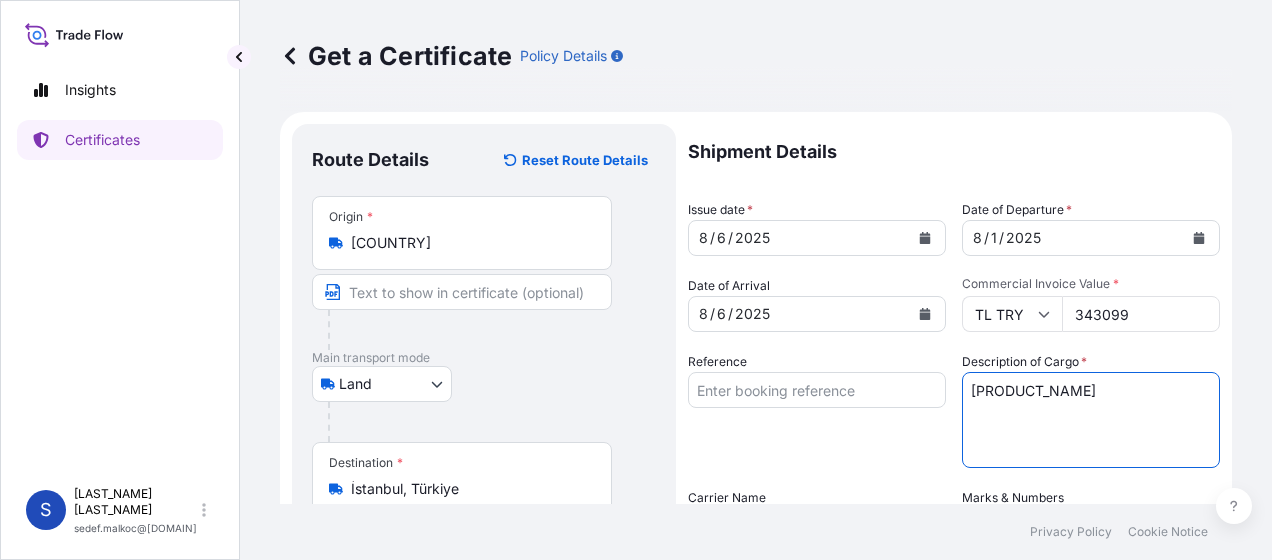 type on "[PRODUCT_NAME]" 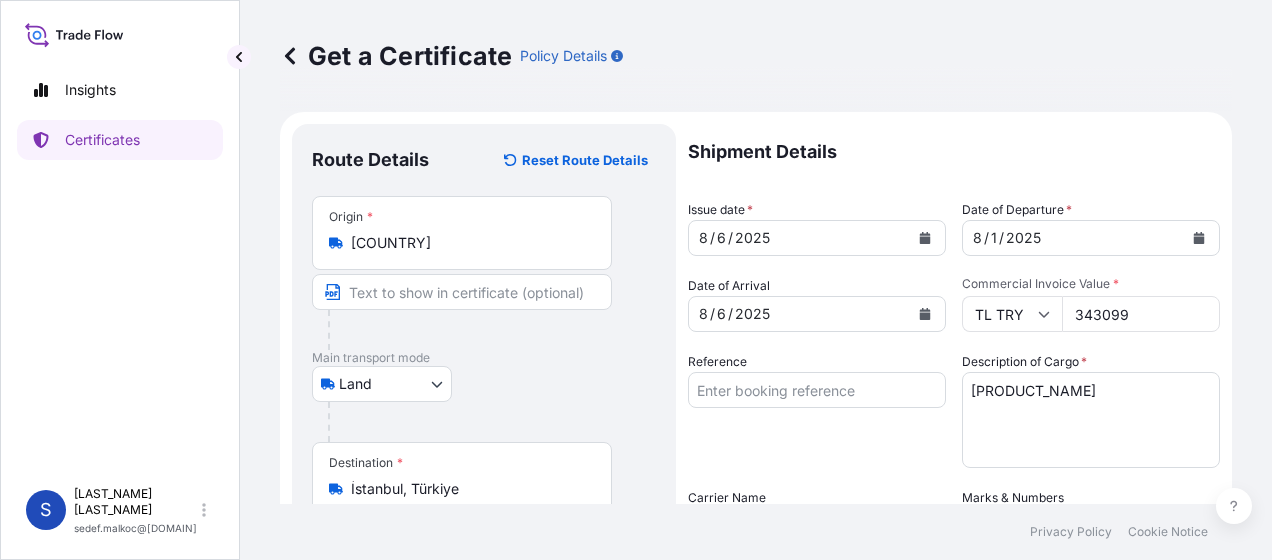 click on "Reference" at bounding box center (817, 410) 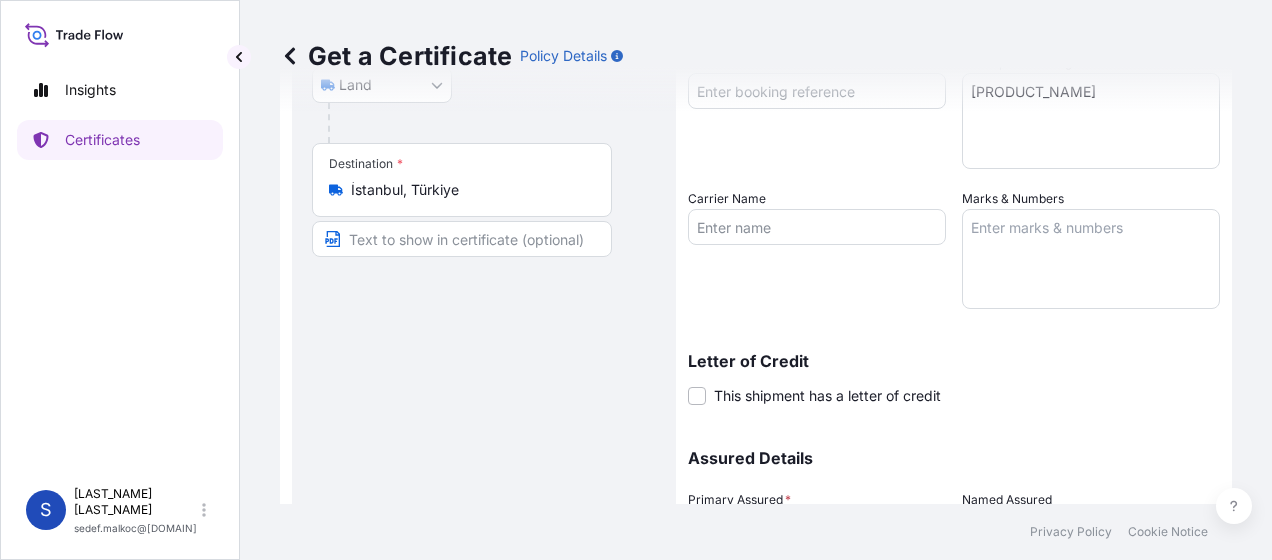 scroll, scrollTop: 300, scrollLeft: 0, axis: vertical 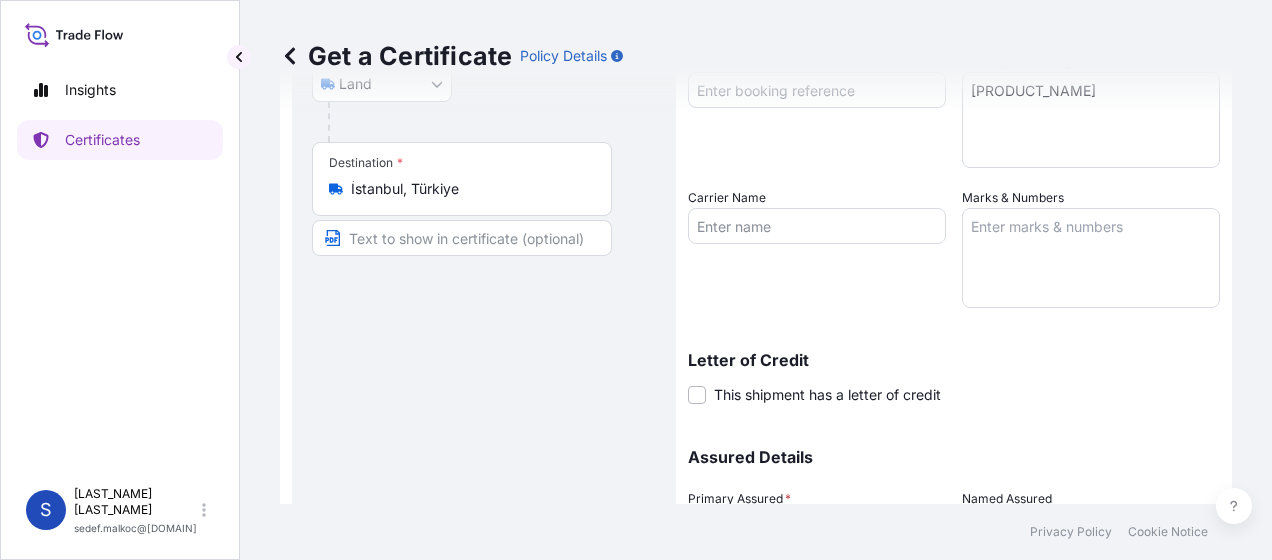 click on "Get a Certificate Policy Details" at bounding box center (756, 56) 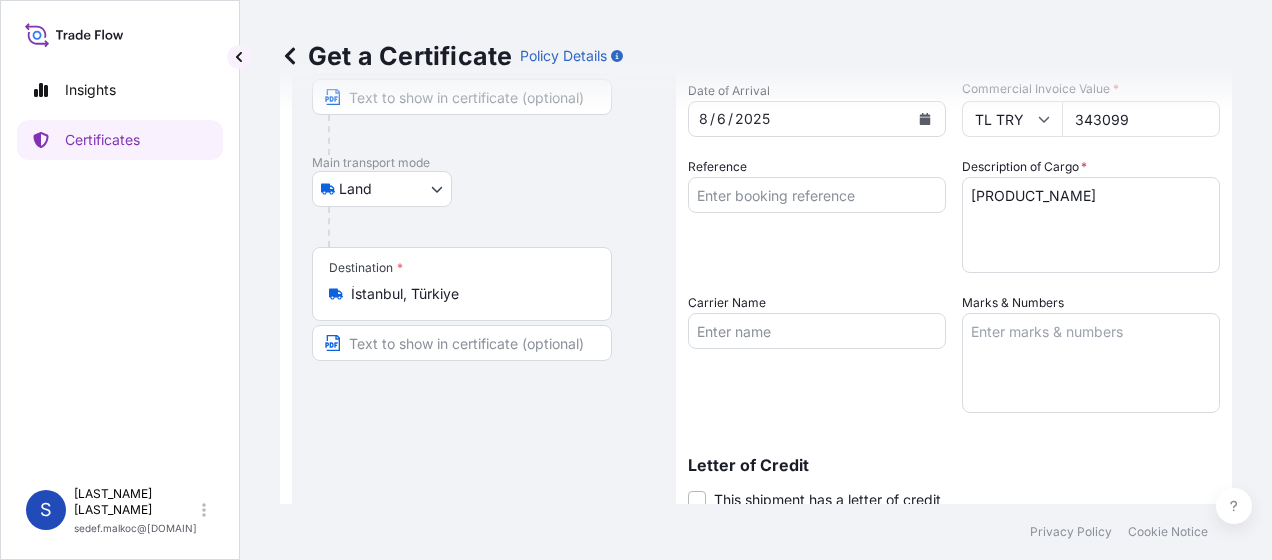 scroll, scrollTop: 100, scrollLeft: 0, axis: vertical 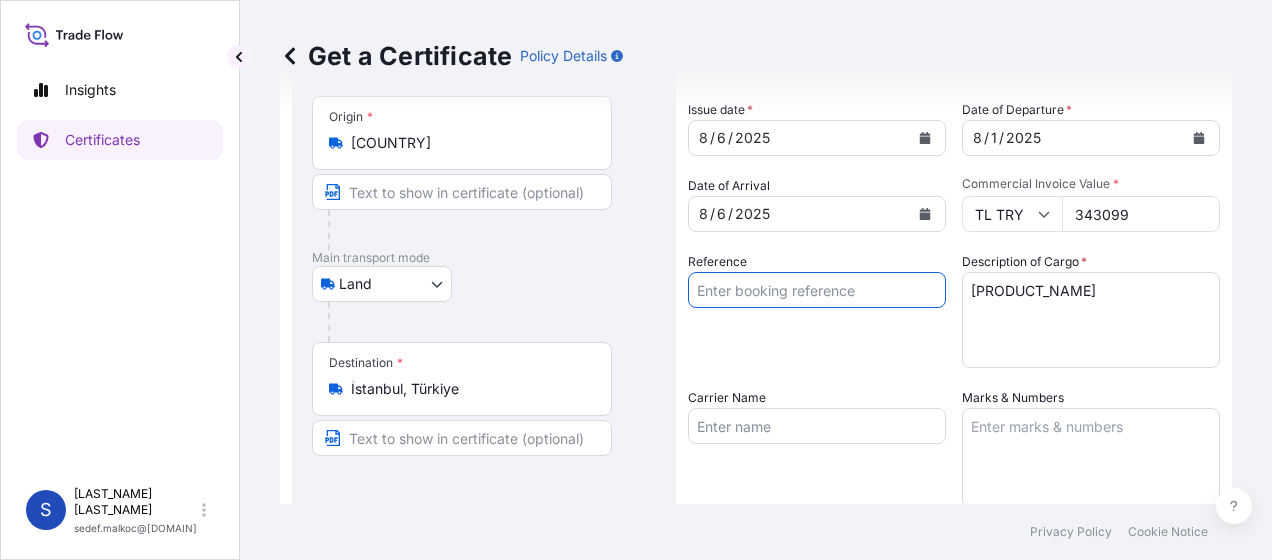 click on "Reference" at bounding box center [817, 290] 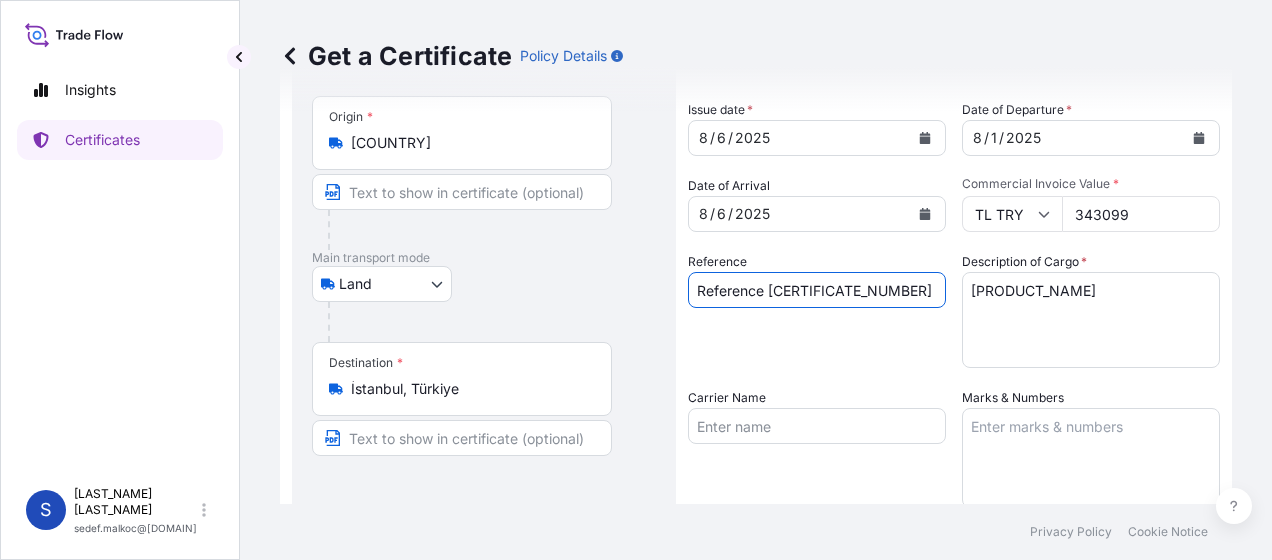 type on "Reference [CERTIFICATE_NUMBER]" 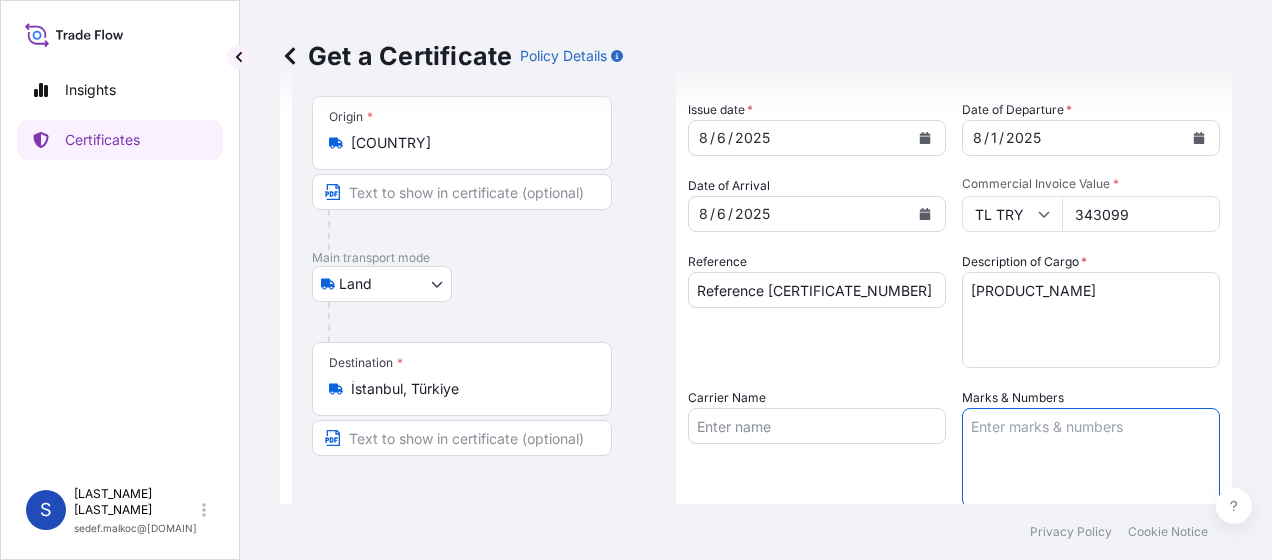 click on "Marks & Numbers" at bounding box center [1091, 458] 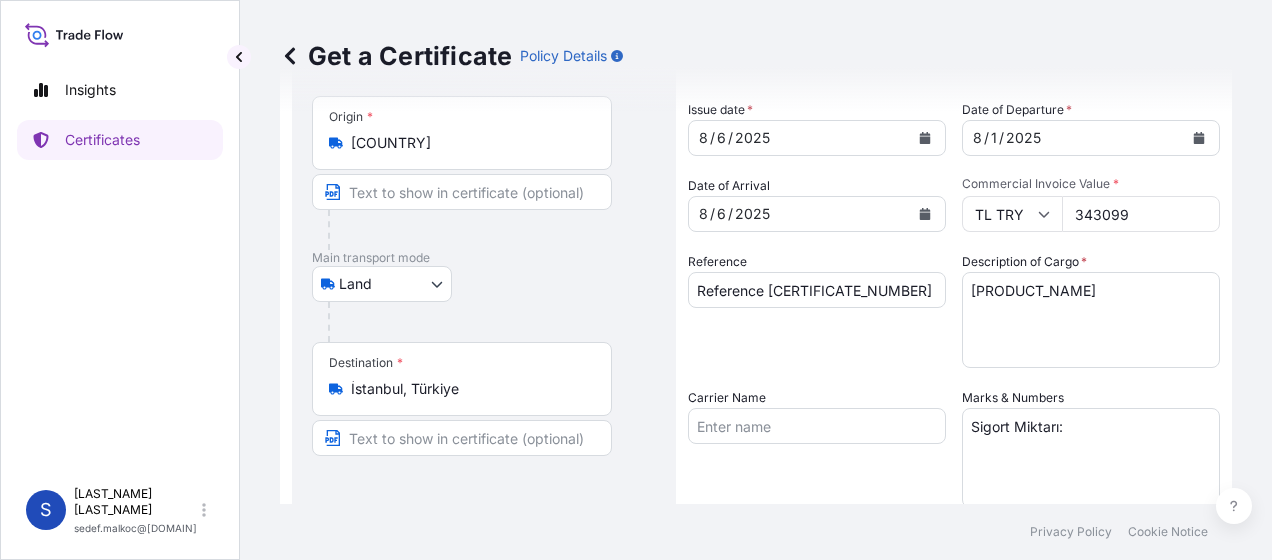 click on "[NUMBER]" at bounding box center (1141, 214) 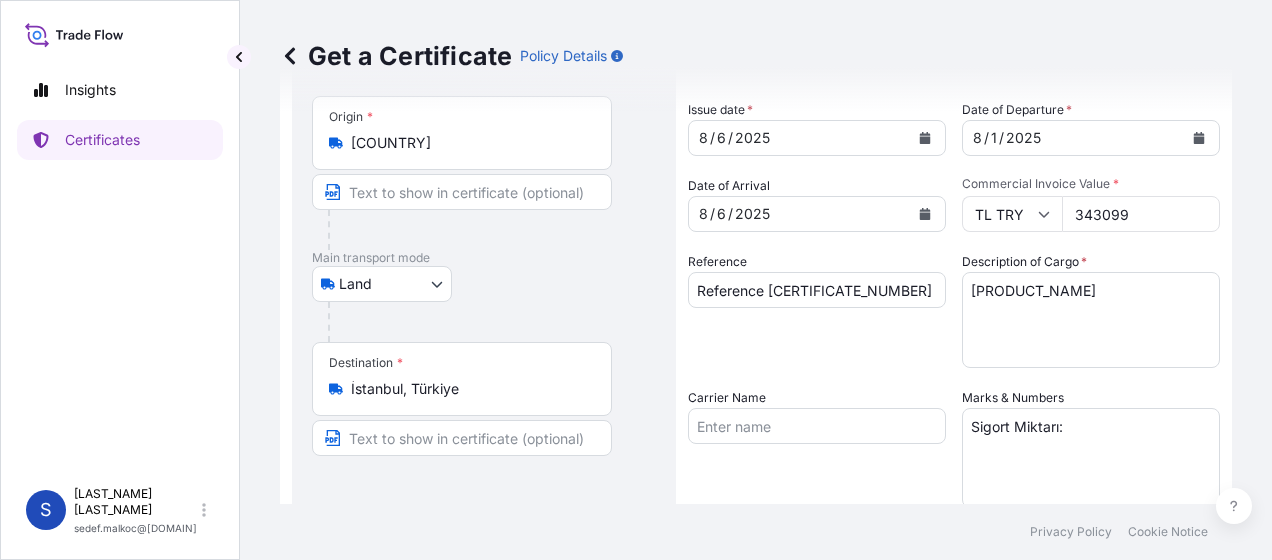 click on "Sigort Miktarı:" at bounding box center [1091, 458] 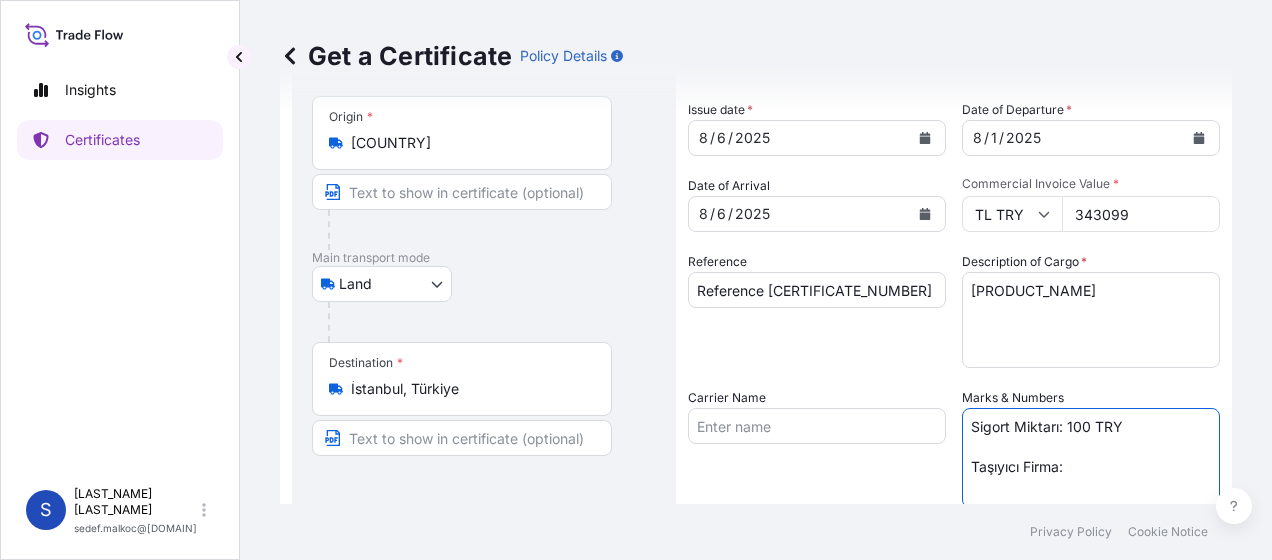 paste on "RİGEL TRANSPORT" 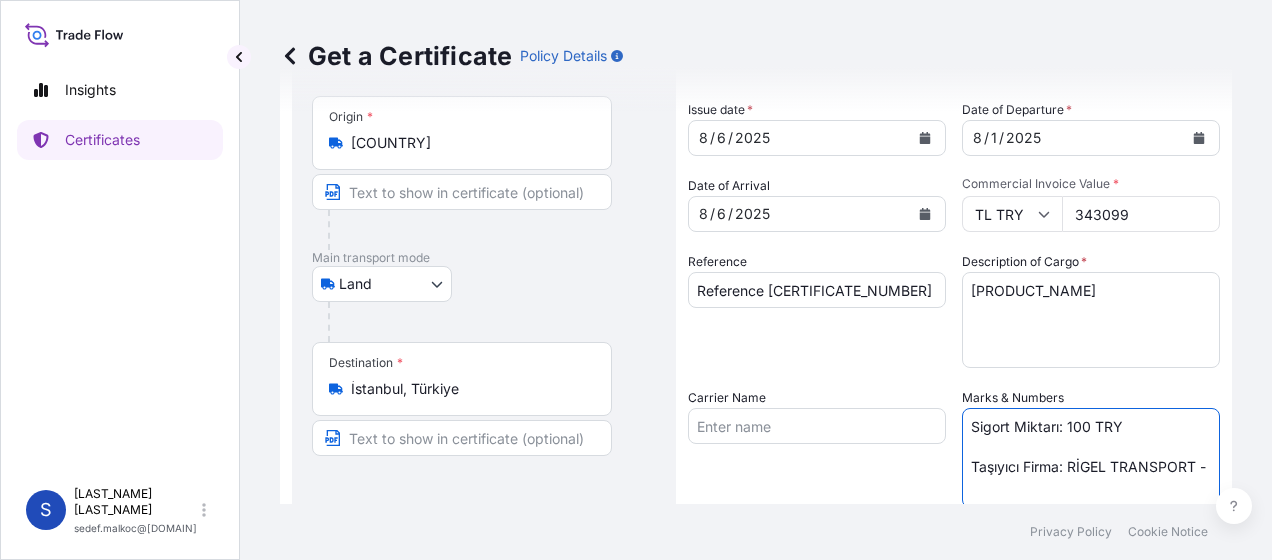 paste on "[PLATE_NUMBER]" 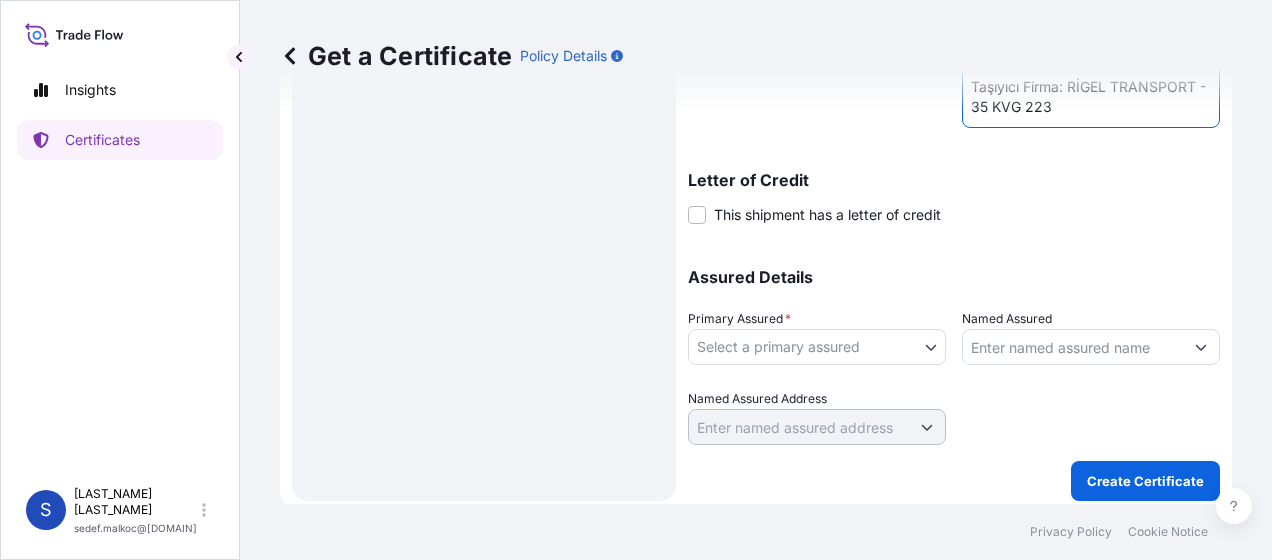 scroll, scrollTop: 488, scrollLeft: 0, axis: vertical 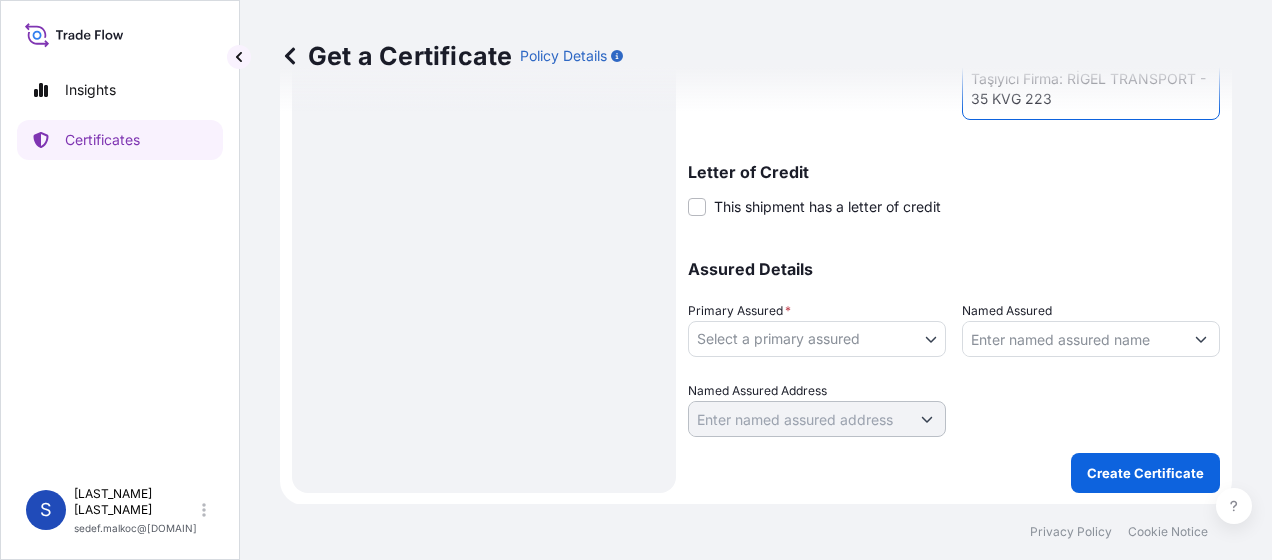 type on "Sigort Miktarı: 100 TRY
Taşıyıcı Firma: RİGEL TRANSPORT - 35 KVG 223" 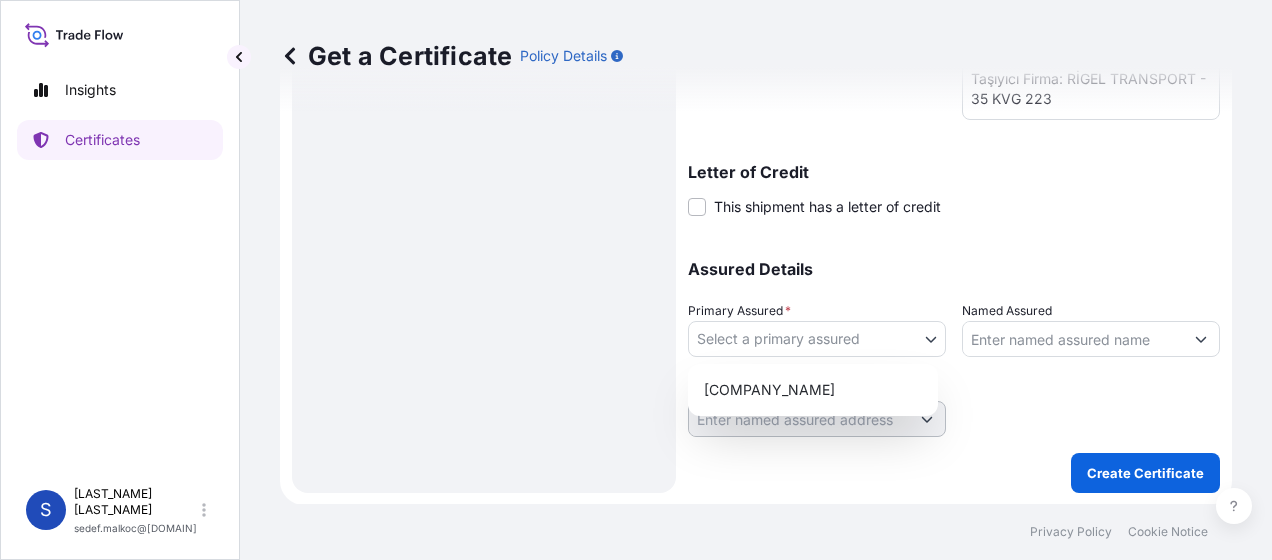 click on "Insights Certificates S Sedef   Malkoc sedef.malkoc@envu.com Get a Certificate Policy Details Route Details Reset Route Details Place of loading Road / Inland Road / Inland Origin * Fransa Main transport mode Land Air Land Sea Destination * İstanbul, [COUNTRY] Road / Inland Road / Inland Place of Discharge Shipment Details Issue date * 8 / 6 / 2025 Date of Departure * 8 / 1 / 2025 Date of Arrival 8 / 6 / 2025 Commodity cert_only_no_commodity Packing Category Commercial Invoice Value    * TL TRY 343099.75 Reference E00001538 Description of Cargo * DELTAMETHRINE TC 1X25KG DRM Carrier Name Marks & Numbers Sigort Miktarı: 100 TRY
Taşıyıcı Firma: RİGEL TRANSPORT - 35 KVG 223 Letter of Credit This shipment has a letter of credit Letter of credit * Letter of credit may not exceed 12000 characters Assured Details Primary Assured * Select a primary assured Environmental Science US LLC Named Assured Named Assured Address Create Certificate Privacy Policy Cookie Notice
0 Selected Date: August 6, 2025" at bounding box center [636, 280] 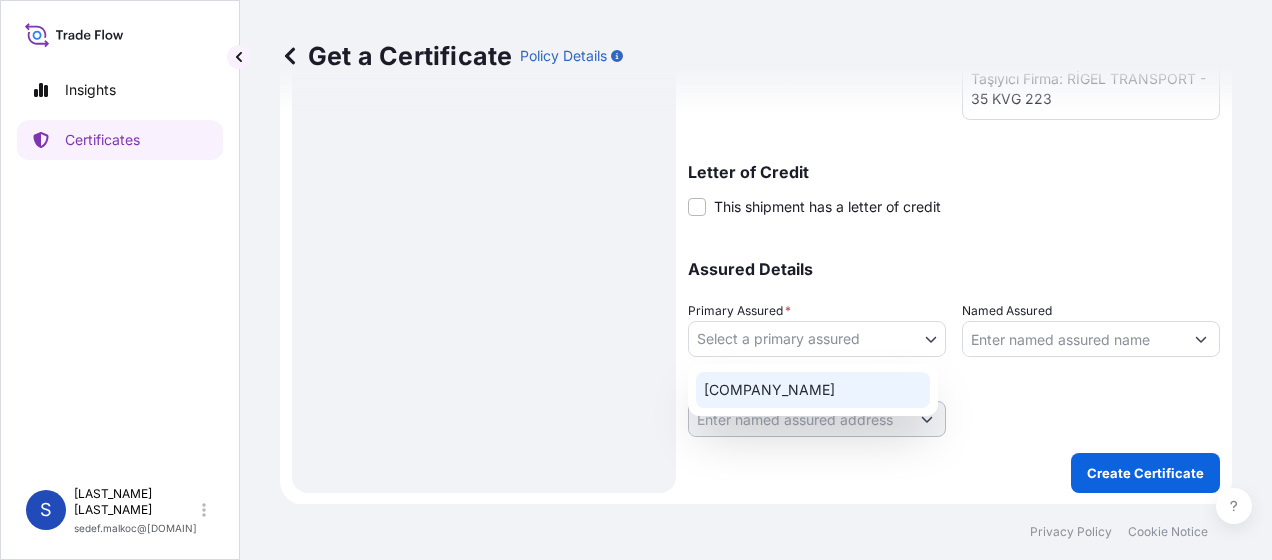click on "[COMPANY_NAME]" at bounding box center [813, 390] 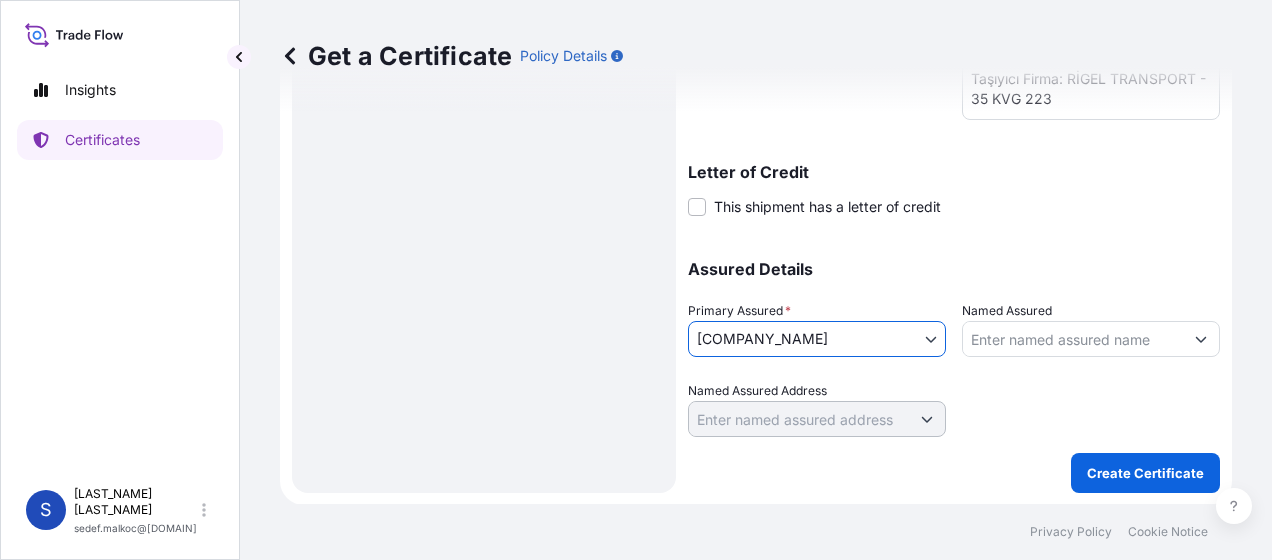 click on "Named Assured" at bounding box center [1073, 339] 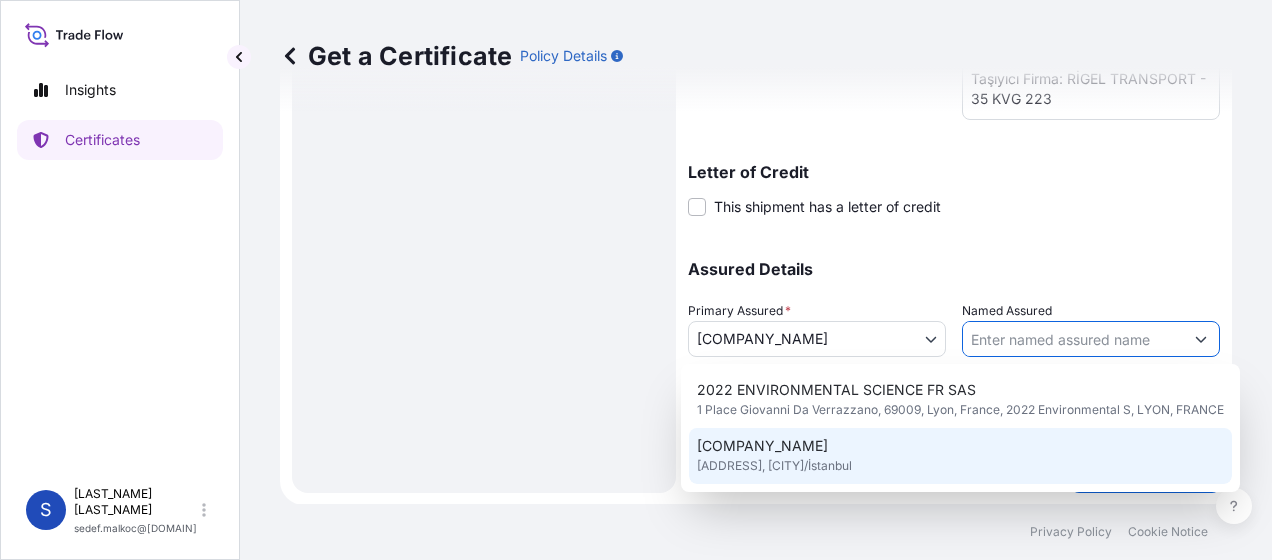 click on "[COMPANY_NAME]" at bounding box center (762, 446) 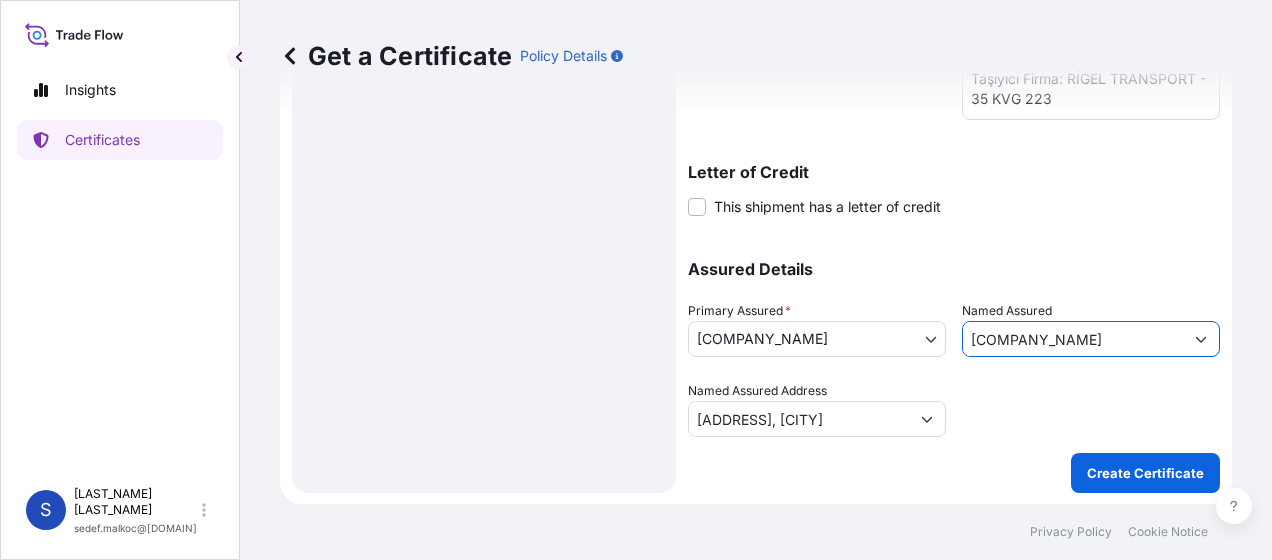 click at bounding box center [1091, 409] 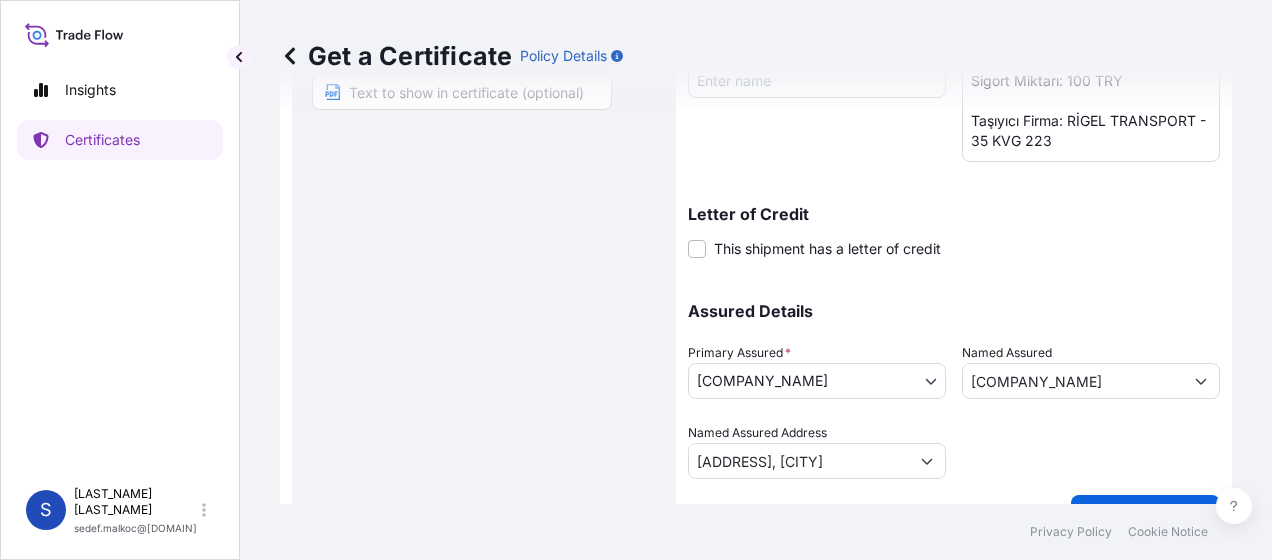 scroll, scrollTop: 488, scrollLeft: 0, axis: vertical 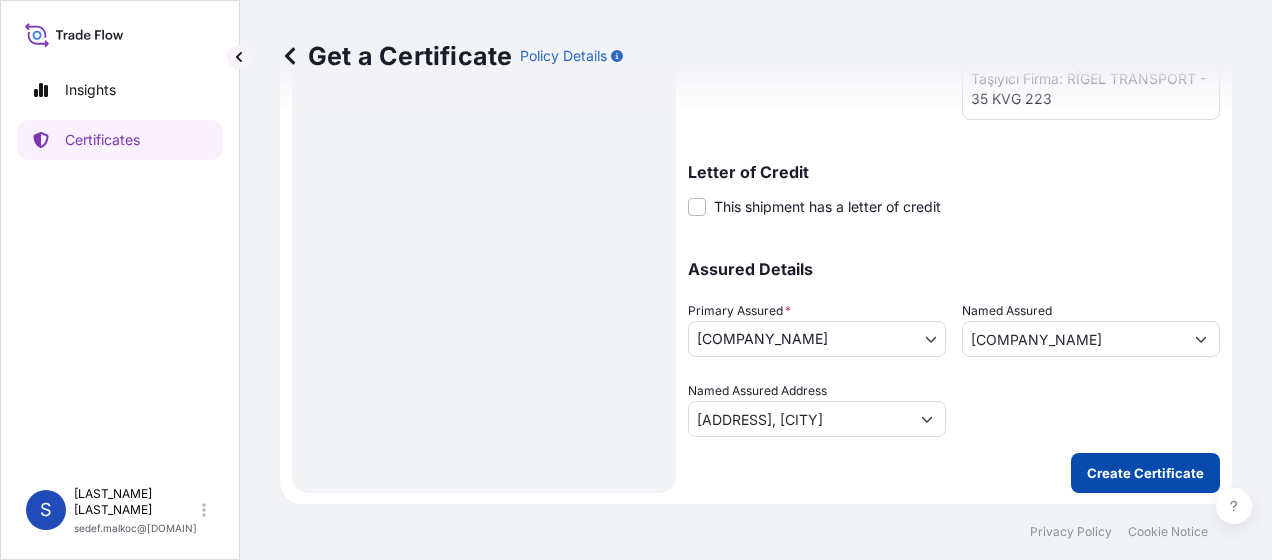 click on "Create Certificate" at bounding box center (1145, 473) 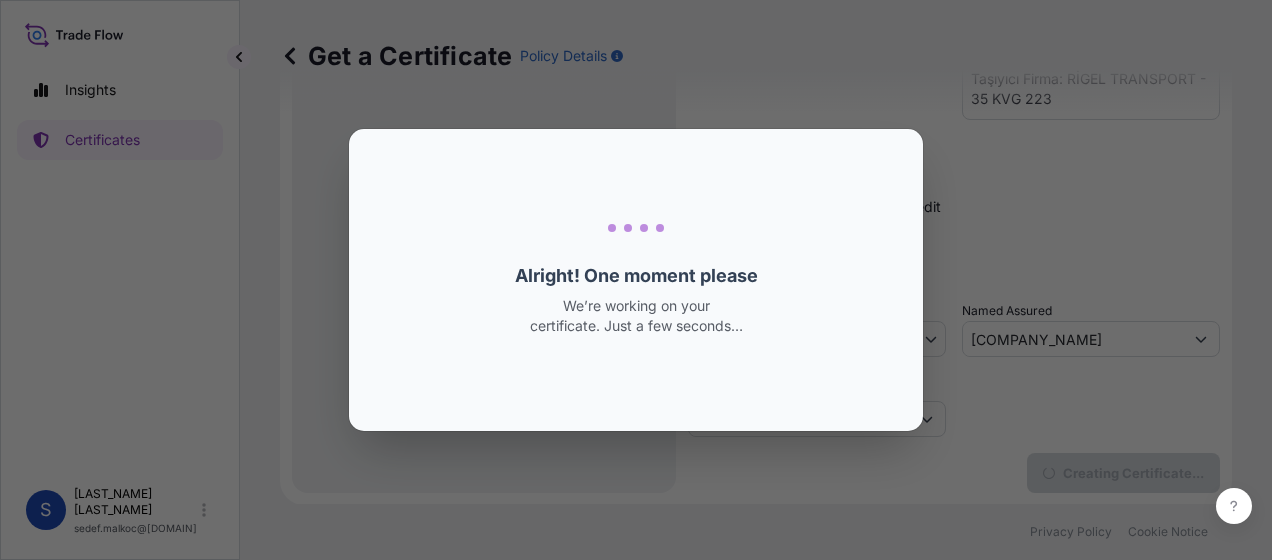 scroll, scrollTop: 0, scrollLeft: 0, axis: both 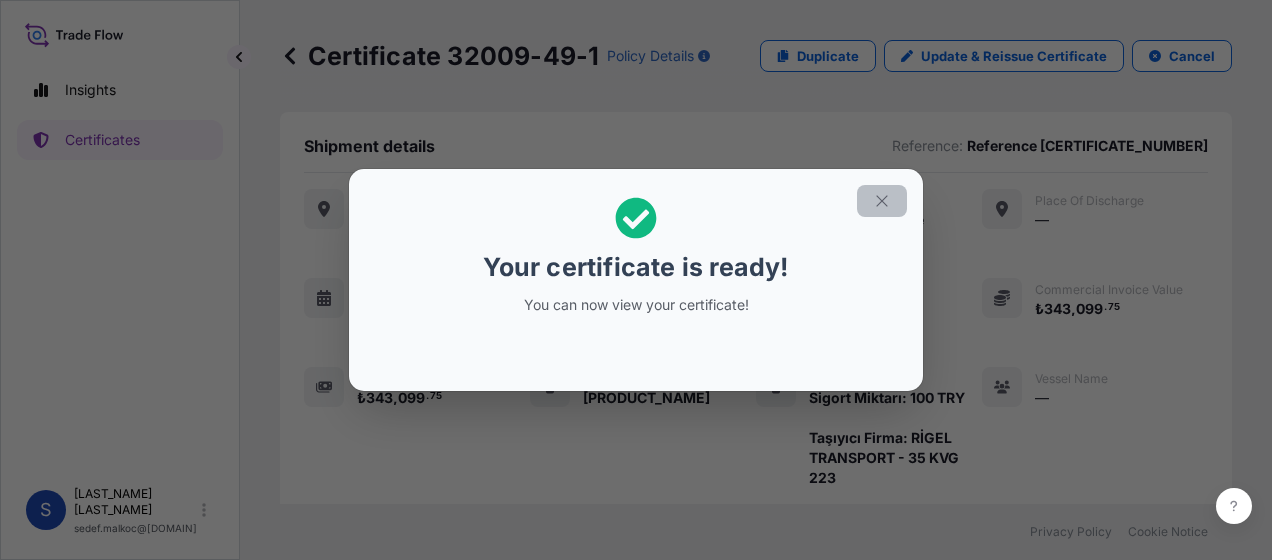 click 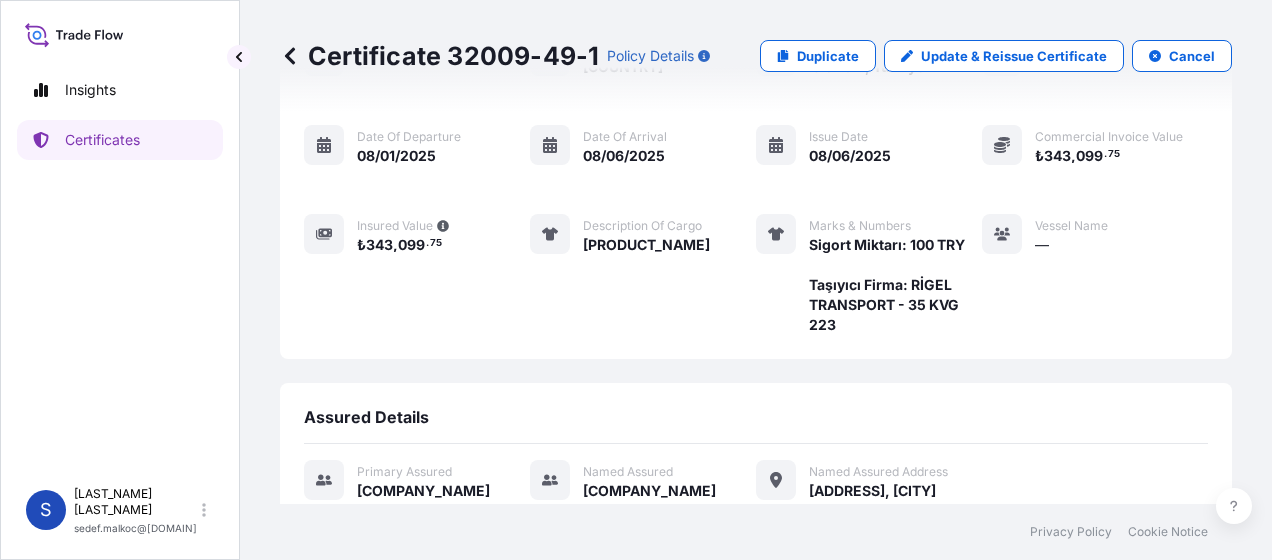 scroll, scrollTop: 442, scrollLeft: 0, axis: vertical 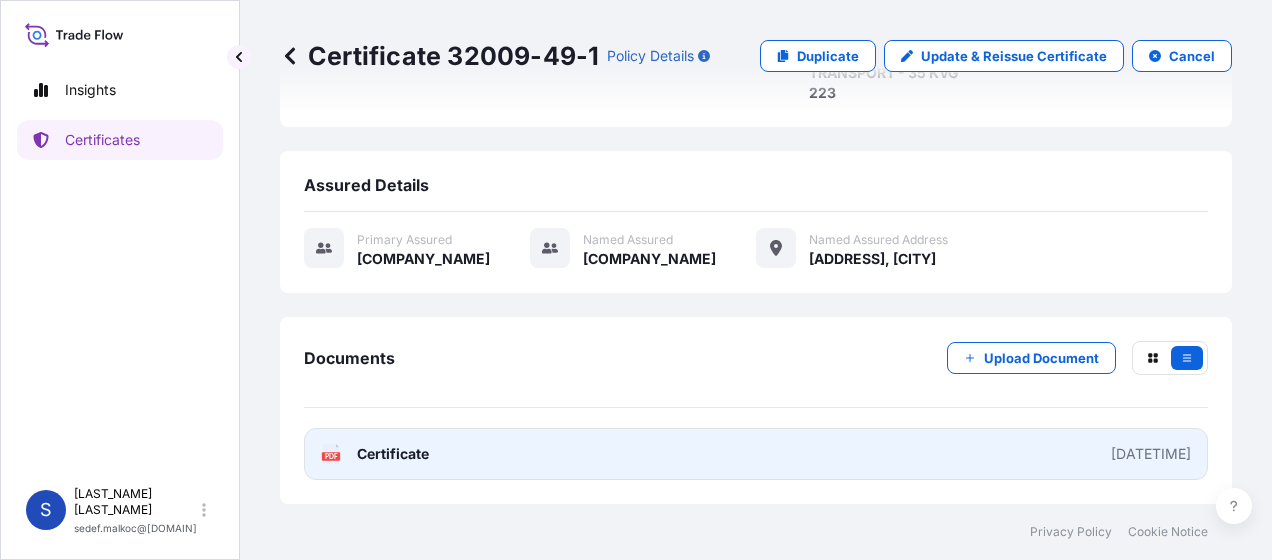 click on "PDF Certificate 2025-08-06T10:53:26.323961" at bounding box center (756, 454) 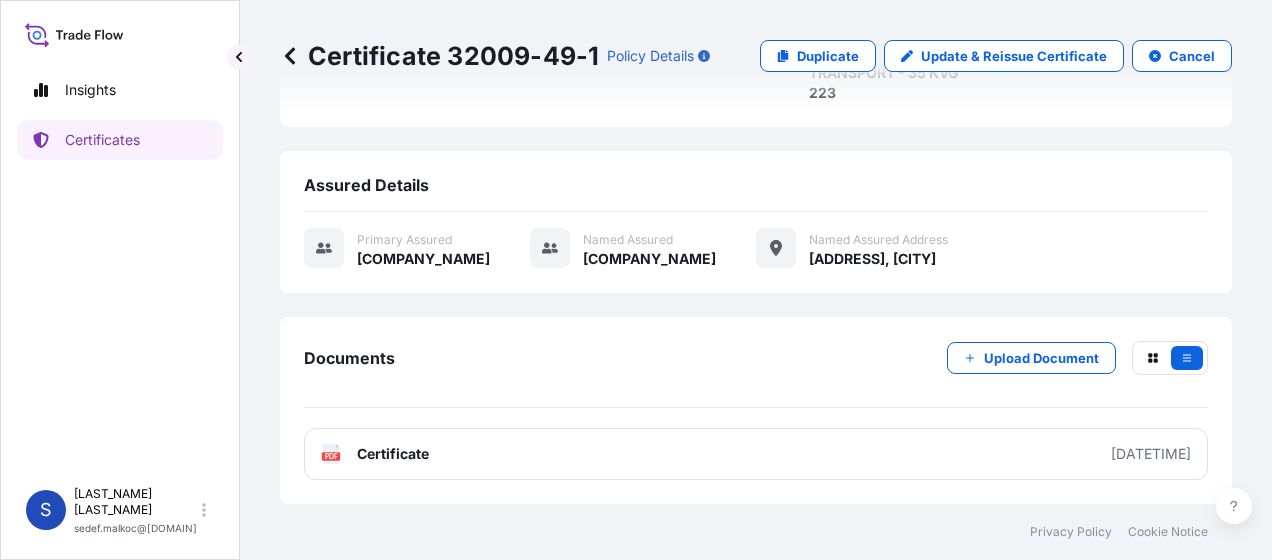 click 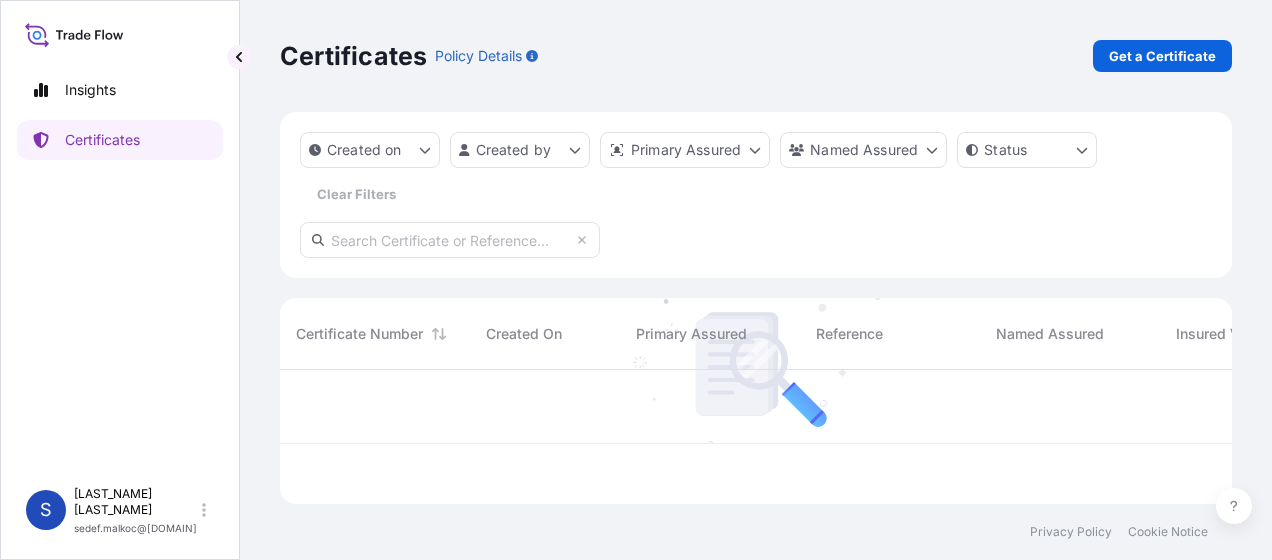 scroll, scrollTop: 0, scrollLeft: 0, axis: both 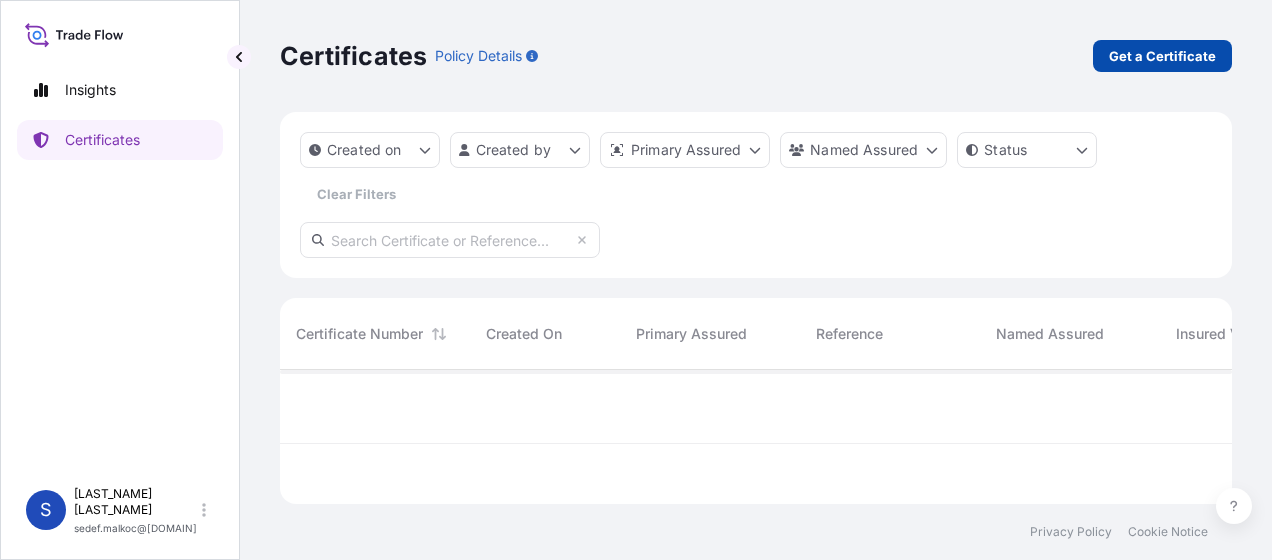 click on "Get a Certificate" at bounding box center [1162, 56] 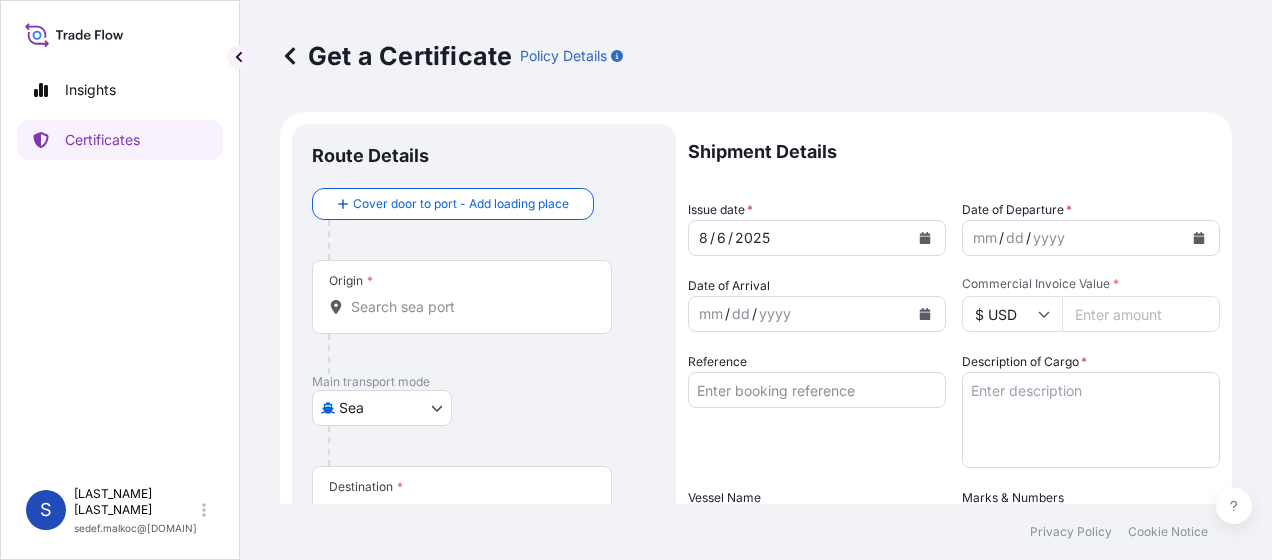 click on "Origin *" at bounding box center [462, 297] 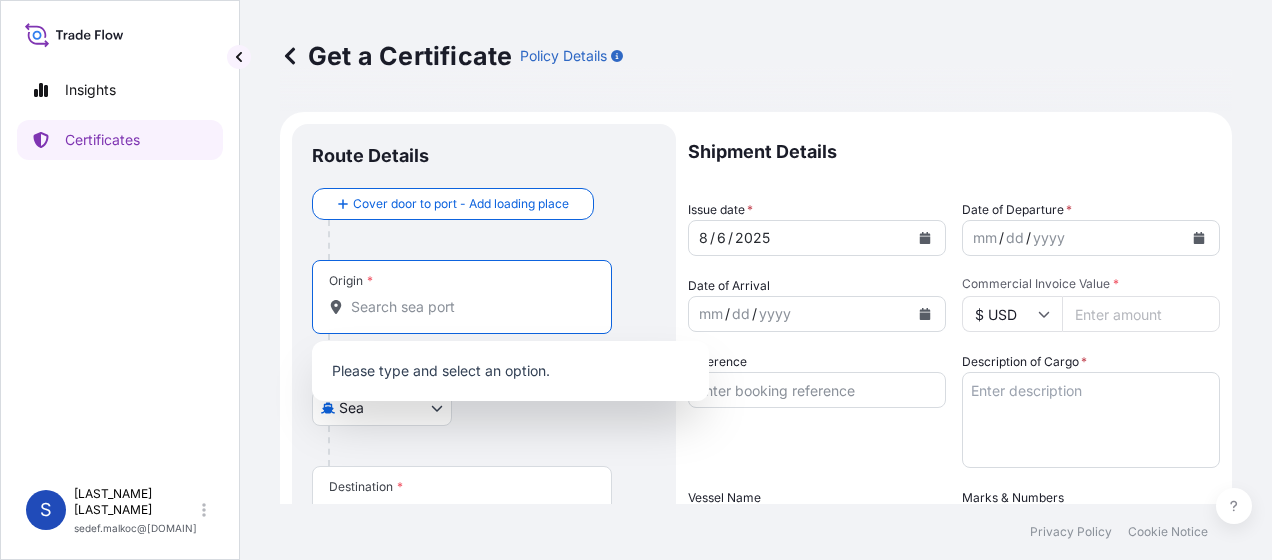 paste on "[COUNTRY]" 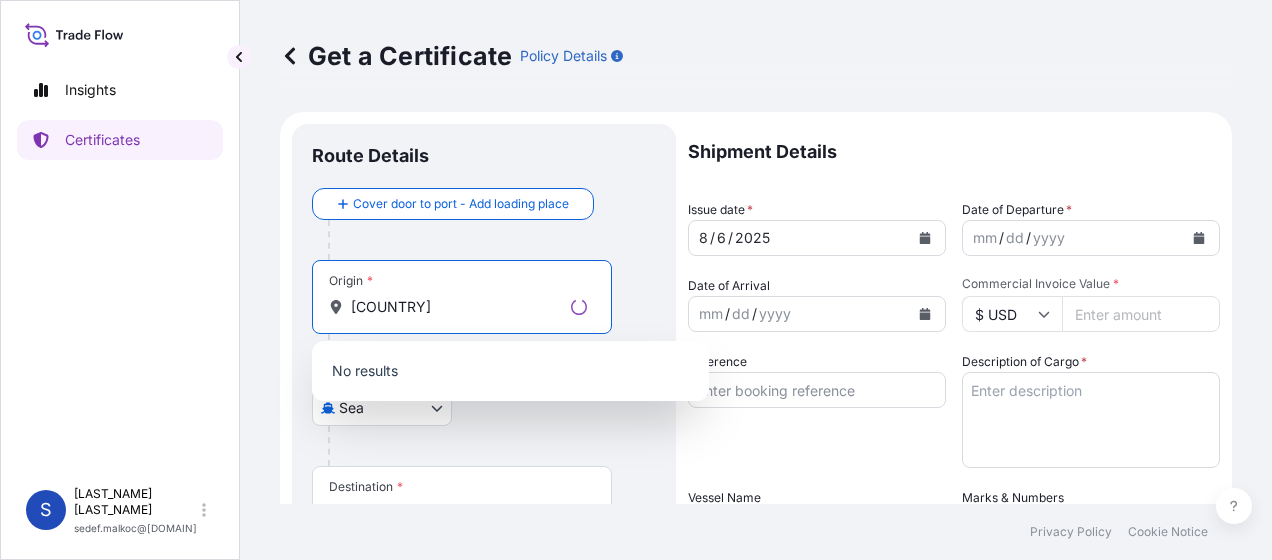 type on "[COUNTRY]" 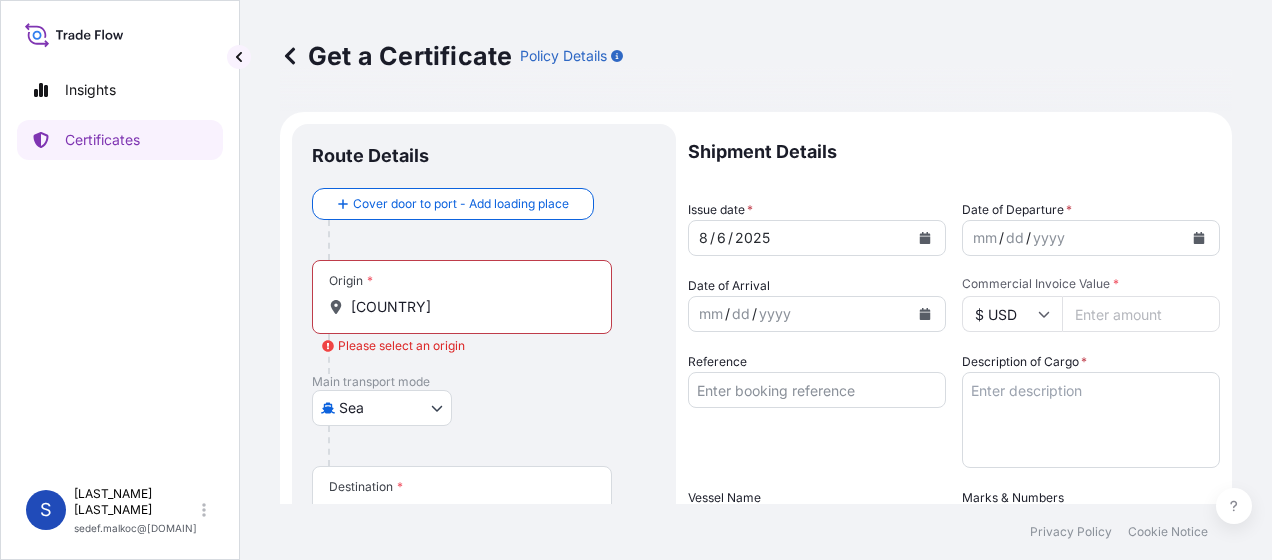 click on "0 options available.
Insights Certificates S Sedef   Malkoc sedef.malkoc@envu.com Get a Certificate Policy Details Route Details   Cover door to port - Add loading place Place of loading Road / Inland Road / Inland Origin * FRANSA Please select an origin Main transport mode Sea Air Land Sea Destination * Cover port to door - Add place of discharge Road / Inland Road / Inland Place of Discharge Shipment Details Issue date * 8 / 6 / 2025 Date of Departure * mm / dd / yyyy Date of Arrival mm / dd / yyyy Commodity cert_only_no_commodity Packing Category Commercial Invoice Value    * $ USD Reference Description of Cargo * Vessel Name Marks & Numbers Letter of Credit This shipment has a letter of credit Letter of credit * Letter of credit may not exceed 12000 characters Assured Details Primary Assured * Select a primary assured Environmental Science US LLC Named Assured Named Assured Address Create Certificate Privacy Policy Cookie Notice
0 Selected Date: August 6, 2025" at bounding box center [636, 280] 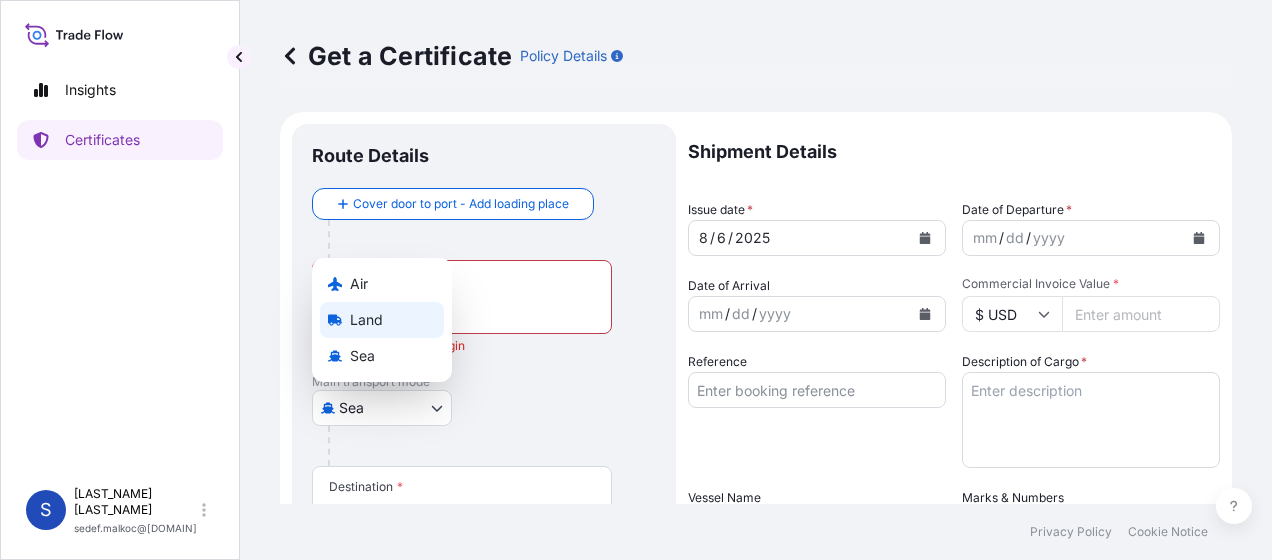 click on "Land" at bounding box center [382, 320] 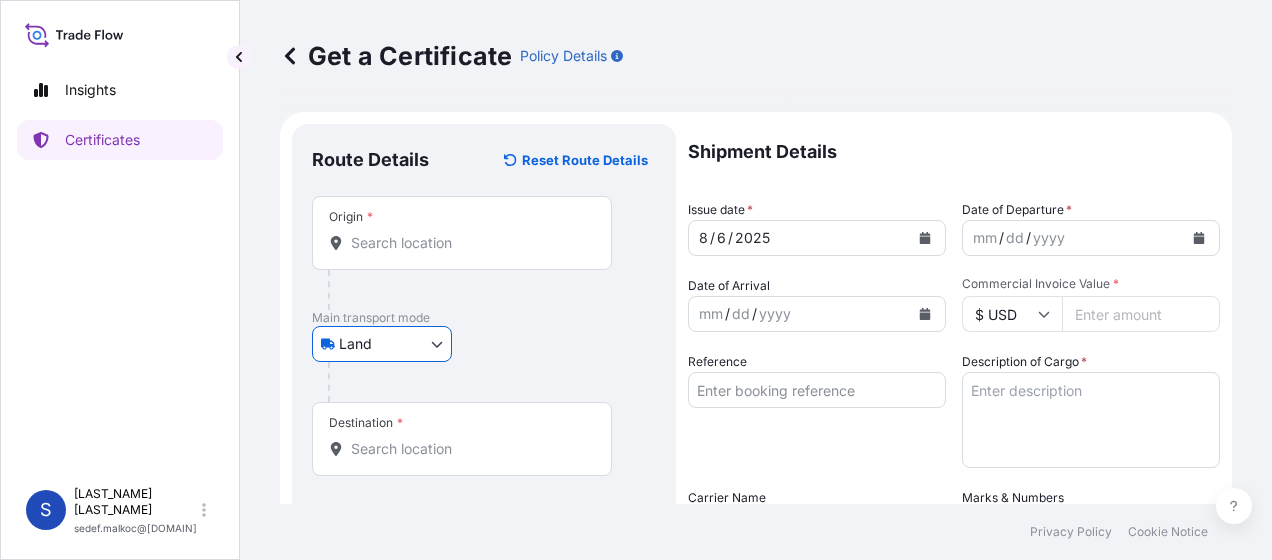 click on "Origin *" at bounding box center (469, 243) 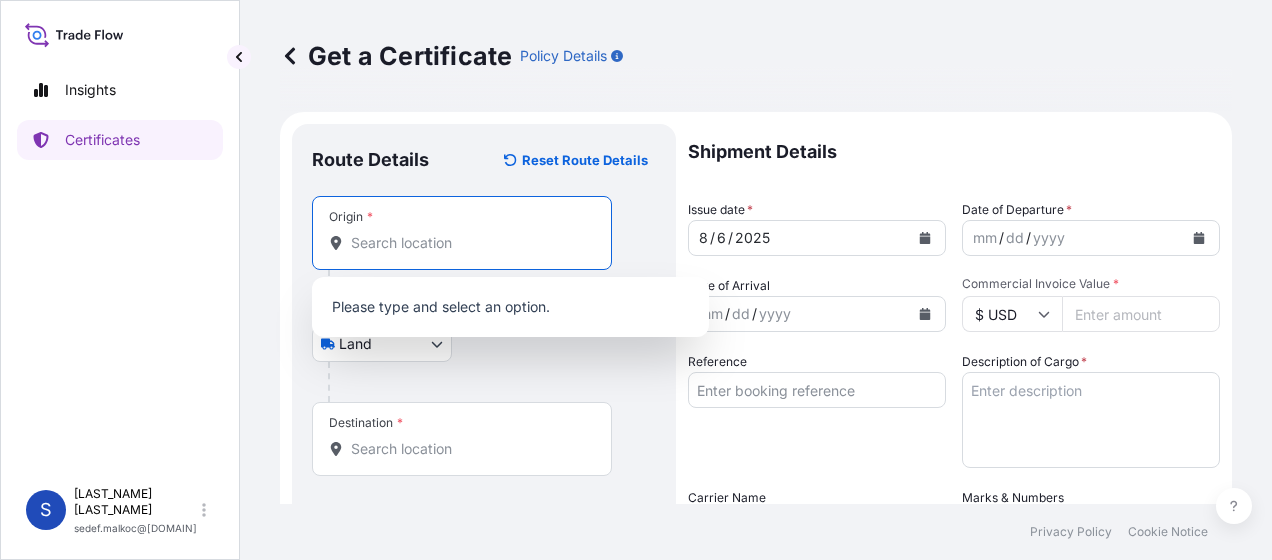 paste on "[COUNTRY]" 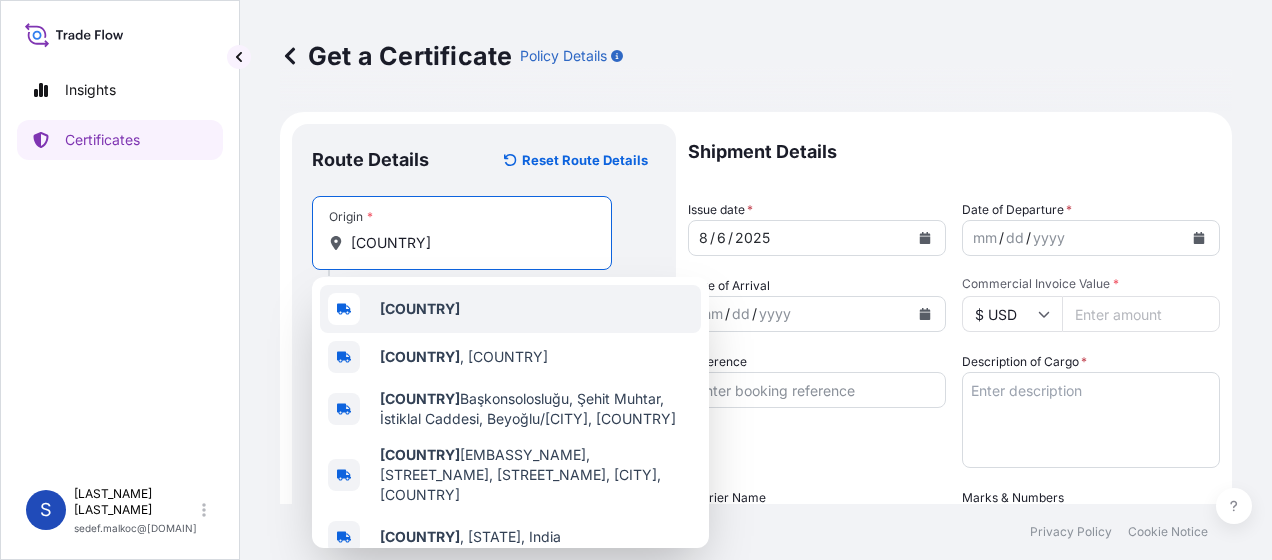 click on "[COUNTRY]" at bounding box center [420, 308] 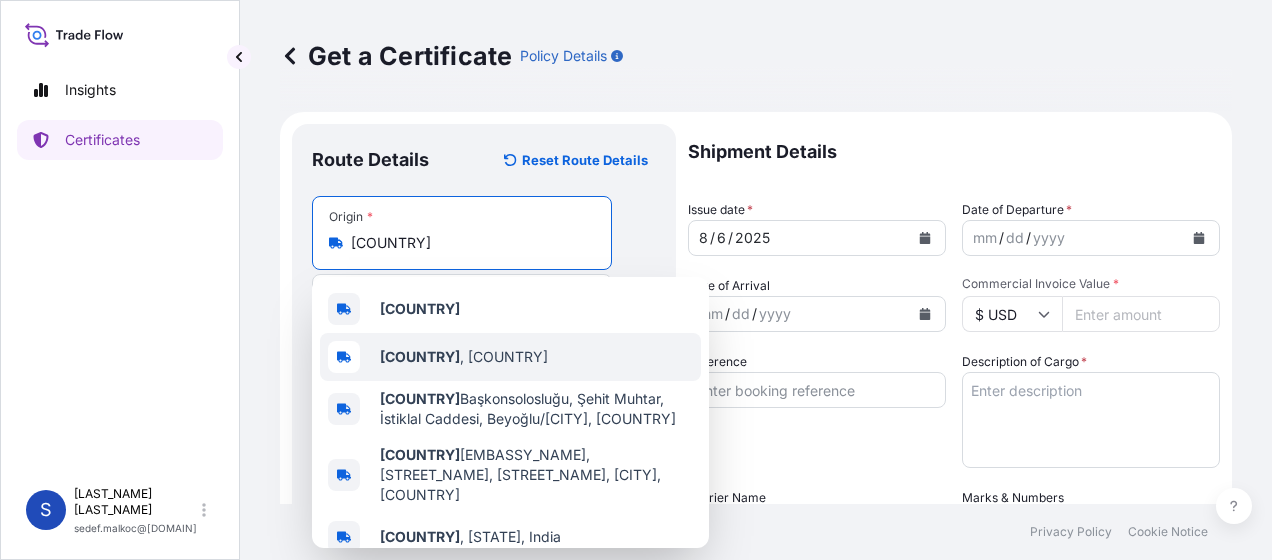 type on "[COUNTRY]" 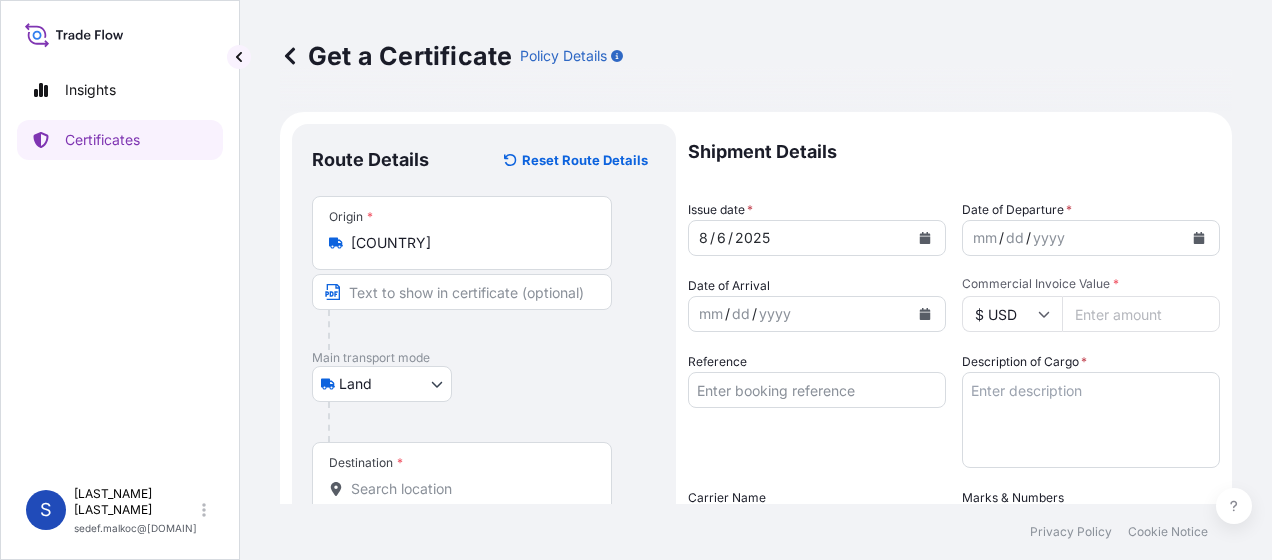 click on "Main transport mode" at bounding box center (484, 358) 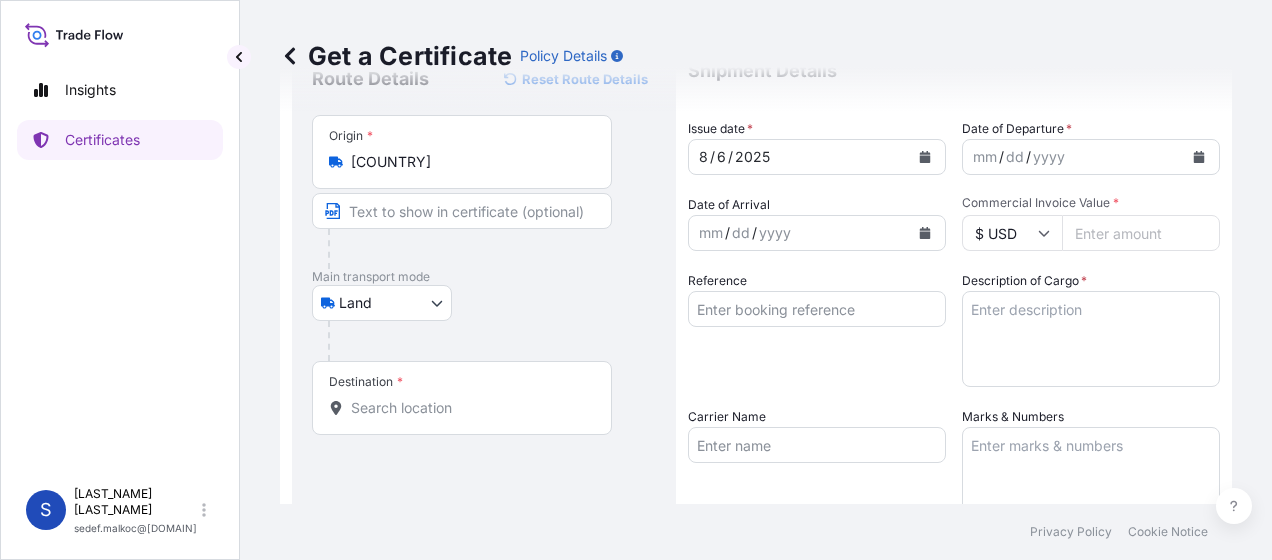 scroll, scrollTop: 200, scrollLeft: 0, axis: vertical 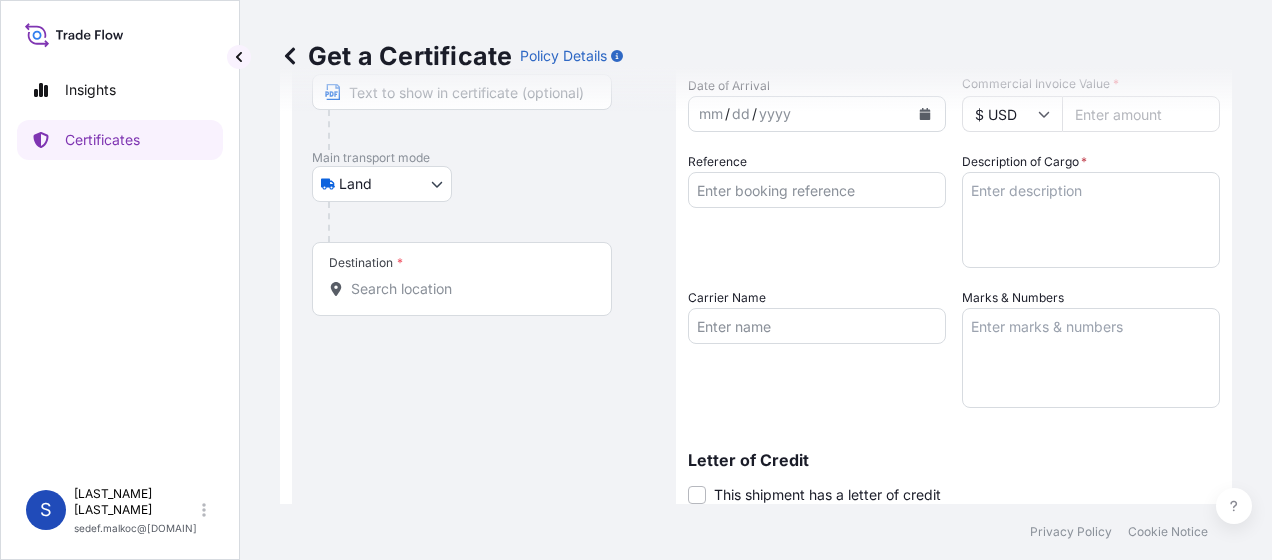 click on "Destination *" at bounding box center [469, 289] 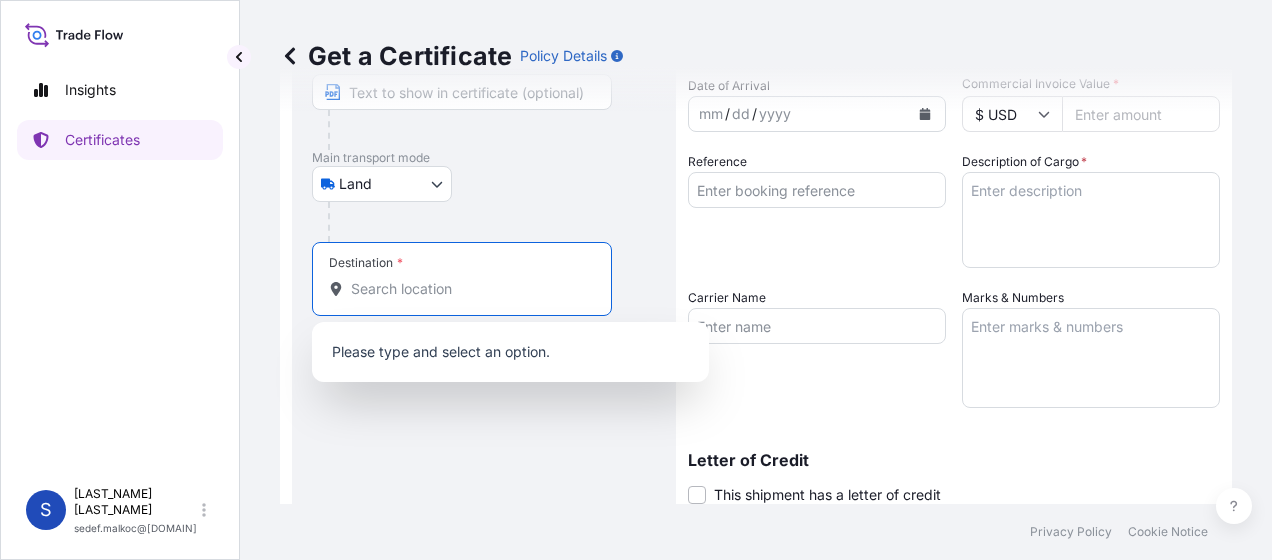 paste on "[CITY]" 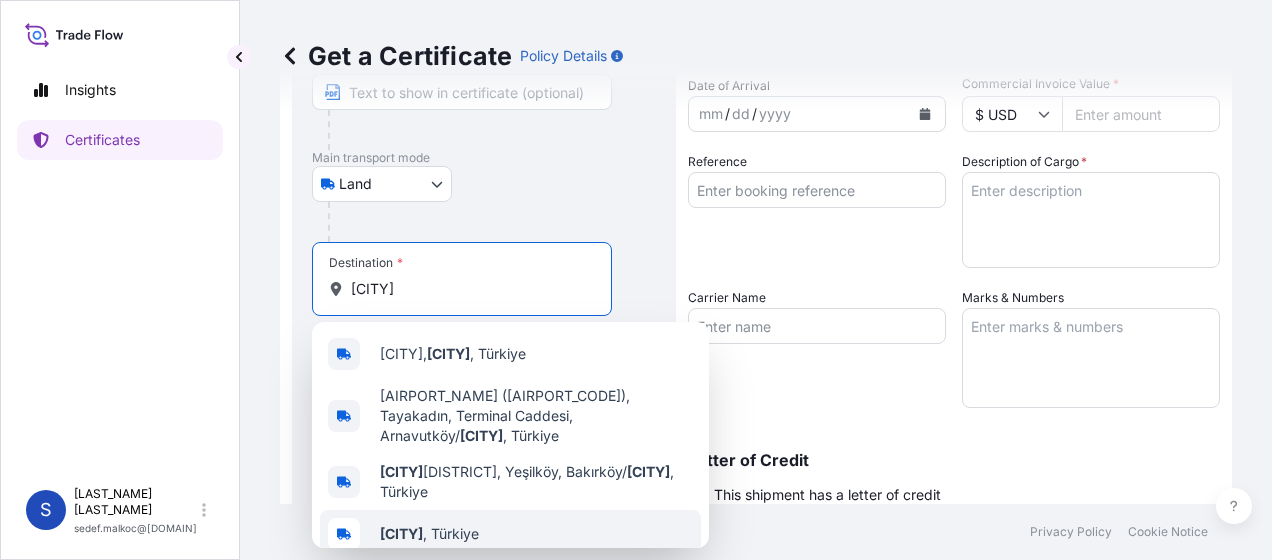 click on "İstanbul, [COUNTRY]" at bounding box center [510, 534] 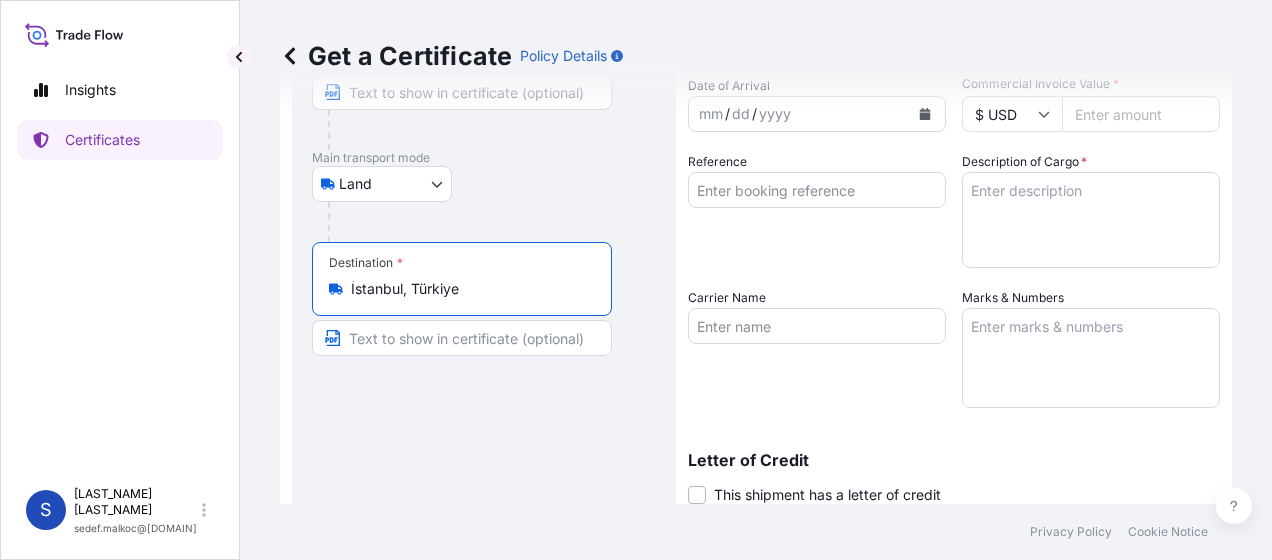 type on "İstanbul, Türkiye" 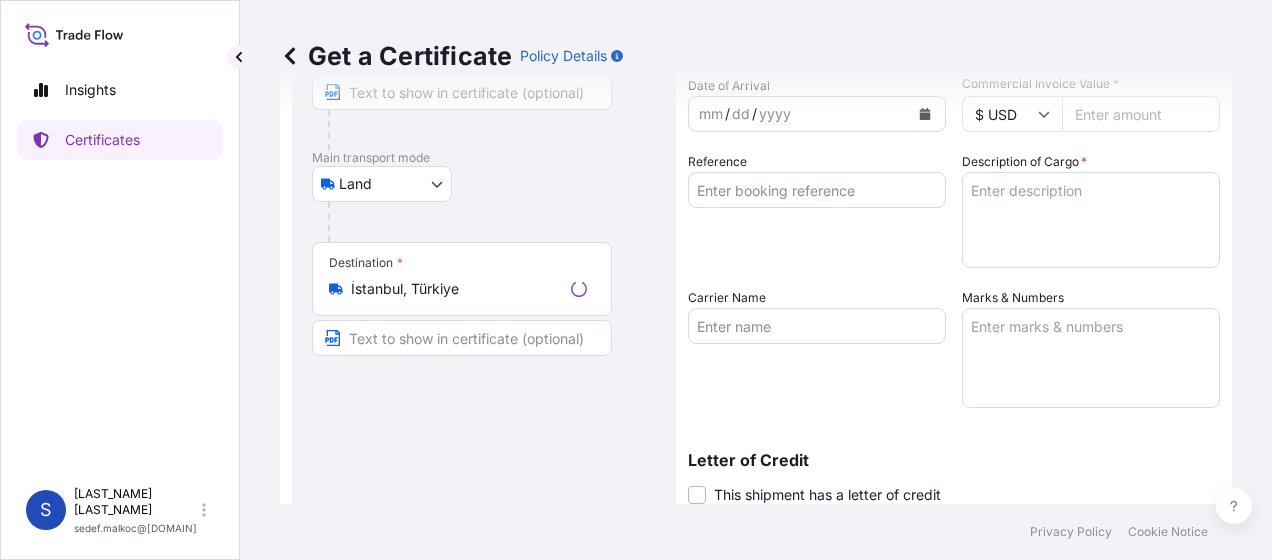 scroll, scrollTop: 100, scrollLeft: 0, axis: vertical 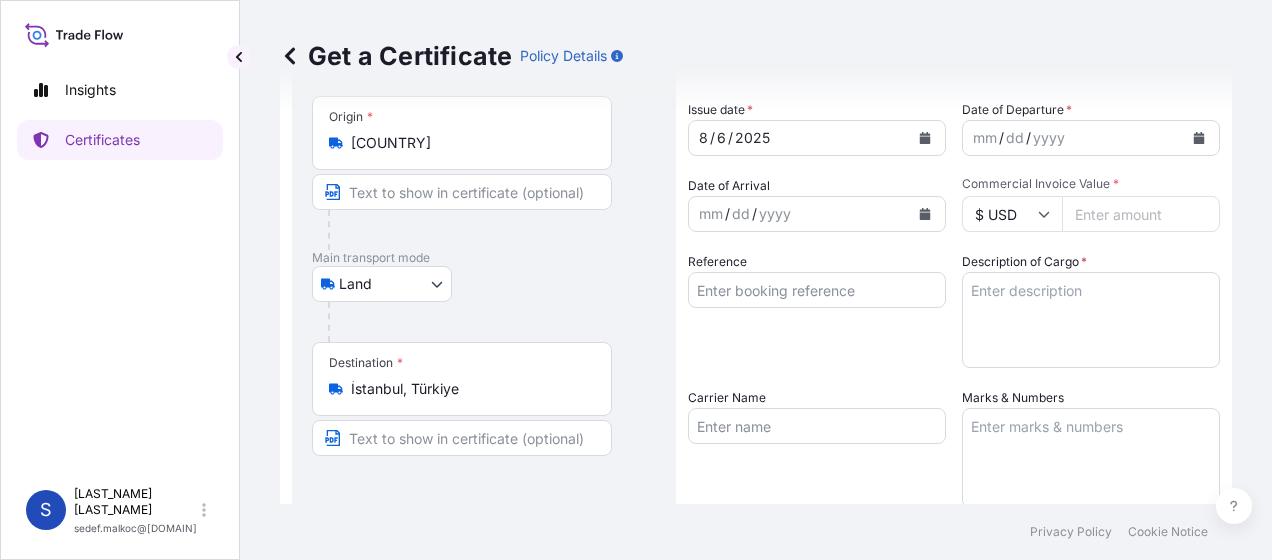 click 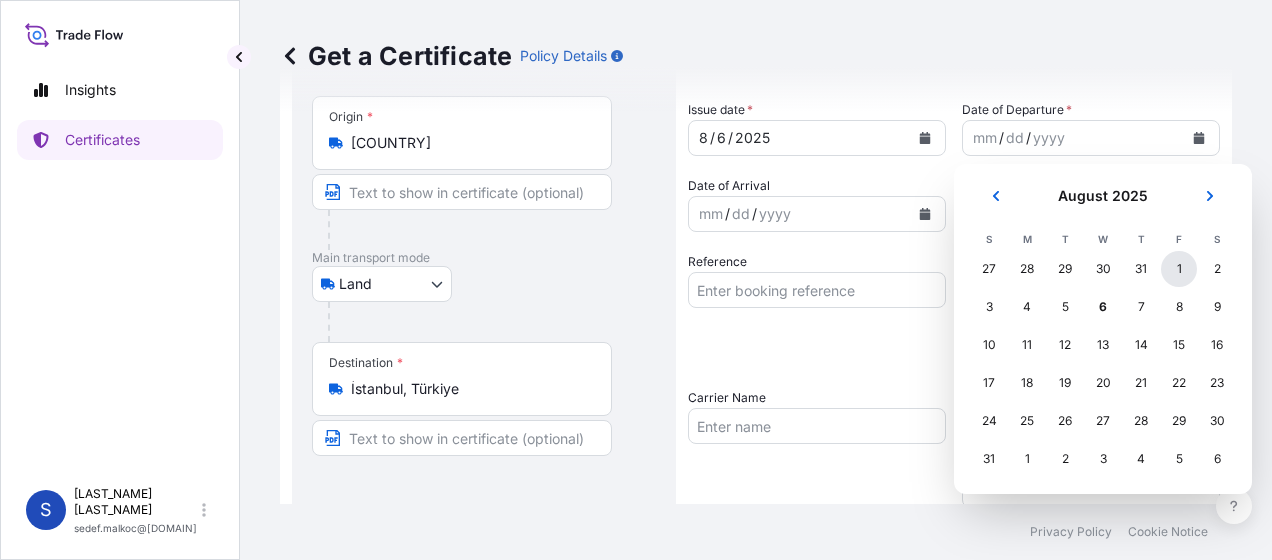 click on "1" at bounding box center [1179, 269] 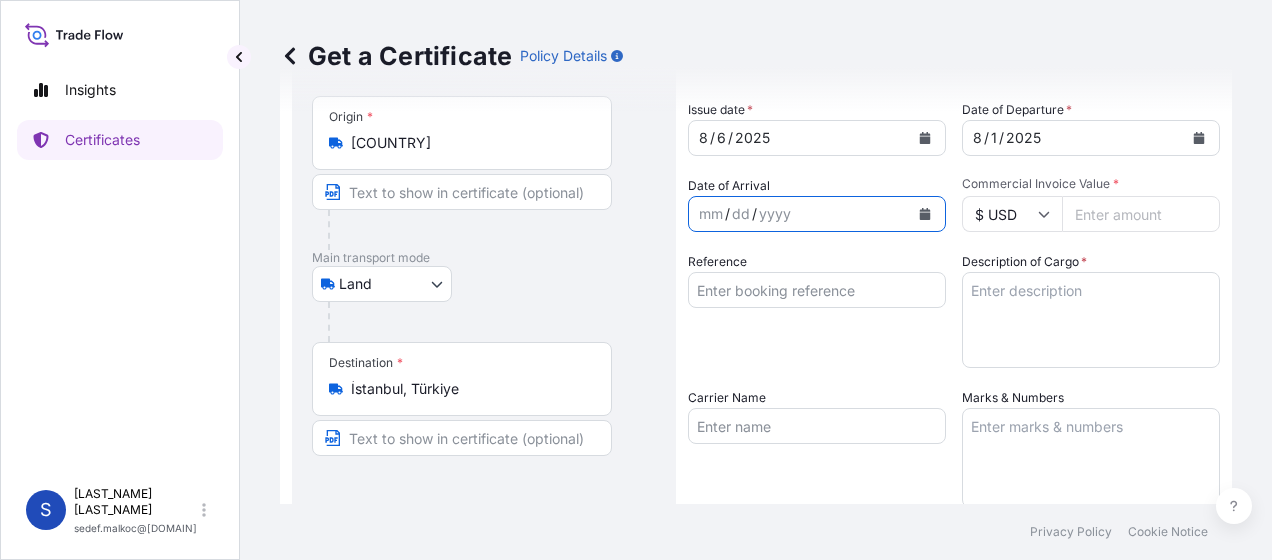 click at bounding box center (925, 214) 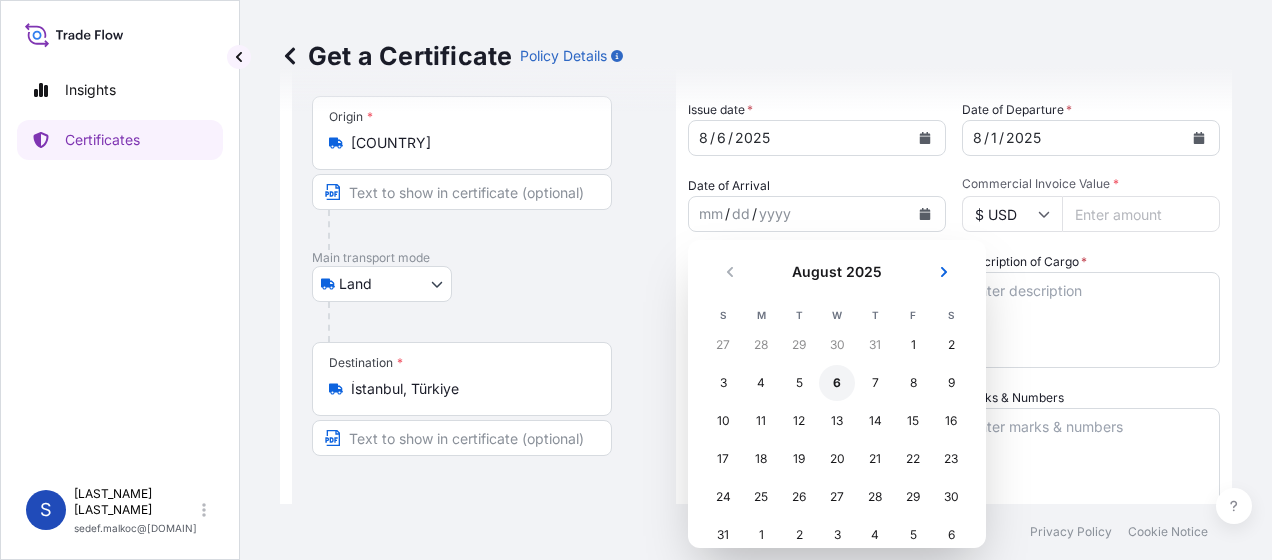 click on "6" at bounding box center (837, 383) 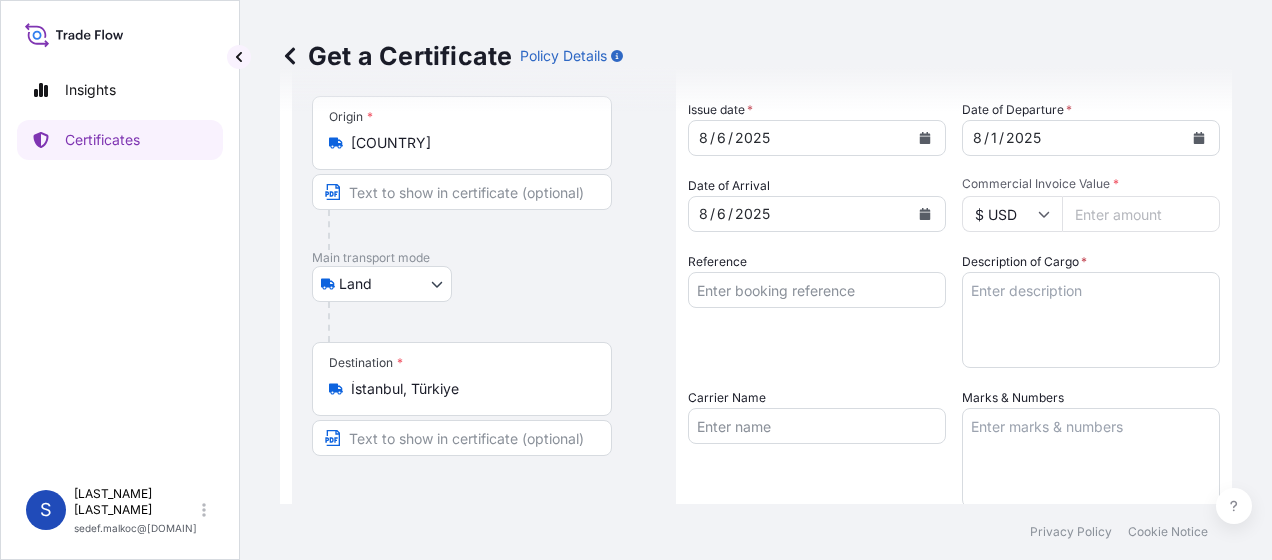 click on "$ USD" at bounding box center (1012, 214) 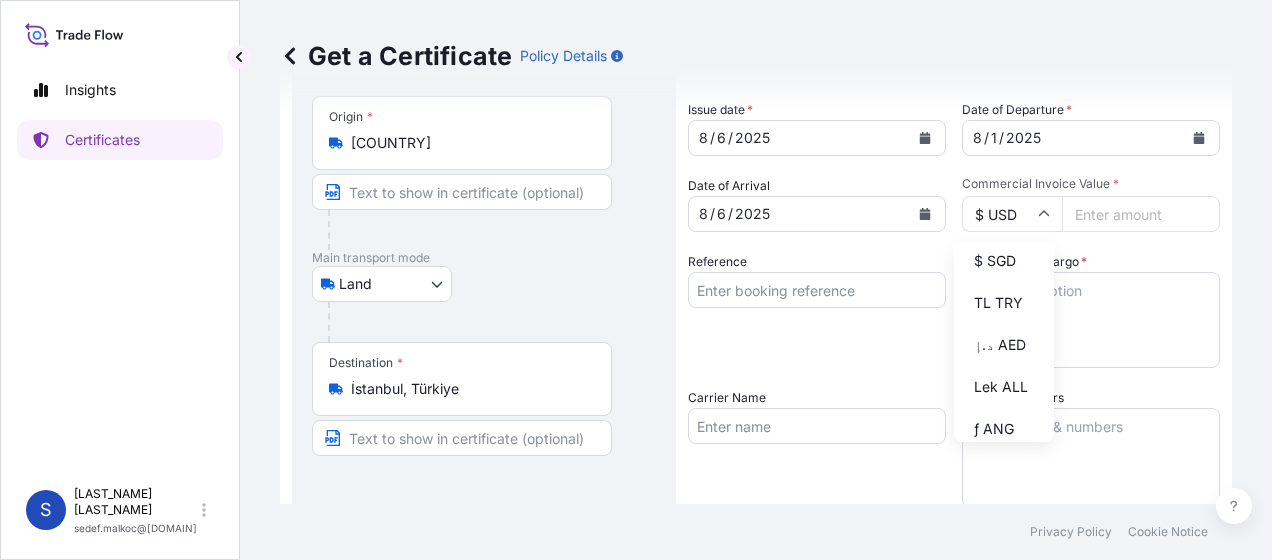 scroll, scrollTop: 700, scrollLeft: 0, axis: vertical 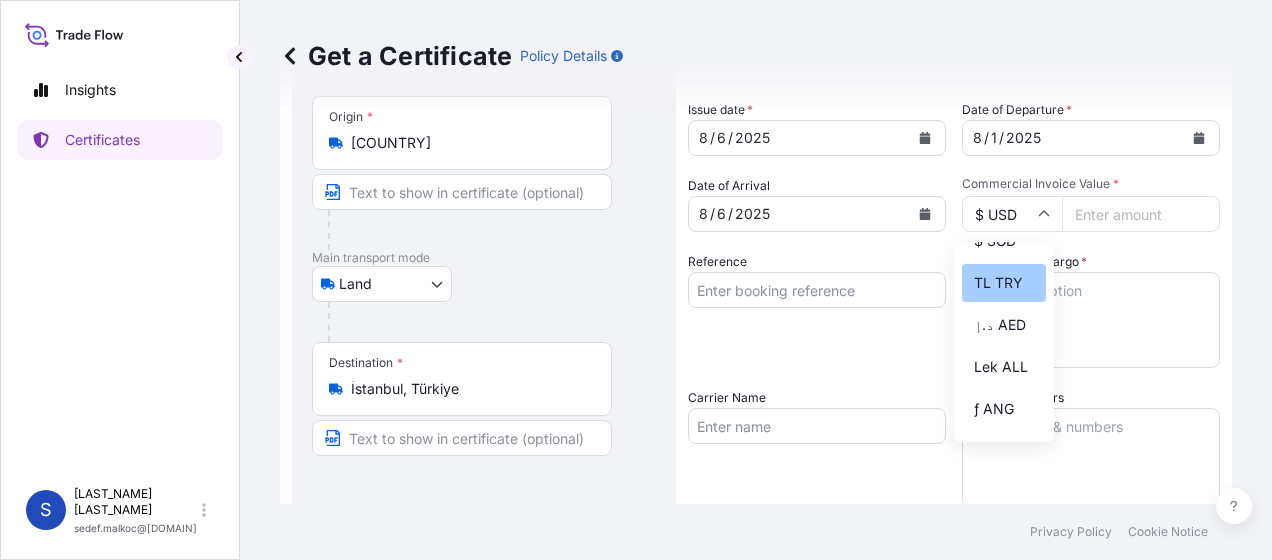click on "TL TRY" at bounding box center [1004, 283] 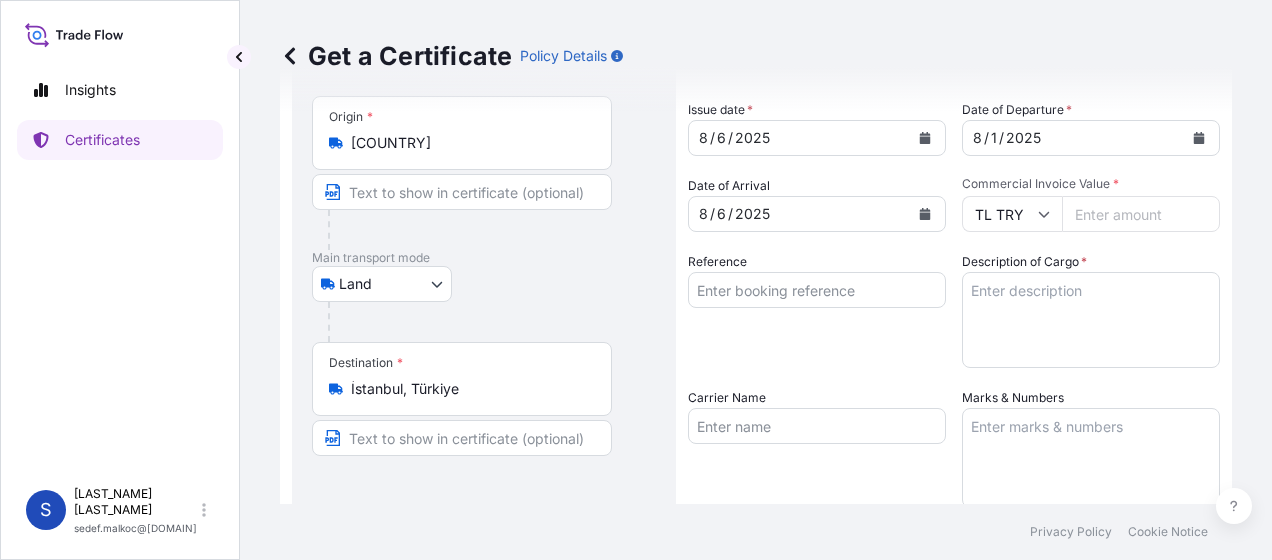 click on "Commercial Invoice Value    *" at bounding box center [1141, 214] 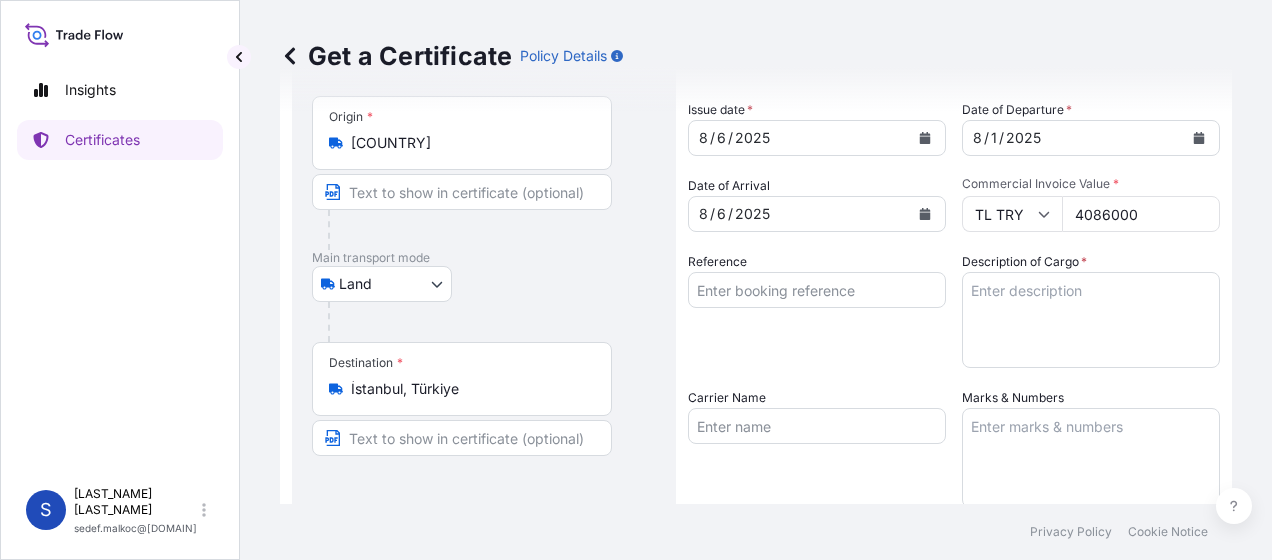 type on "4086000" 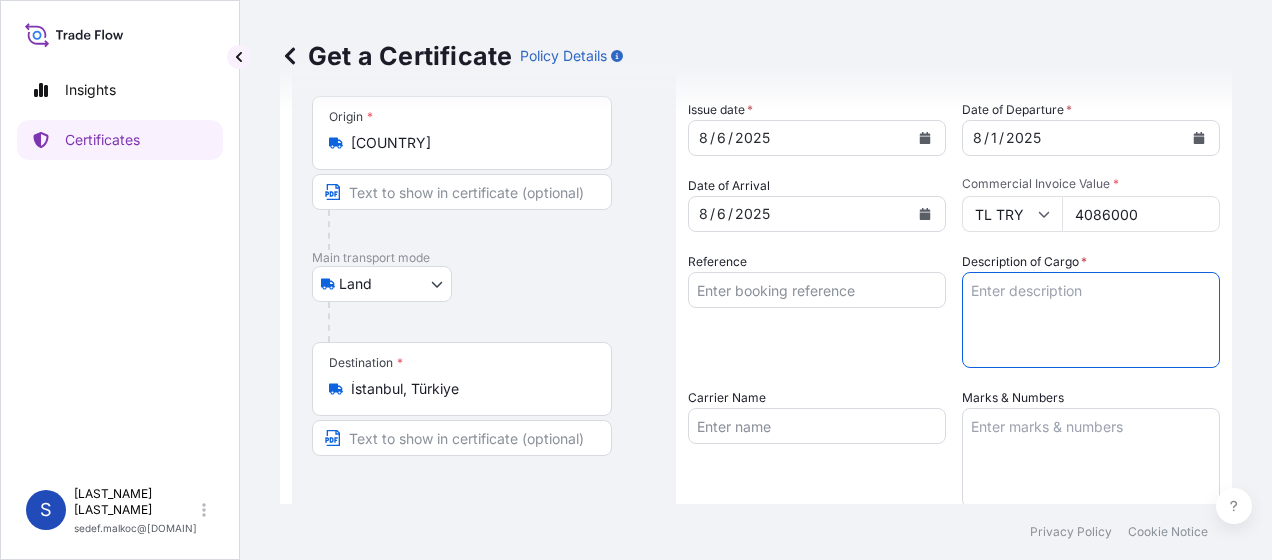 click on "Description of Cargo *" at bounding box center (1091, 320) 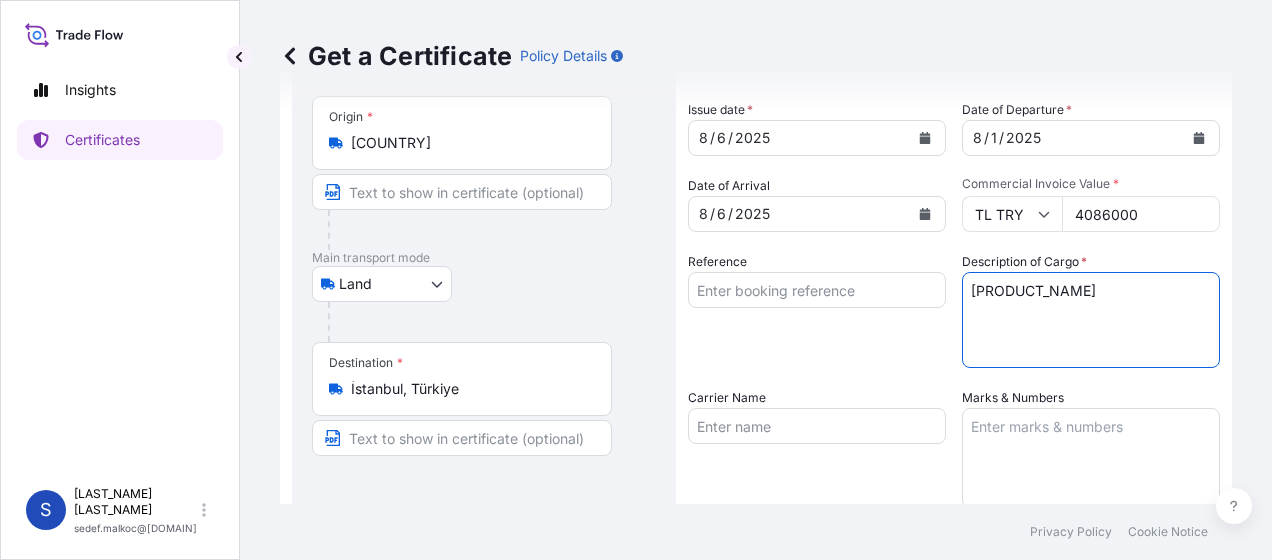 type on "[PRODUCT_NAME]" 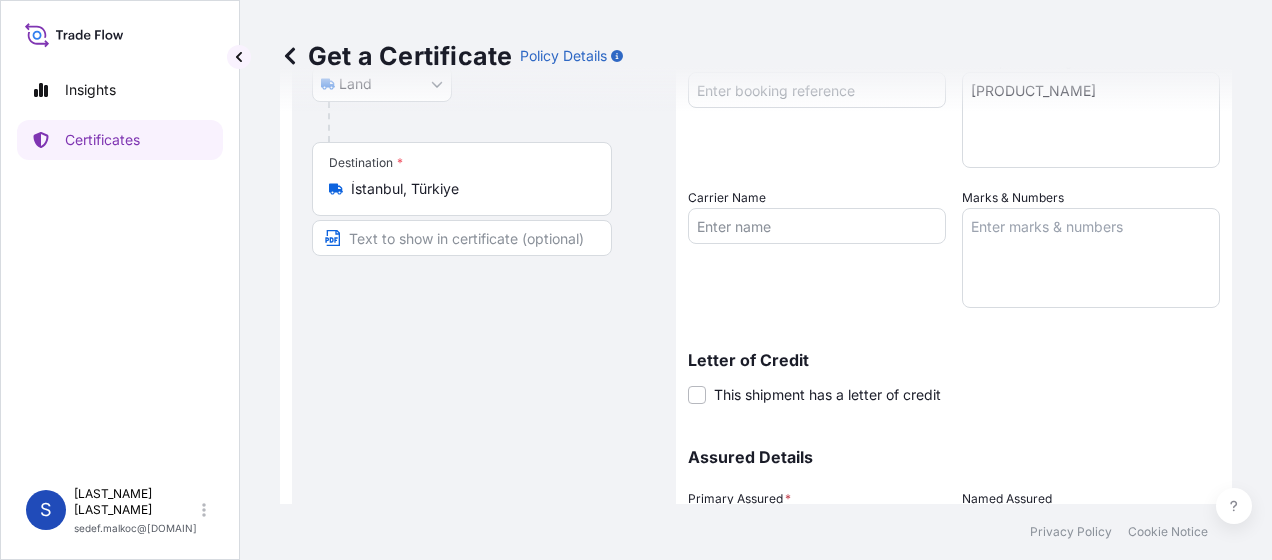 scroll, scrollTop: 200, scrollLeft: 0, axis: vertical 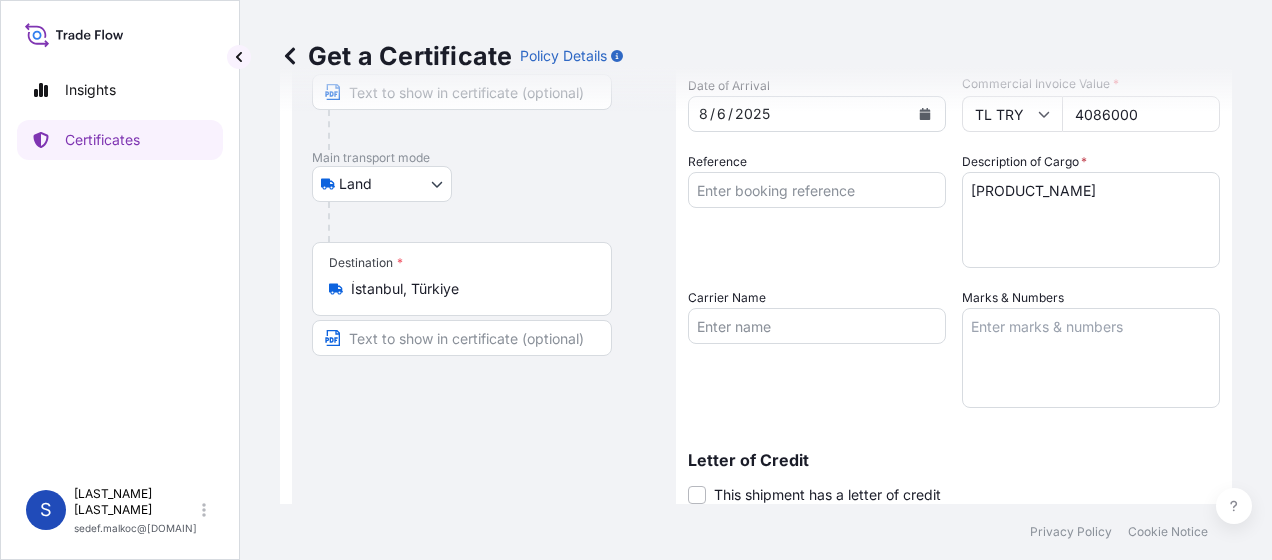 click on "Reference" at bounding box center [817, 190] 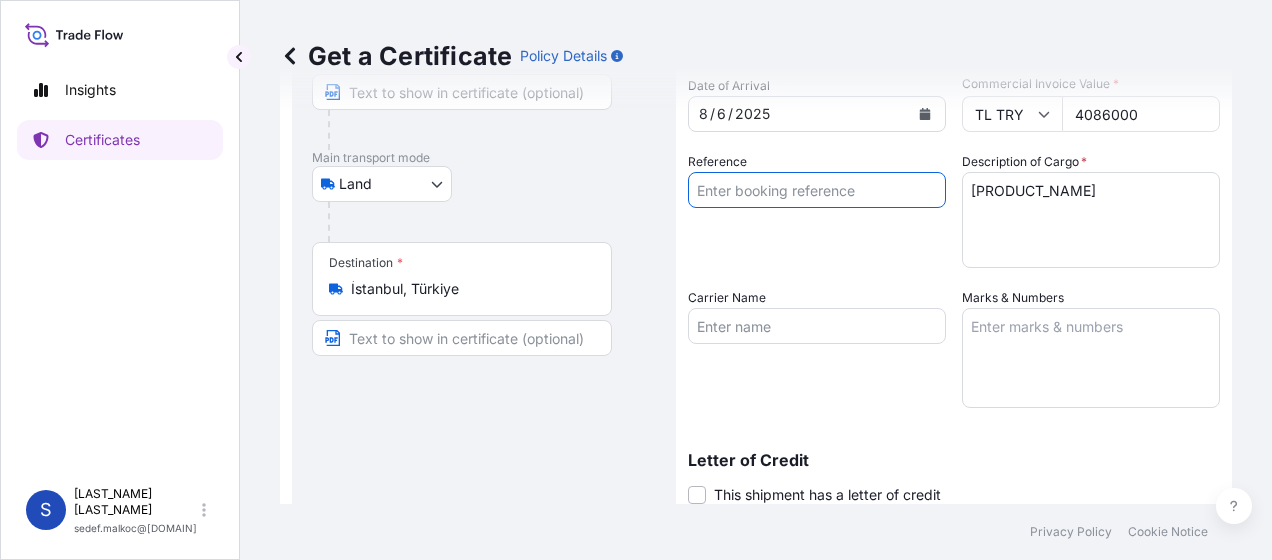 paste on "E00001543" 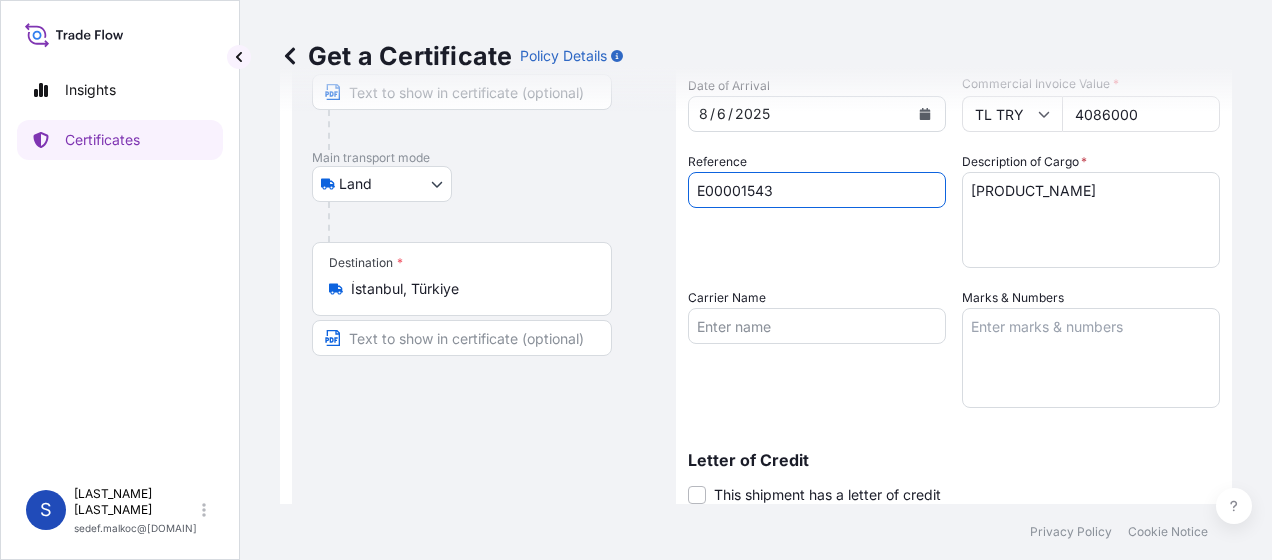 type on "E00001543" 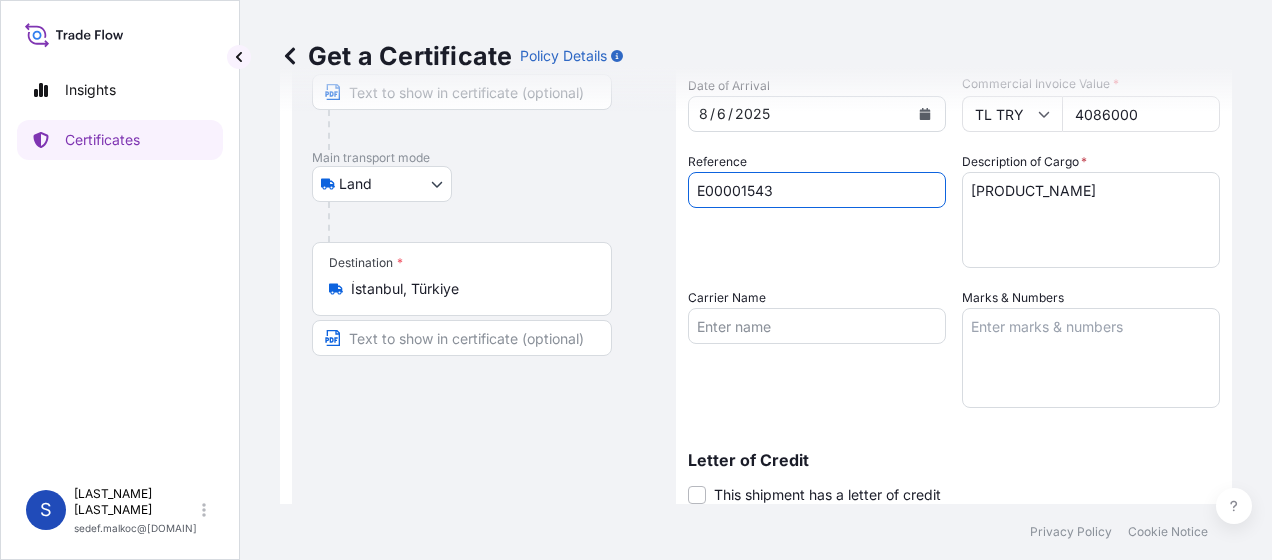 click on "Shipment Details Issue date * 8 / 6 / 2025 Date of Departure * 8 / 1 / 2025 Date of Arrival 8 / 6 / 2025 Commodity cert_only_no_commodity Packing Category Commercial Invoice Value    * TL TRY 4086000 Reference E00001543 Description of Cargo * K-OTHRINE EW20 4X5L BOT TR Carrier Name Marks & Numbers Letter of Credit This shipment has a letter of credit Letter of credit * Letter of credit may not exceed 12000 characters Assured Details Primary Assured * Select a primary assured Environmental Science US LLC Named Assured Named Assured Address" at bounding box center [954, 324] 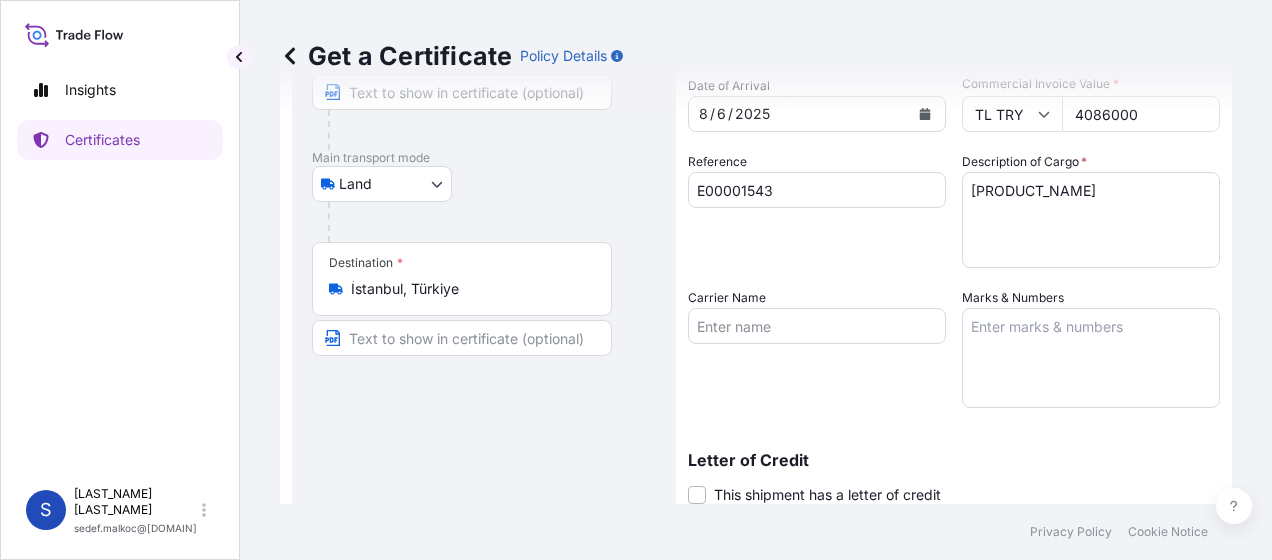 click on "Marks & Numbers" at bounding box center (1091, 358) 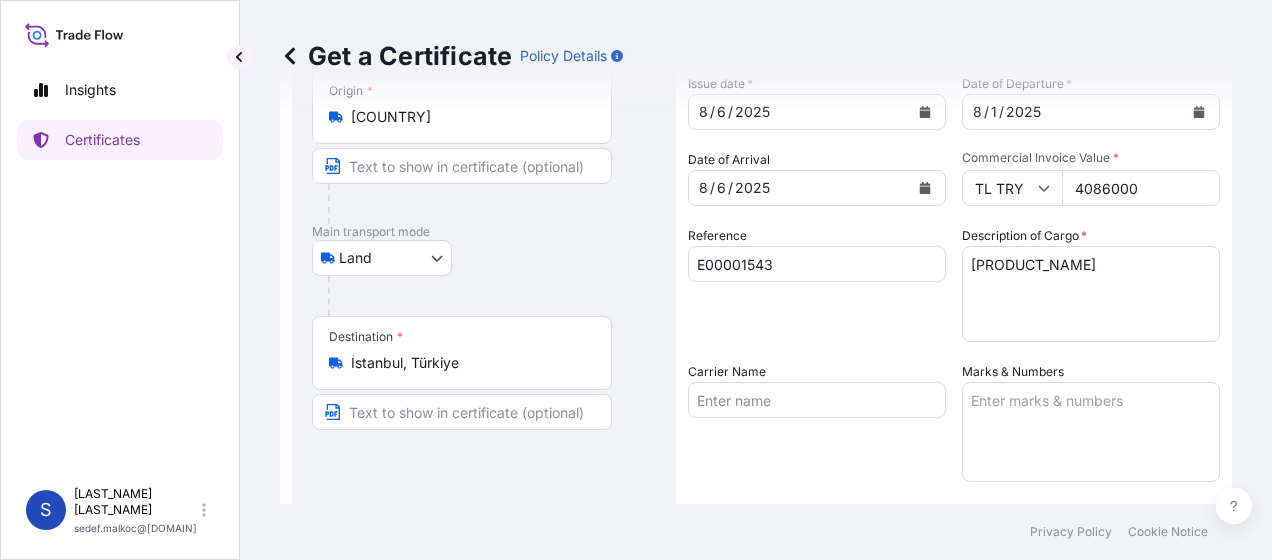 scroll, scrollTop: 100, scrollLeft: 0, axis: vertical 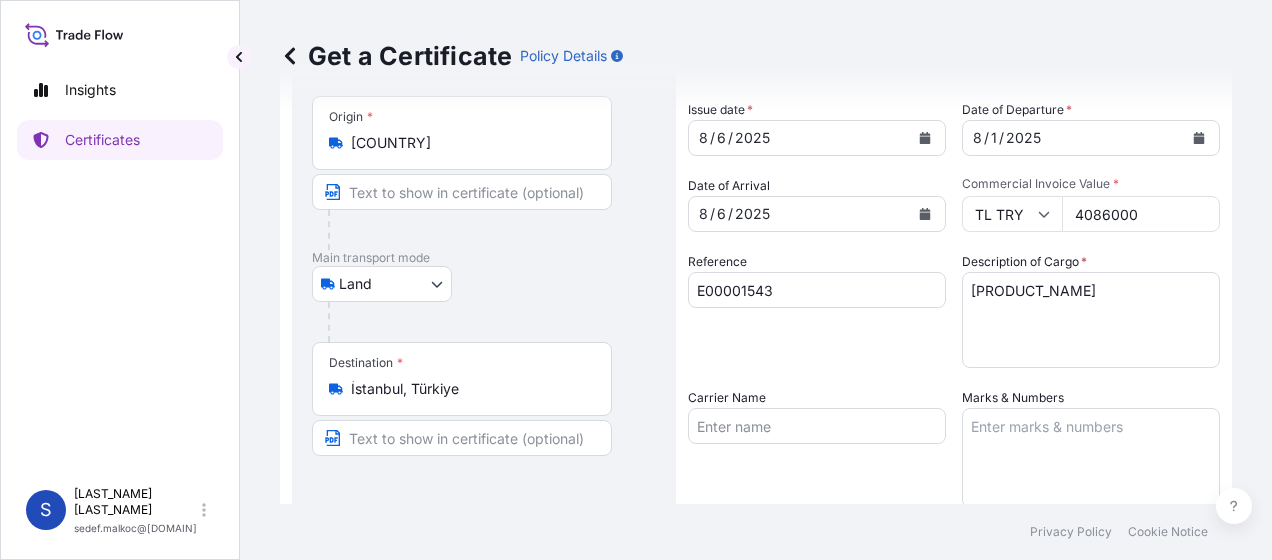 click on "4086000" at bounding box center (1141, 214) 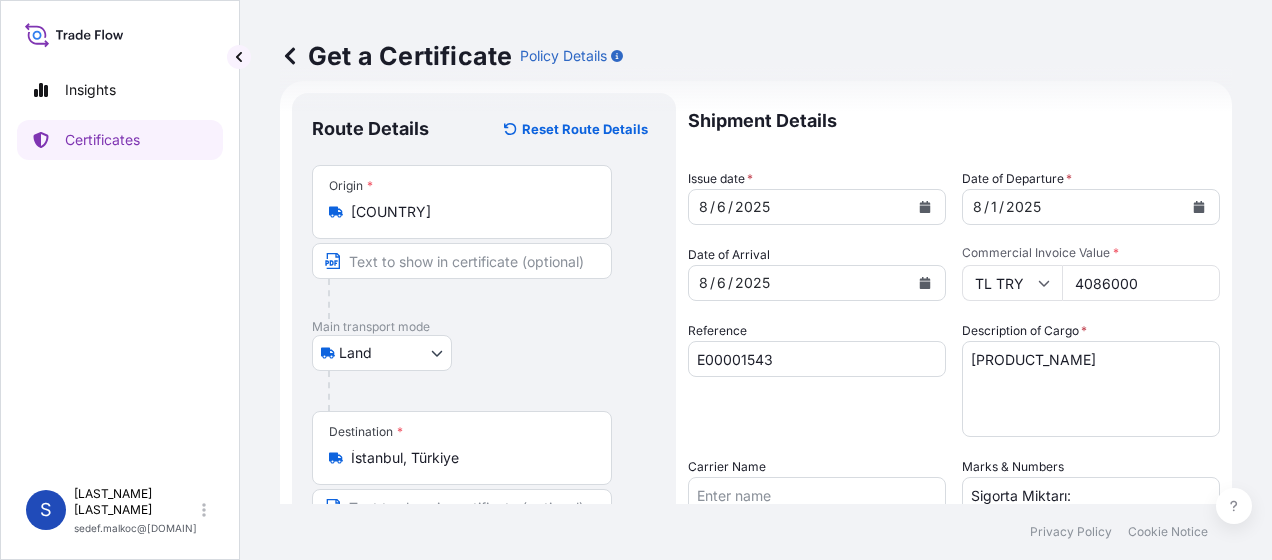 scroll, scrollTop: 0, scrollLeft: 0, axis: both 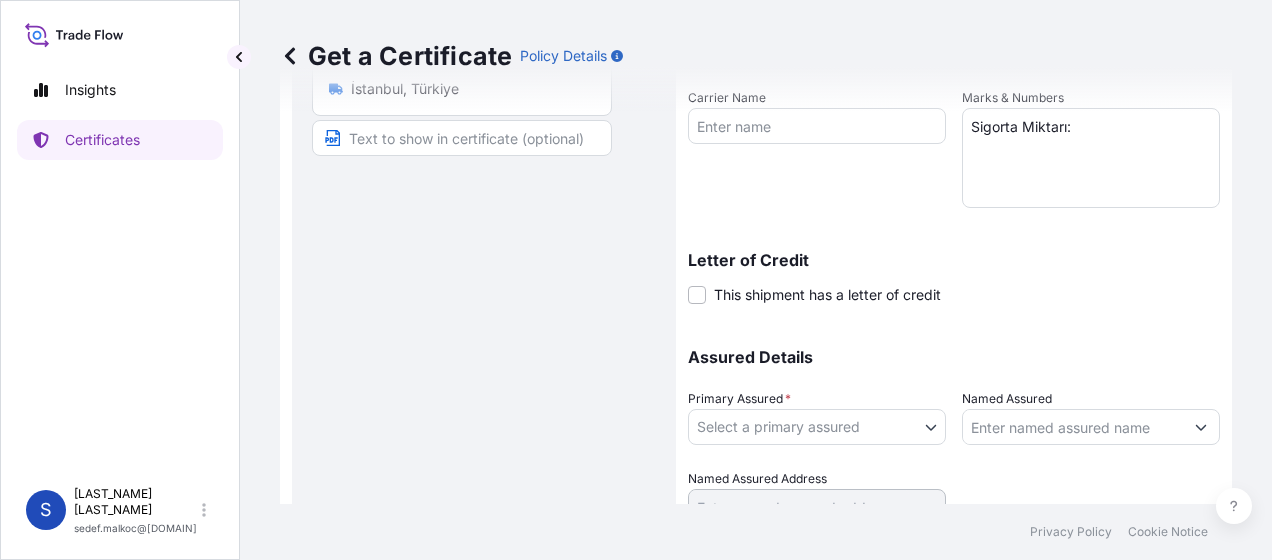 click on "Get a Certificate Policy Details" at bounding box center (756, 56) 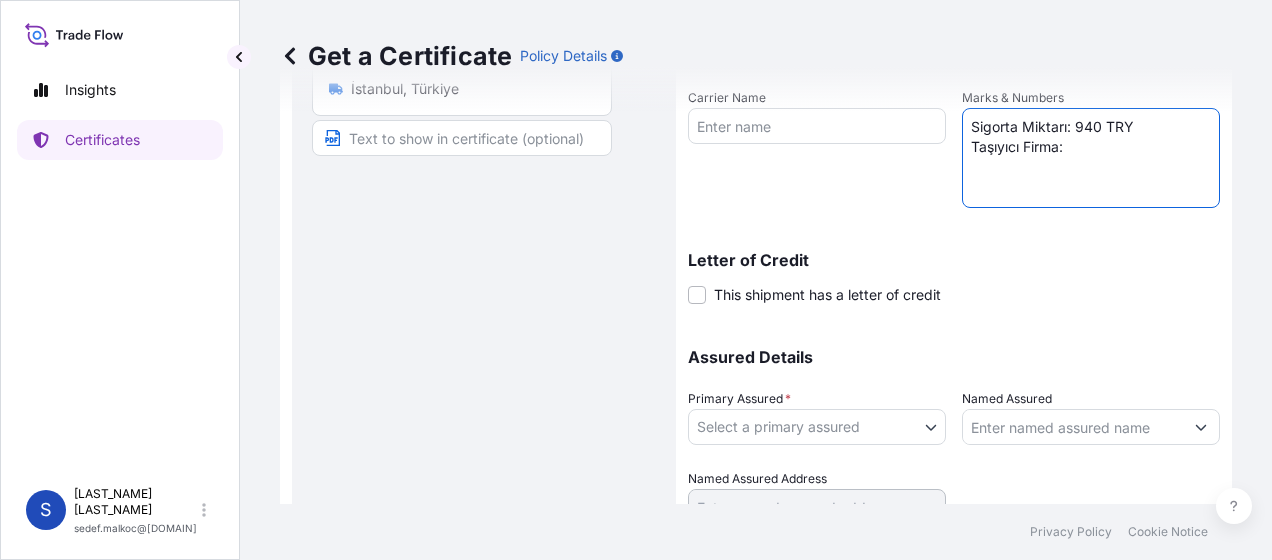 paste on "RİGEL TRANSPORT" 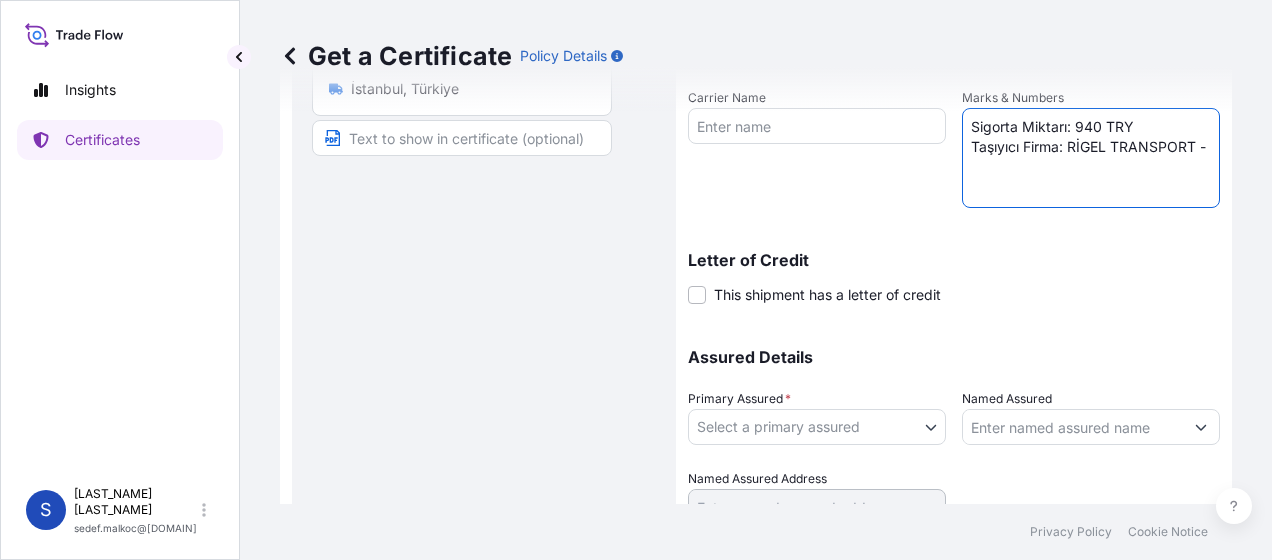 paste on "36 KVG 223" 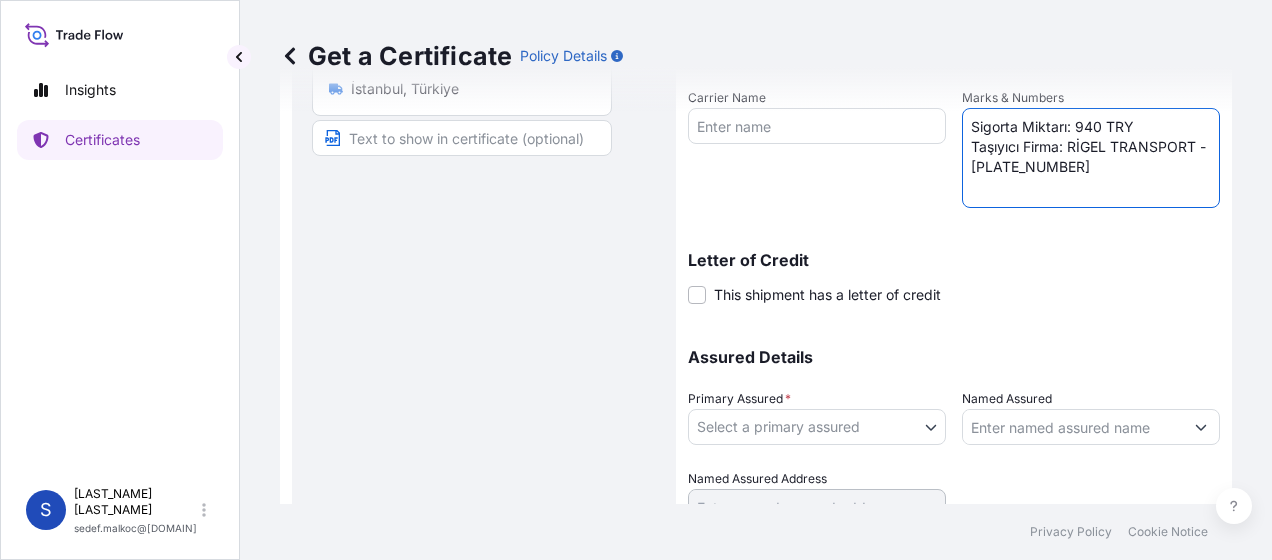 type on "Sigorta Miktarı: 940 TRY
Taşıyıcı Firma: RİGEL TRANSPORT - [PLATE_NUMBER]" 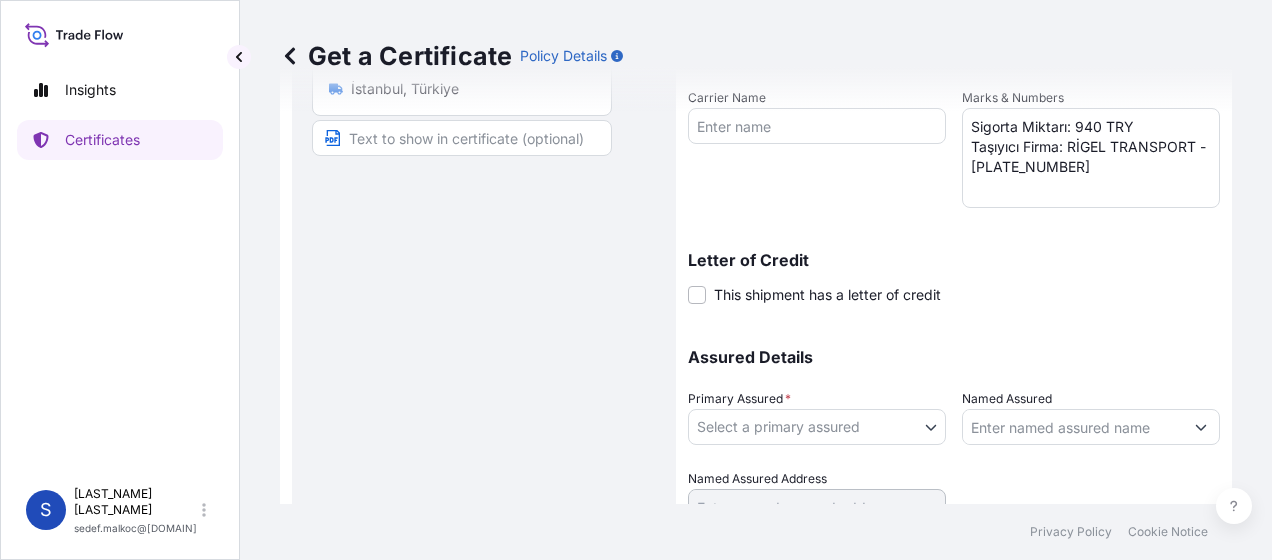 click on "Place of loading Road / Inland Road / Inland Origin * Fransa Main transport mode Land Air Land Sea Destination * [CITY], [COUNTRY] Road / Inland Road / Inland Place of Discharge Shipment Details Issue date * [DATE] Date of Departure * [DATE] Date of Arrival [DATE] Commodity cert_only_no_commodity Packing Category Commercial Invoice Value    * TL TRY [NUMBER] Reference [CERTIFICATE_NUMBER] Description of Cargo * [PRODUCT_NAME] Carrier Name Marks & Numbers Sigorta Miktarı: 940 TRY
Taşıyıcı Firma: RİGEL TRANSPORT - [PLATE_NUMBER] Letter of Credit This shipment has a letter of credit Letter of credit * Letter of credit may not exceed 12000 characters Assured Details Primary Assured * Select a primary assured [COMPANY_NAME] Named Assured Named Assured Address Create Certificate Privacy Policy Cookie Notice
0 Selected Date: [FULL_DATE]" at bounding box center (636, 280) 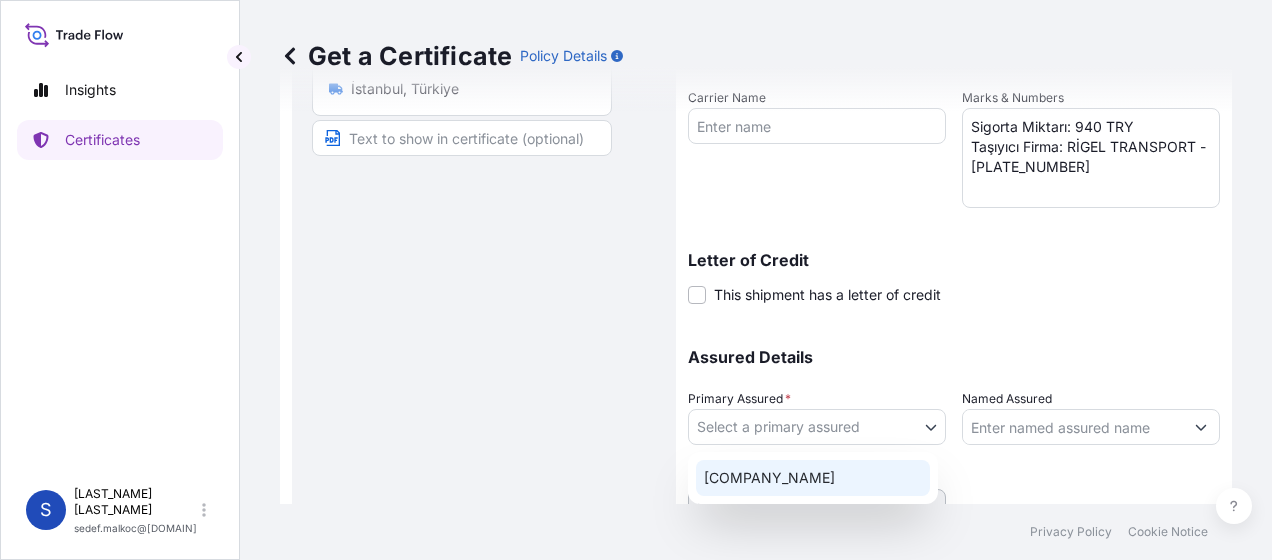 click on "[COMPANY_NAME]" at bounding box center [813, 478] 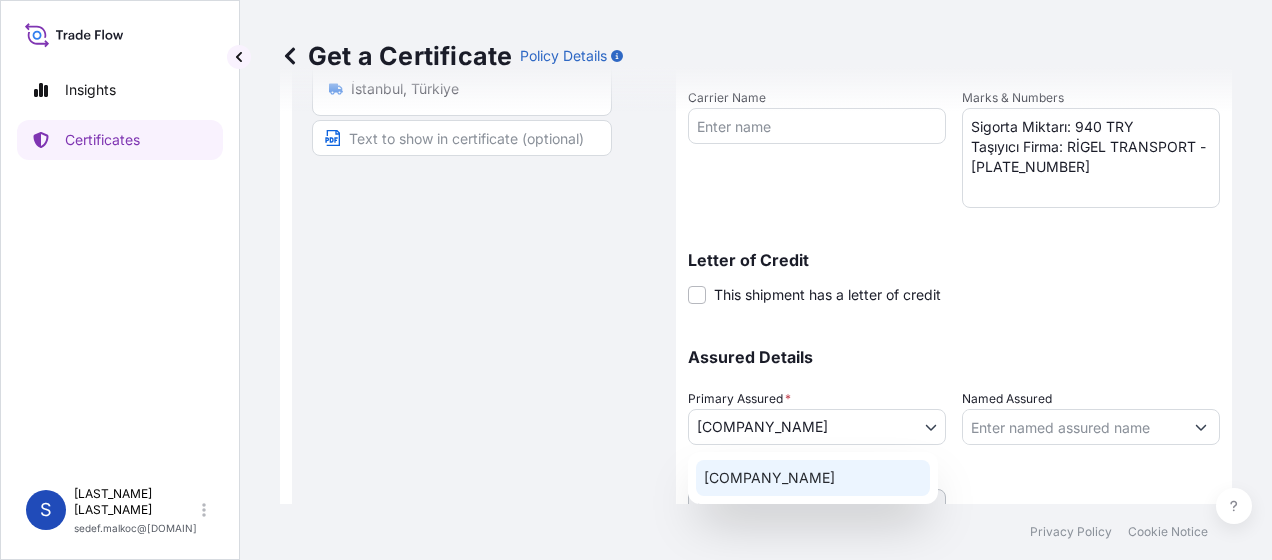 click on "Named Assured" at bounding box center [1073, 427] 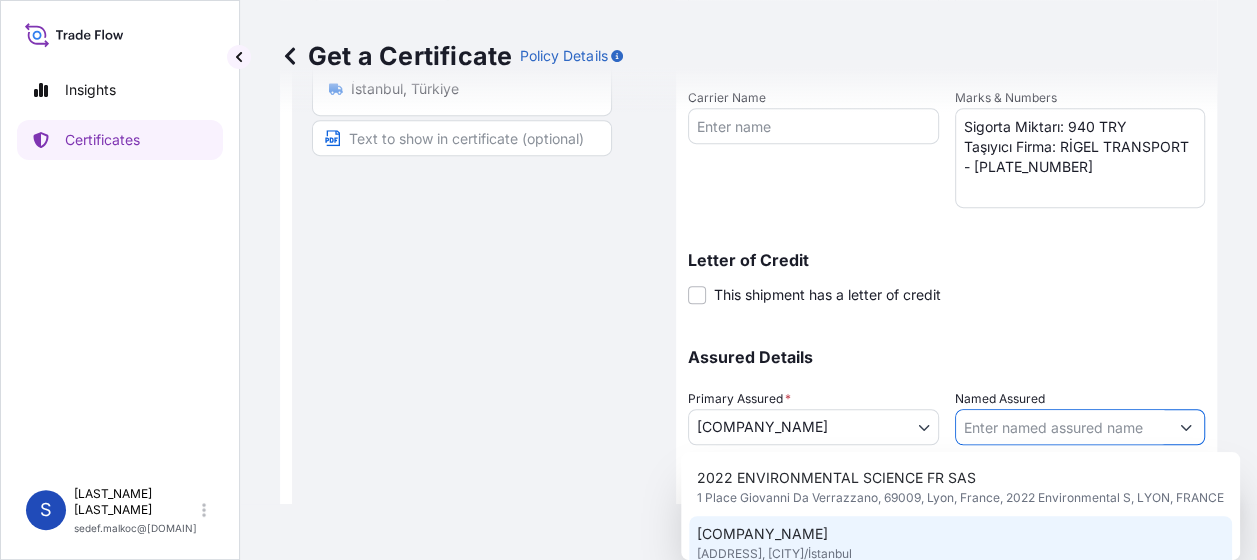 click on "[COMPANY_NAME]" at bounding box center [762, 534] 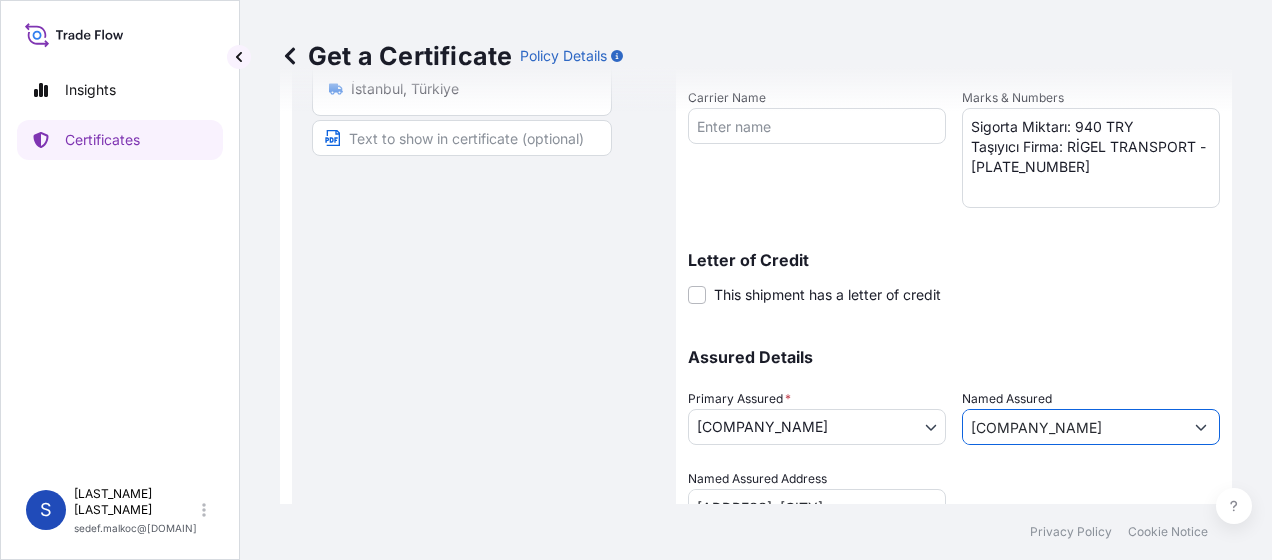 click on "Sigorta Miktarı: 940 TRY
Taşıyıcı Firma: RİGEL TRANSPORT - 36 KVG 223 Letter of Credit This shipment has a letter of credit Letter of credit * Letter of credit may not exceed 12000 characters Assured Details Primary Assured * Environmental Science US LLC Environmental Science US LLC Named Assured 2022 Environmental Science Turkey Zirai Ürünler Sanayi ve Ticaret Limted Şirketi Named Assured Address [ADDRESS], [CITY]/İstanbul" at bounding box center (954, 124) 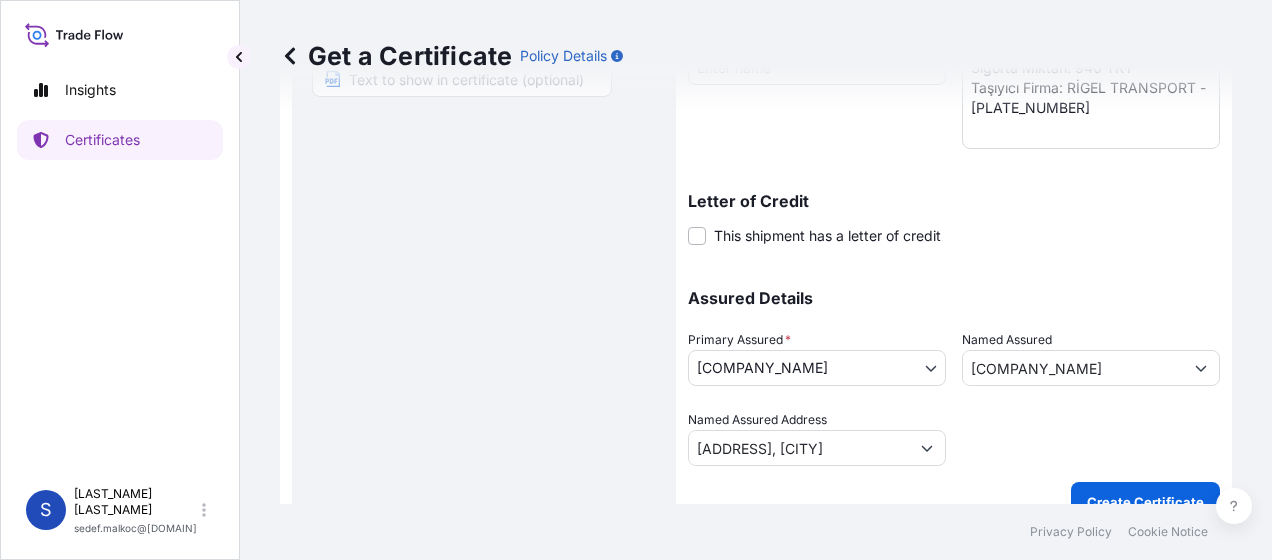 scroll, scrollTop: 488, scrollLeft: 0, axis: vertical 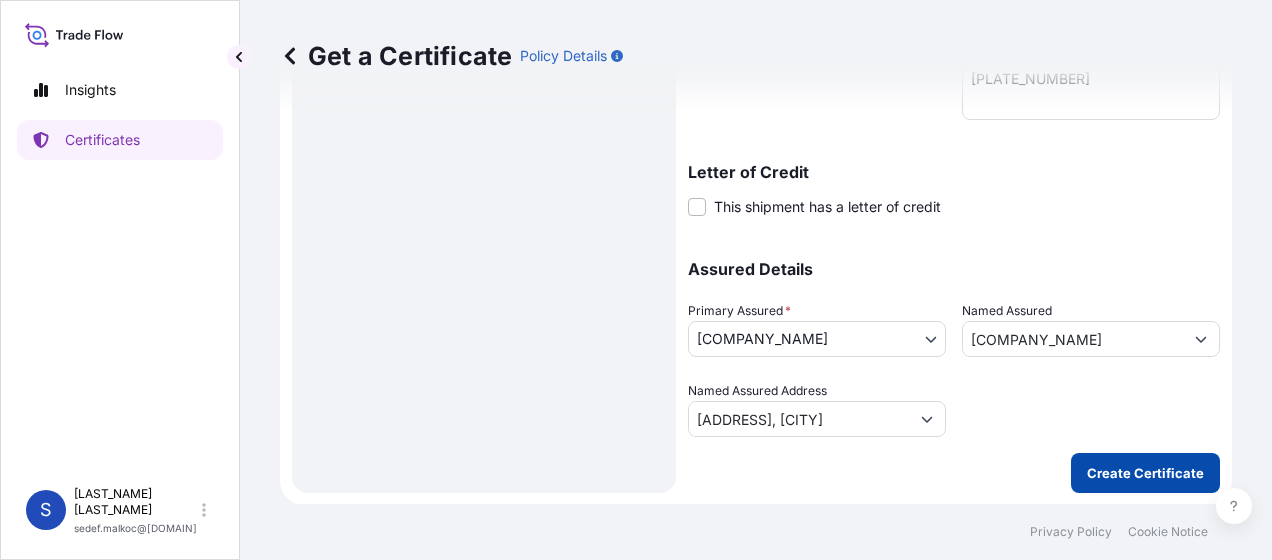 click on "Create Certificate" at bounding box center (1145, 473) 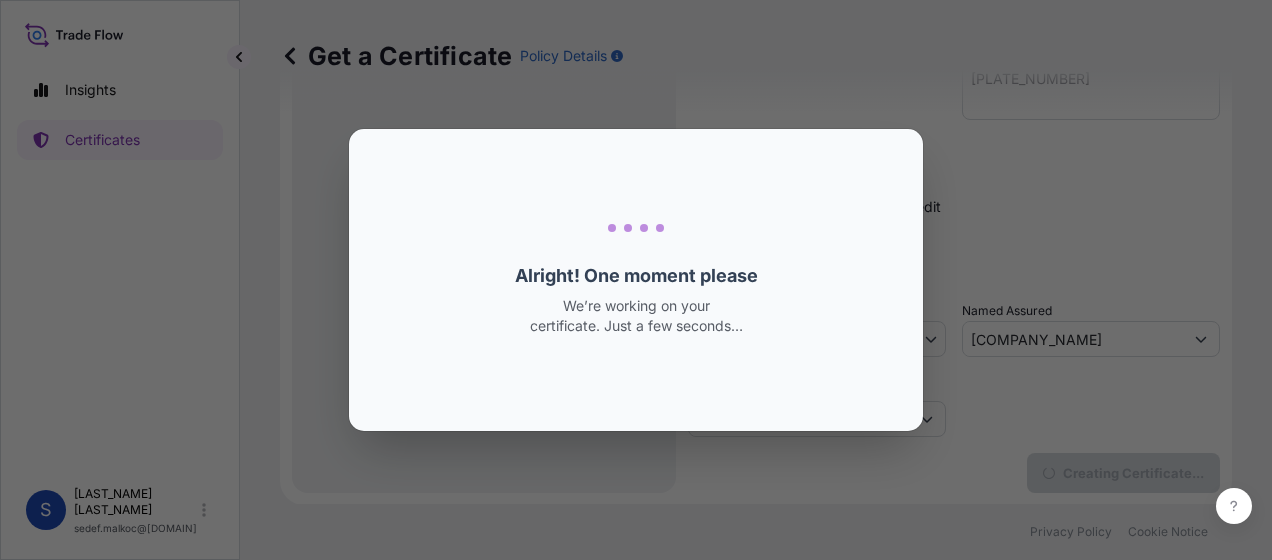 scroll, scrollTop: 0, scrollLeft: 0, axis: both 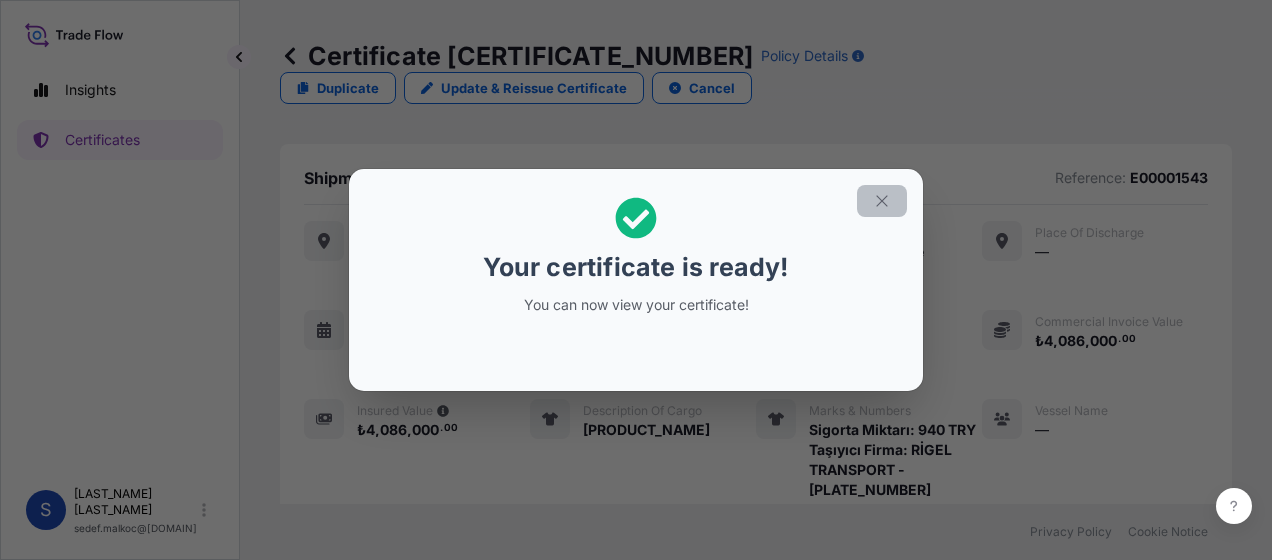 click 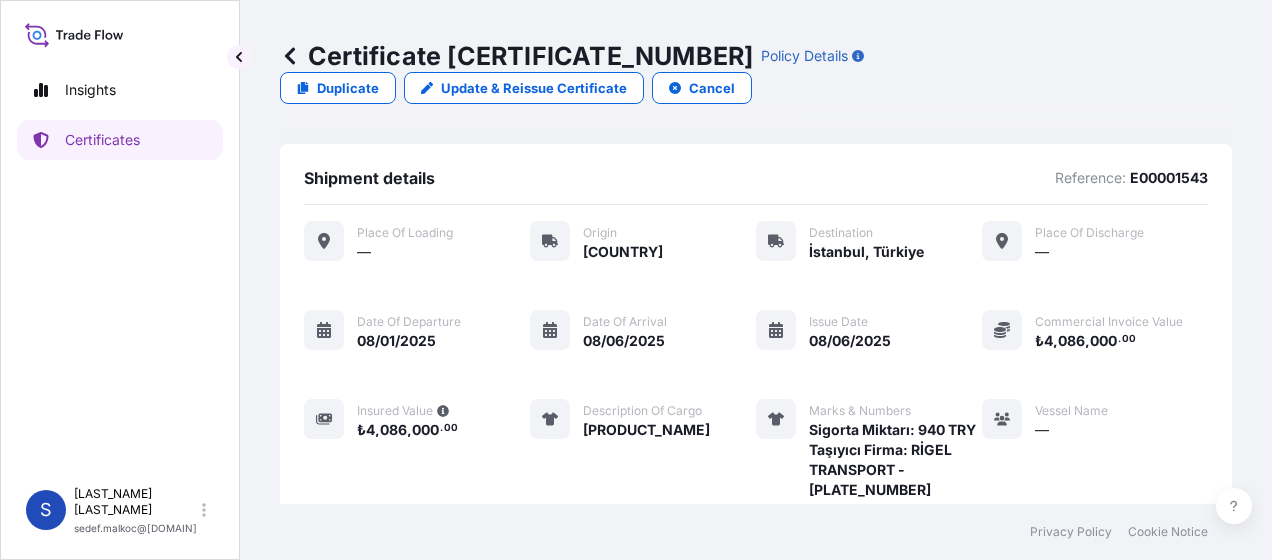 click on "E00001543" at bounding box center (1169, 178) 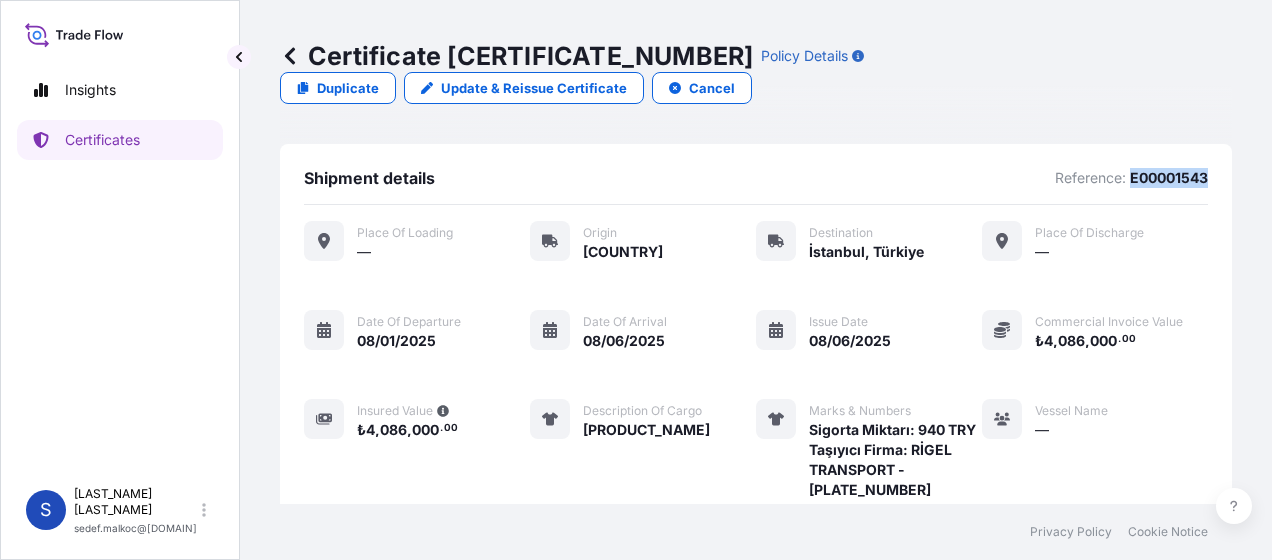 click on "E00001543" at bounding box center (1169, 178) 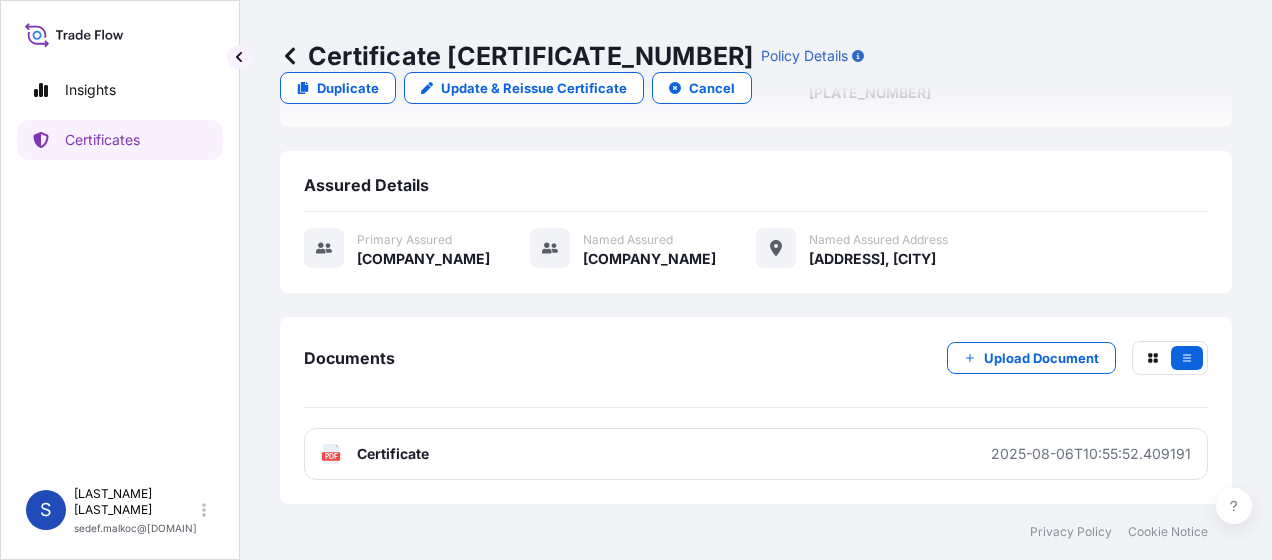 scroll, scrollTop: 422, scrollLeft: 0, axis: vertical 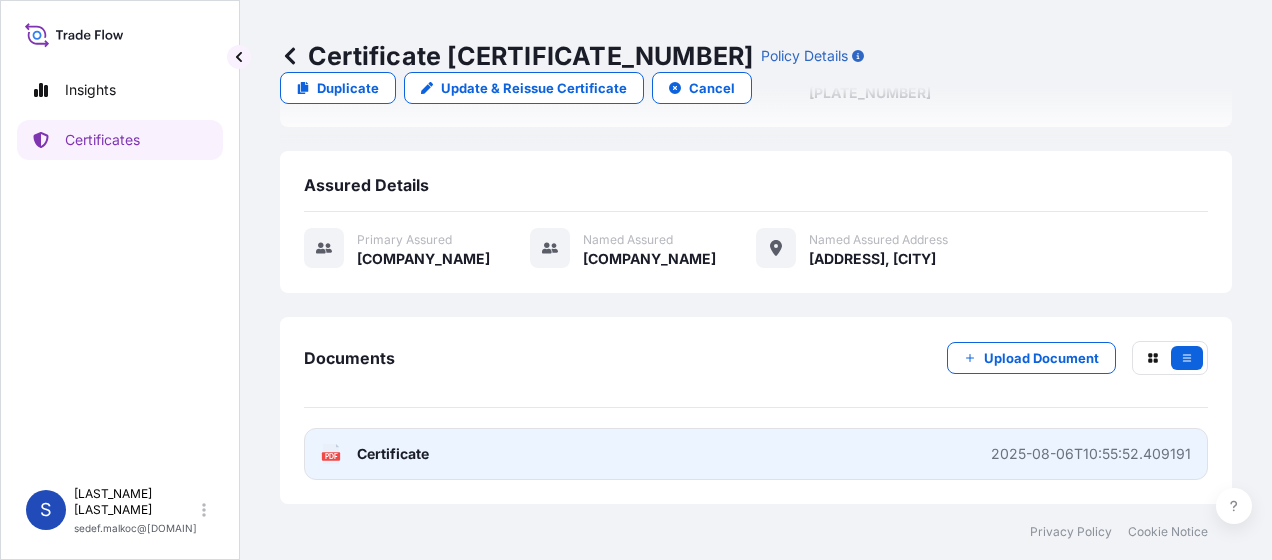 click on "PDF Certificate 2025-08-06T10:55:52.409191" at bounding box center (756, 454) 